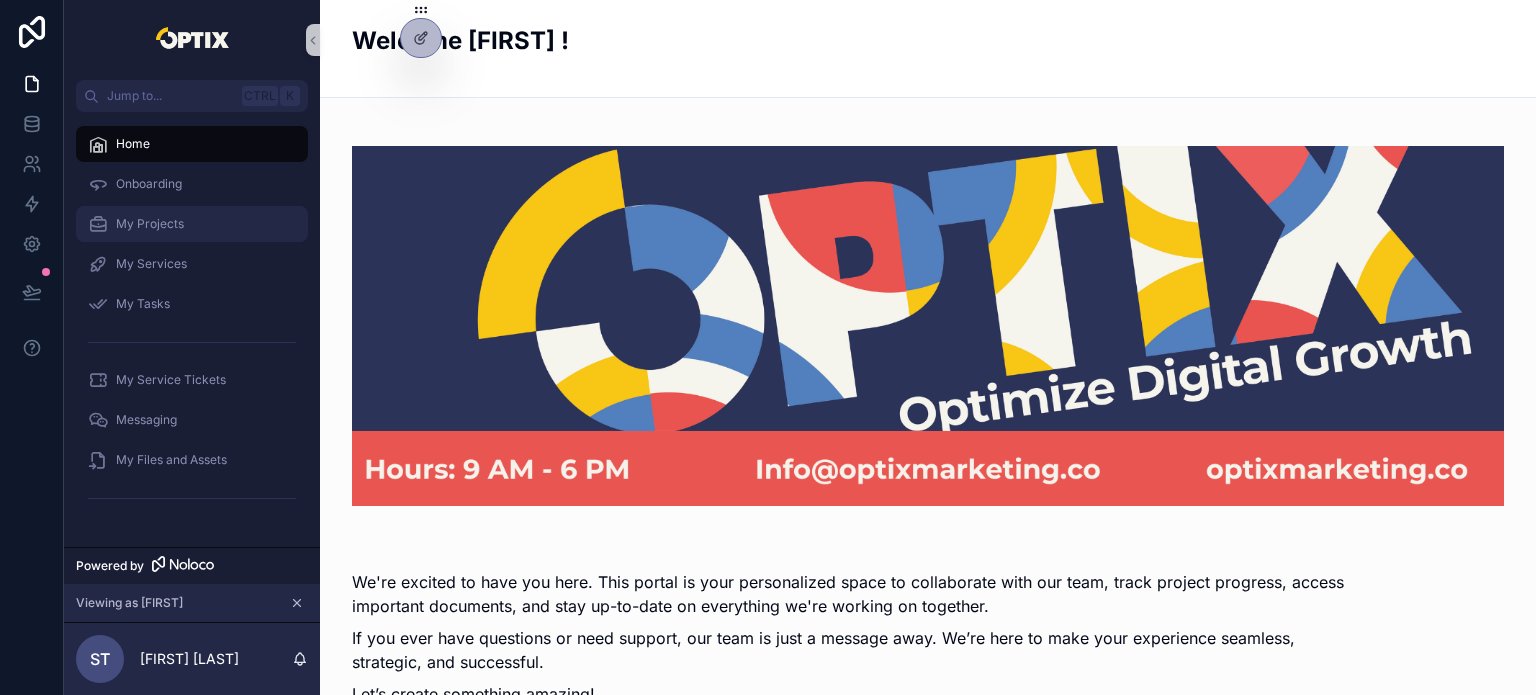 scroll, scrollTop: 0, scrollLeft: 0, axis: both 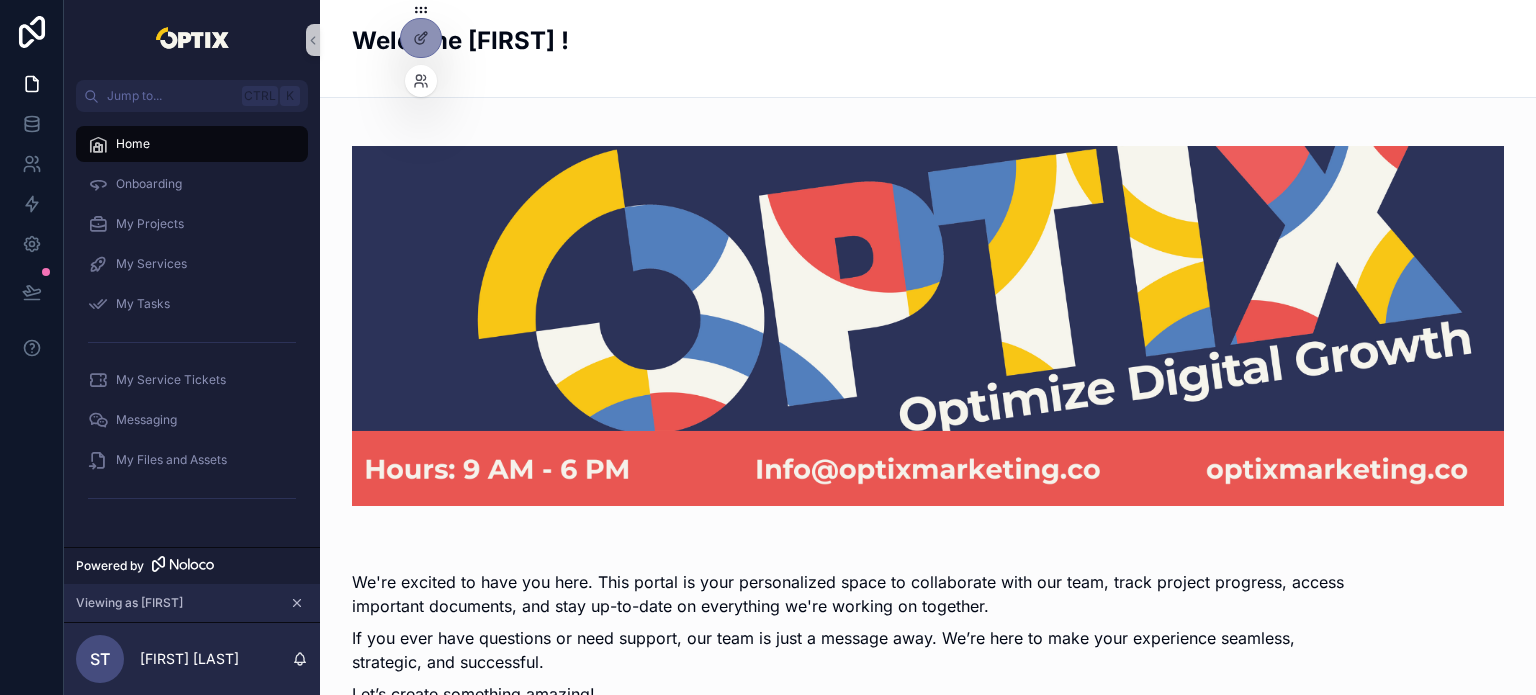 click at bounding box center (421, 81) 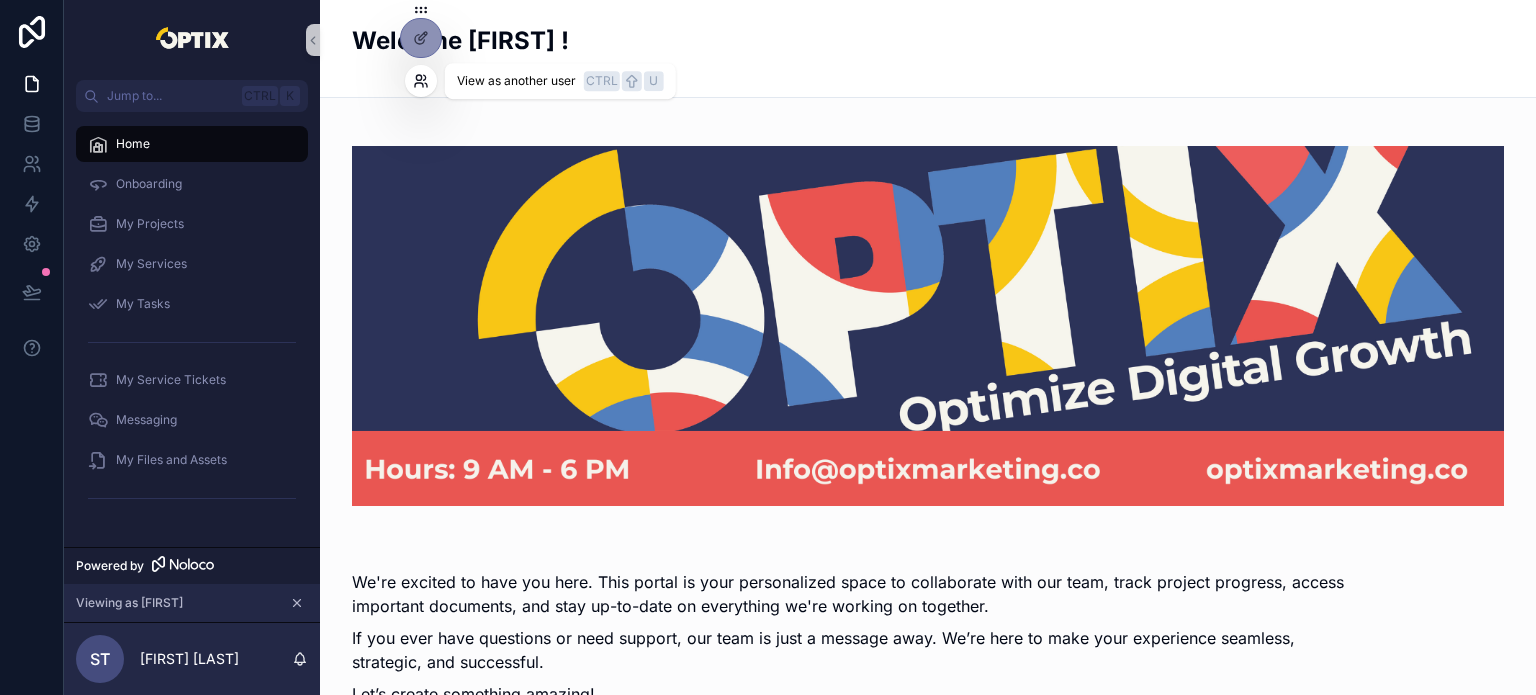 click 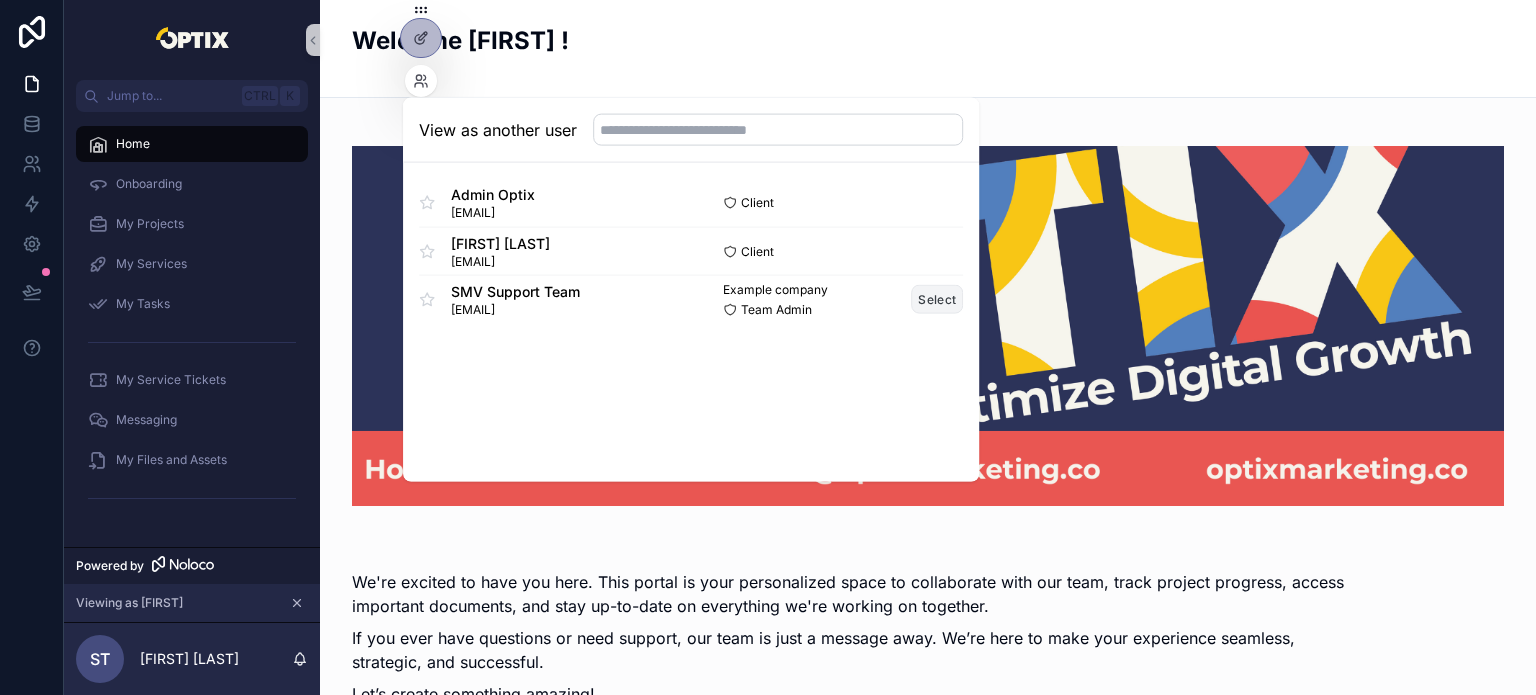 click on "Select" at bounding box center (937, 299) 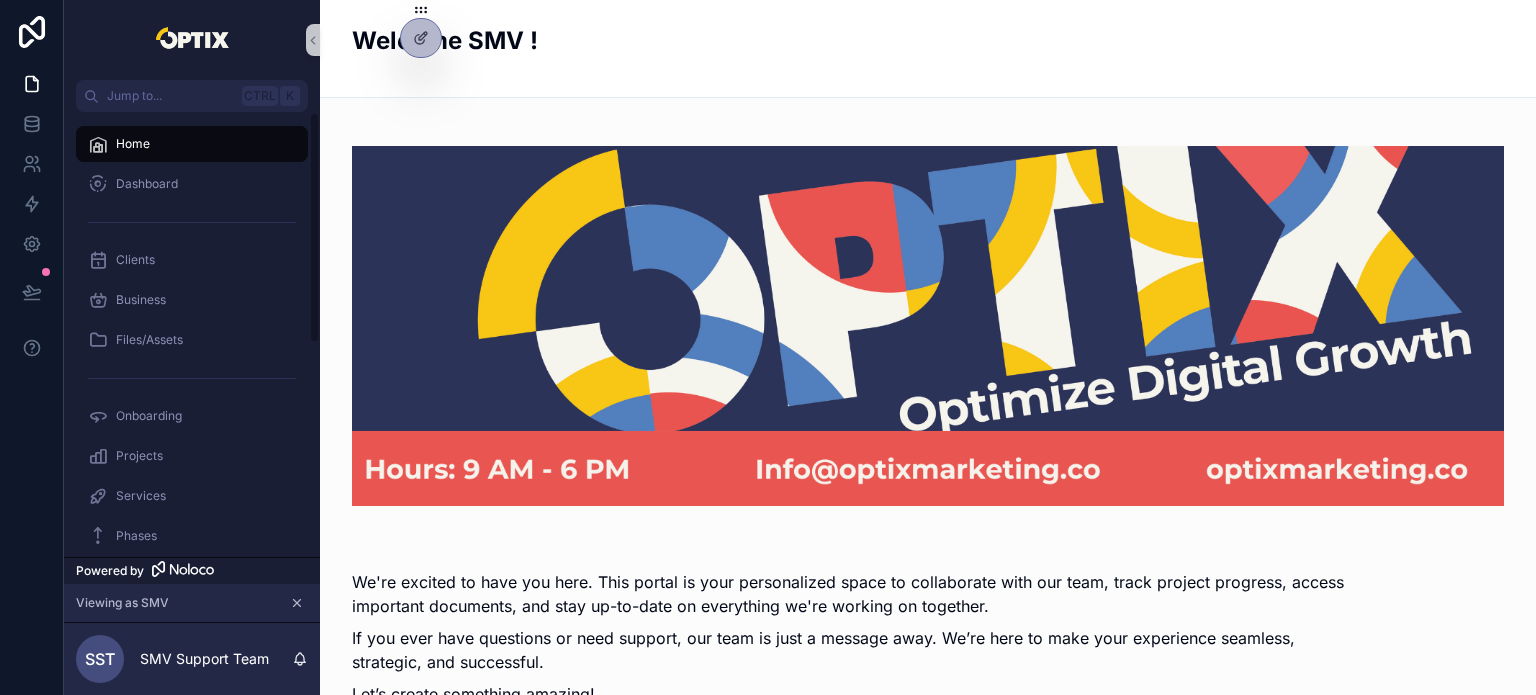 scroll, scrollTop: 0, scrollLeft: 0, axis: both 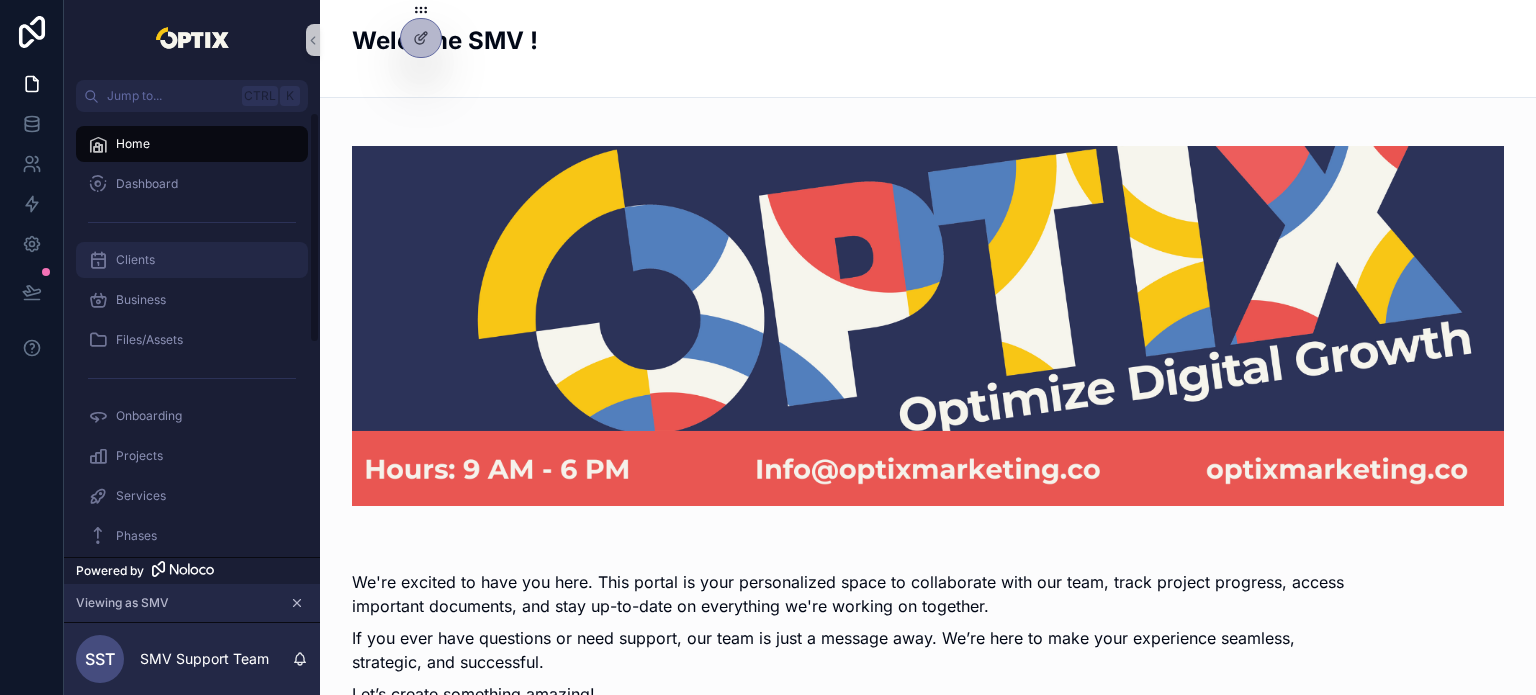 click on "Clients" at bounding box center [192, 260] 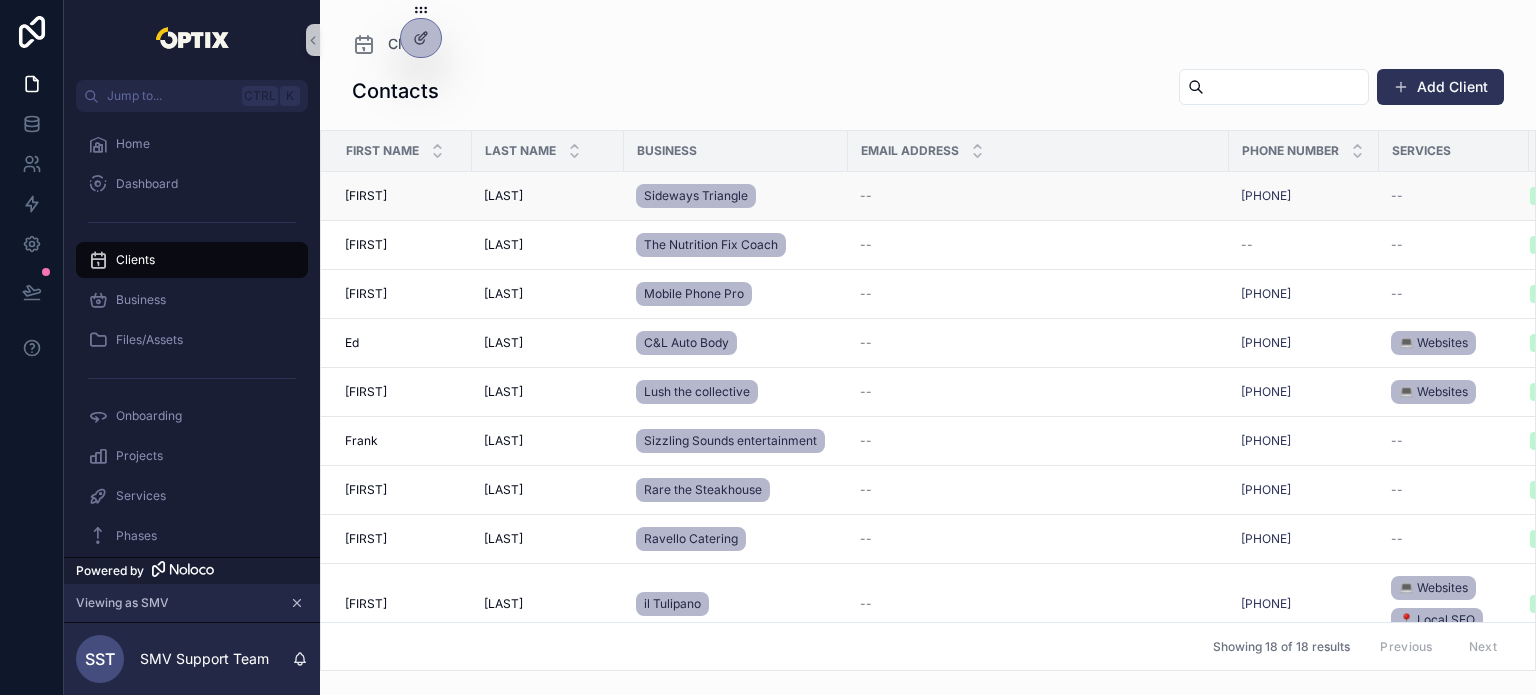 click on "Allan Allan" at bounding box center [402, 196] 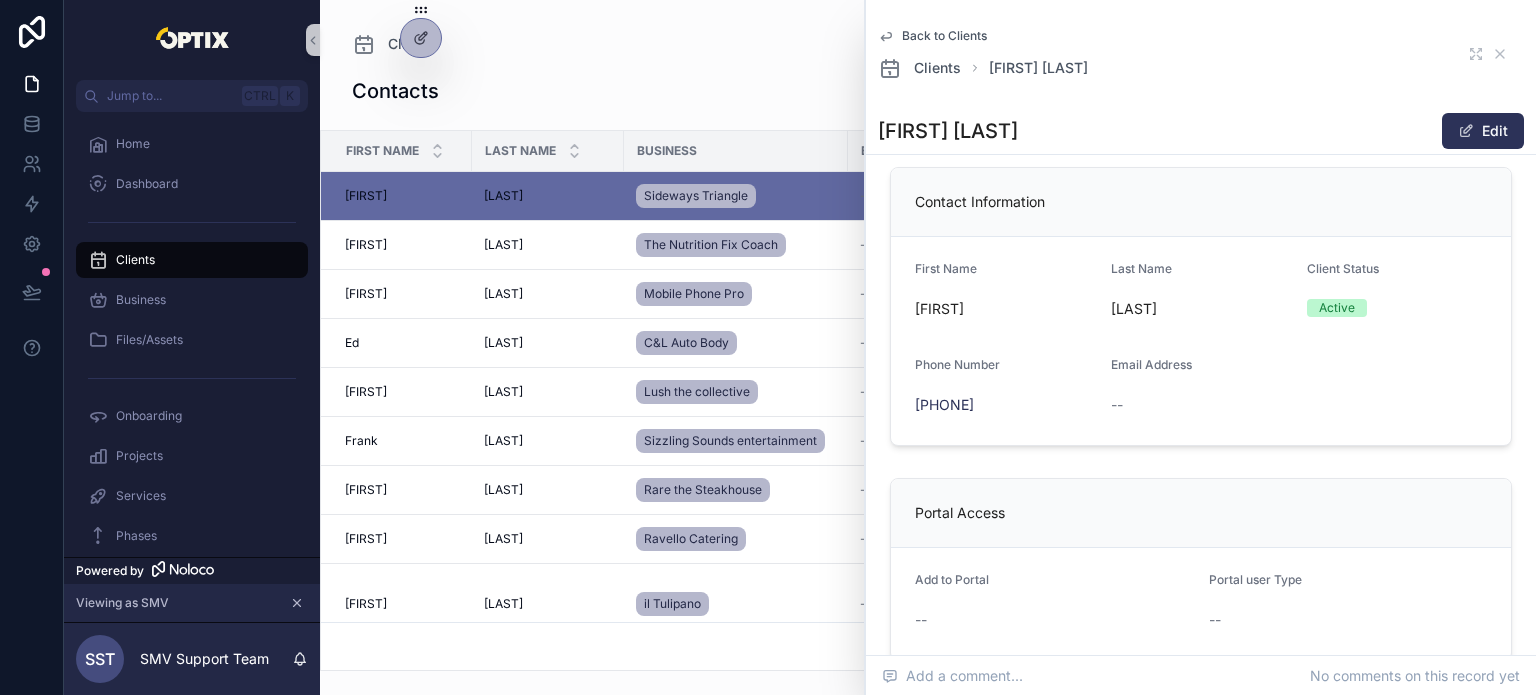 scroll, scrollTop: 0, scrollLeft: 0, axis: both 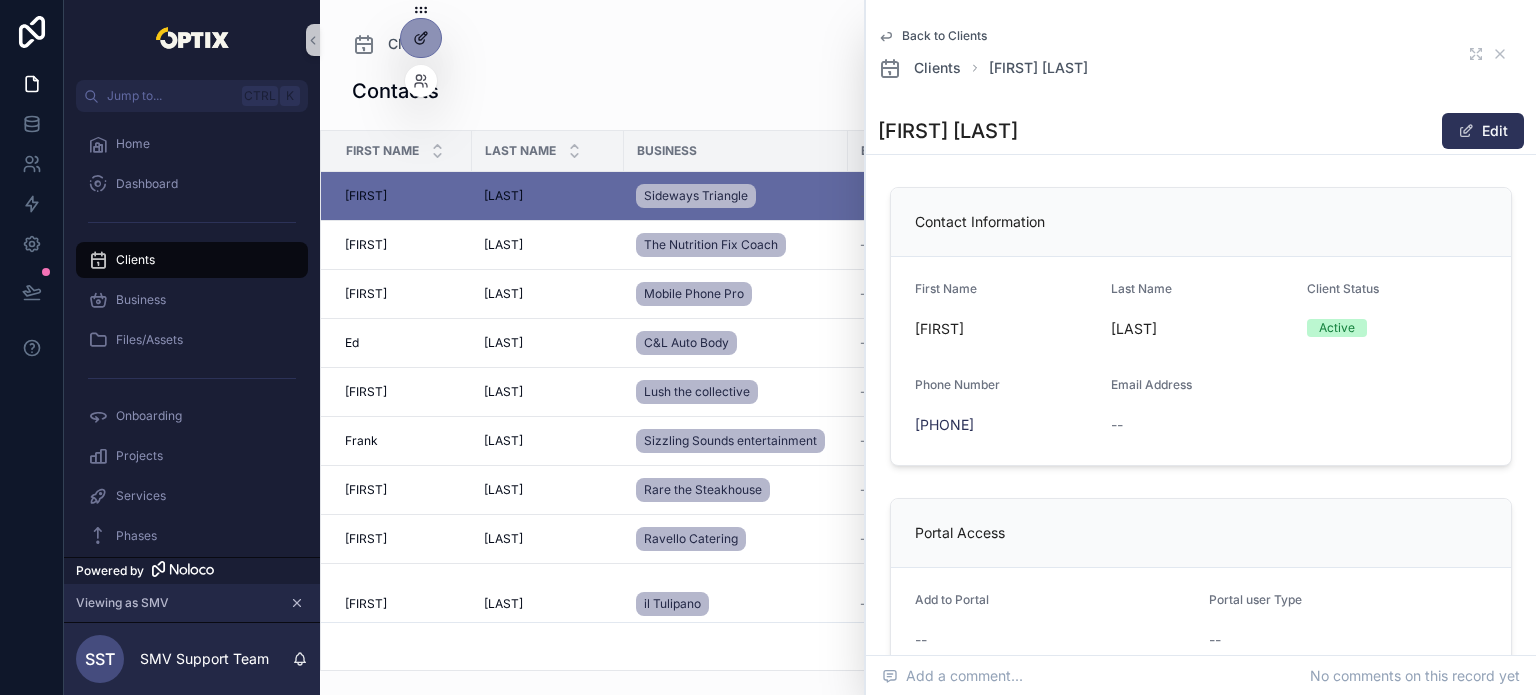 click 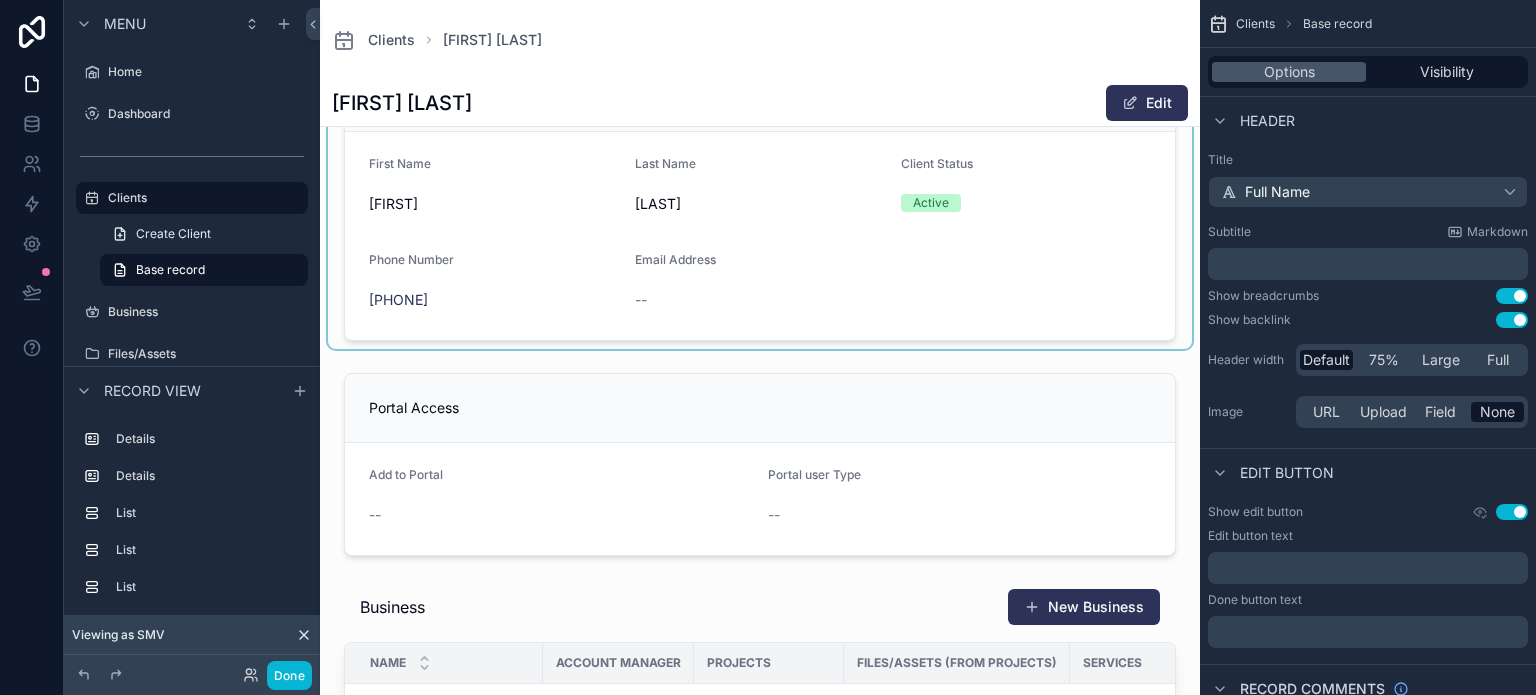 scroll, scrollTop: 100, scrollLeft: 0, axis: vertical 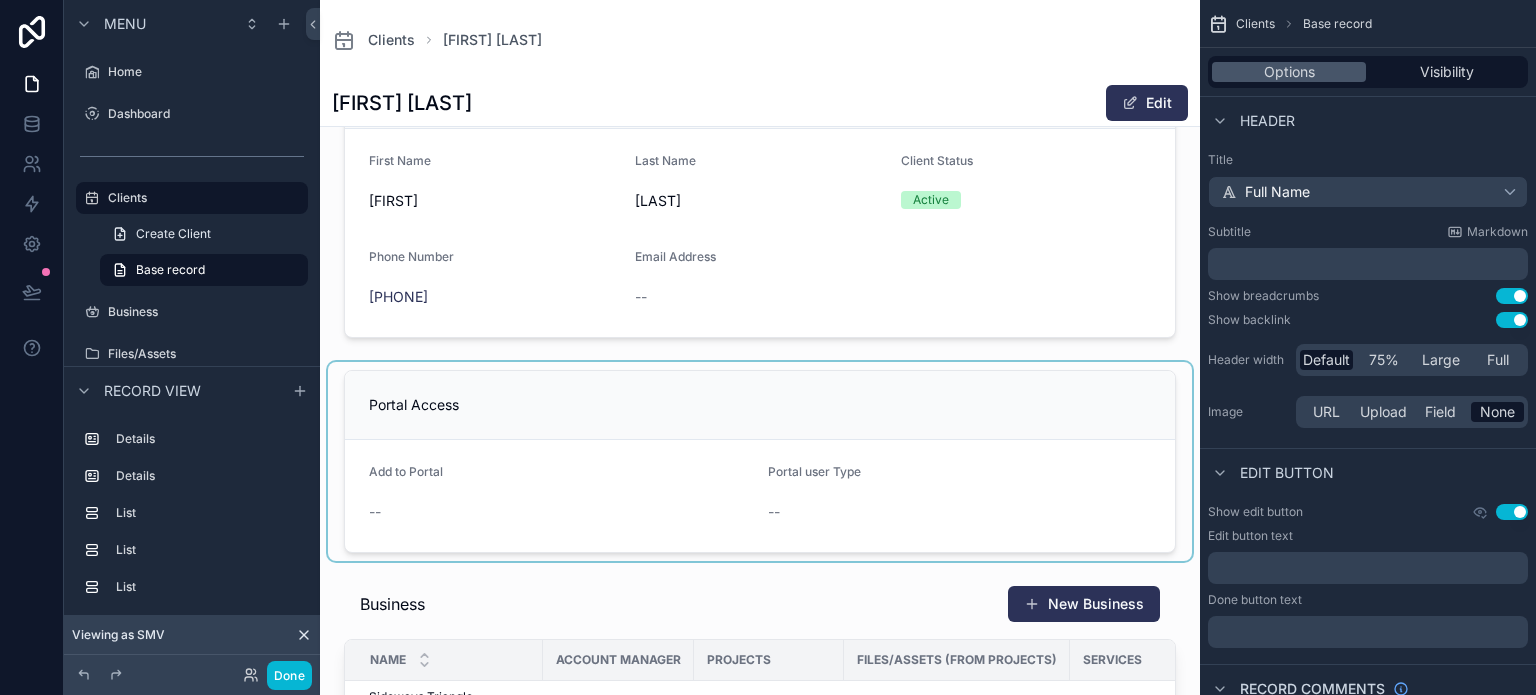 click at bounding box center (760, 461) 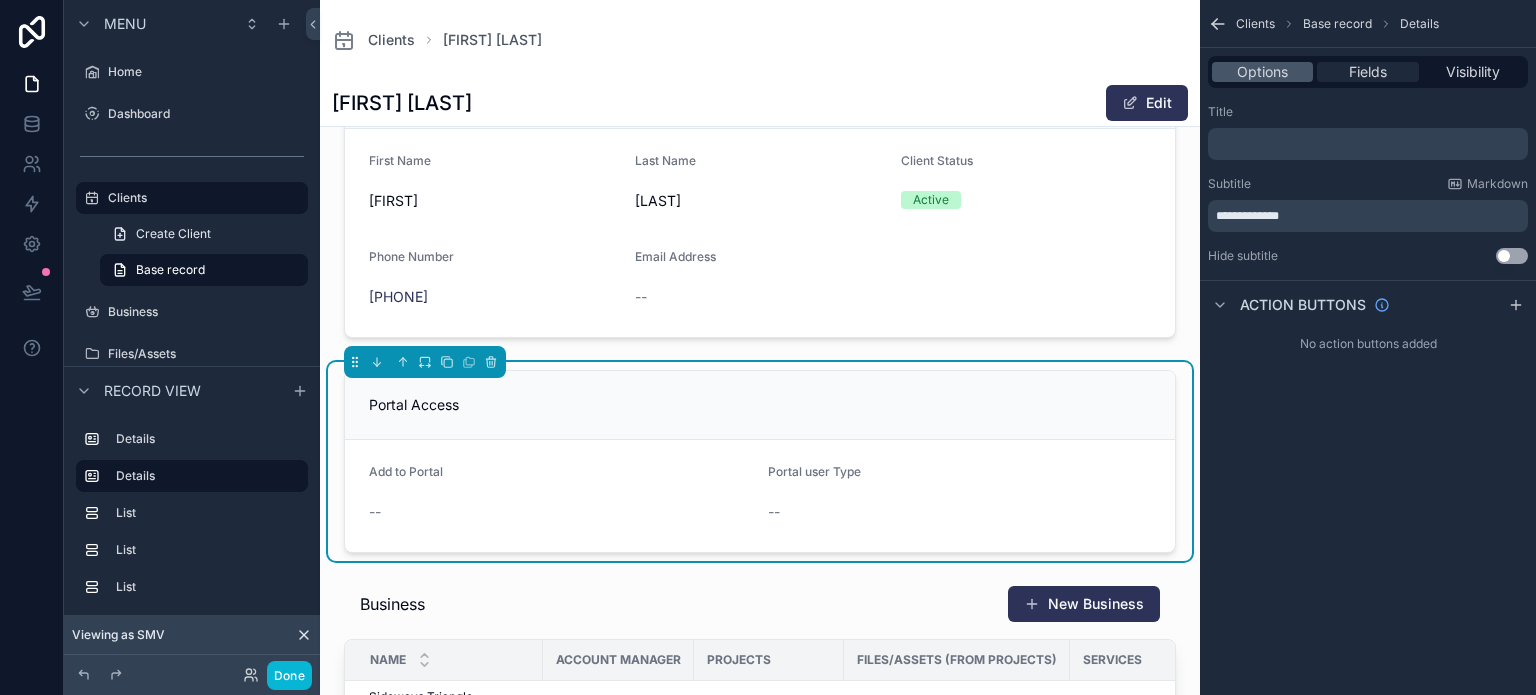 click on "Fields" at bounding box center [1368, 72] 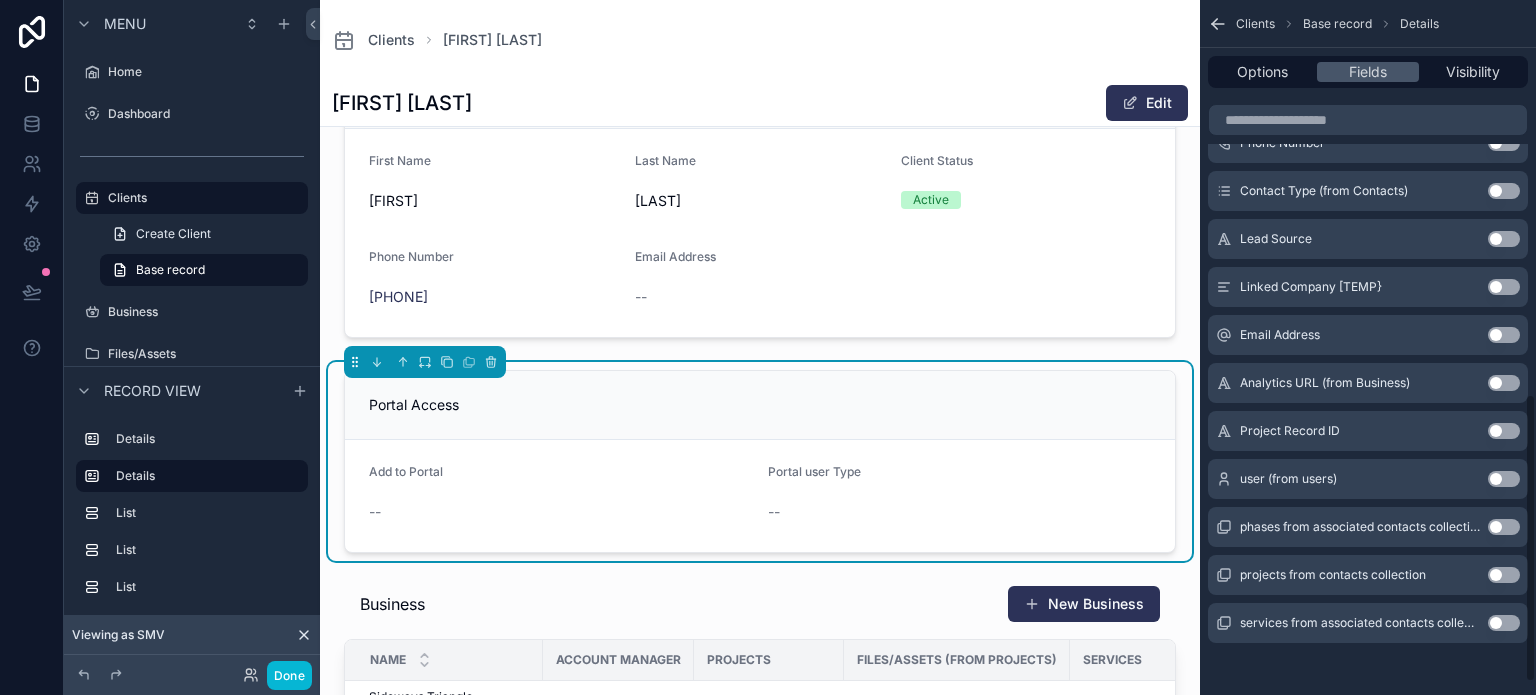 scroll, scrollTop: 979, scrollLeft: 0, axis: vertical 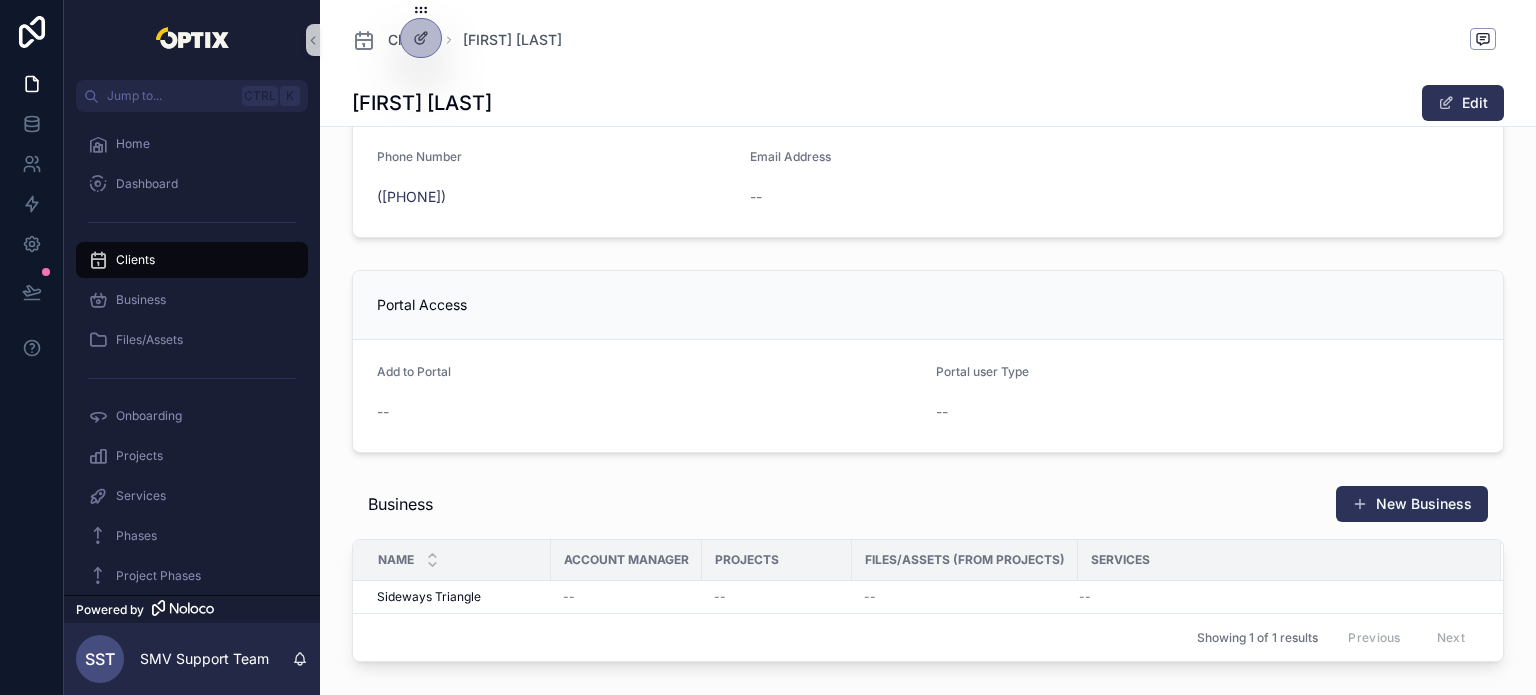 click on "Portal Access" at bounding box center [928, 305] 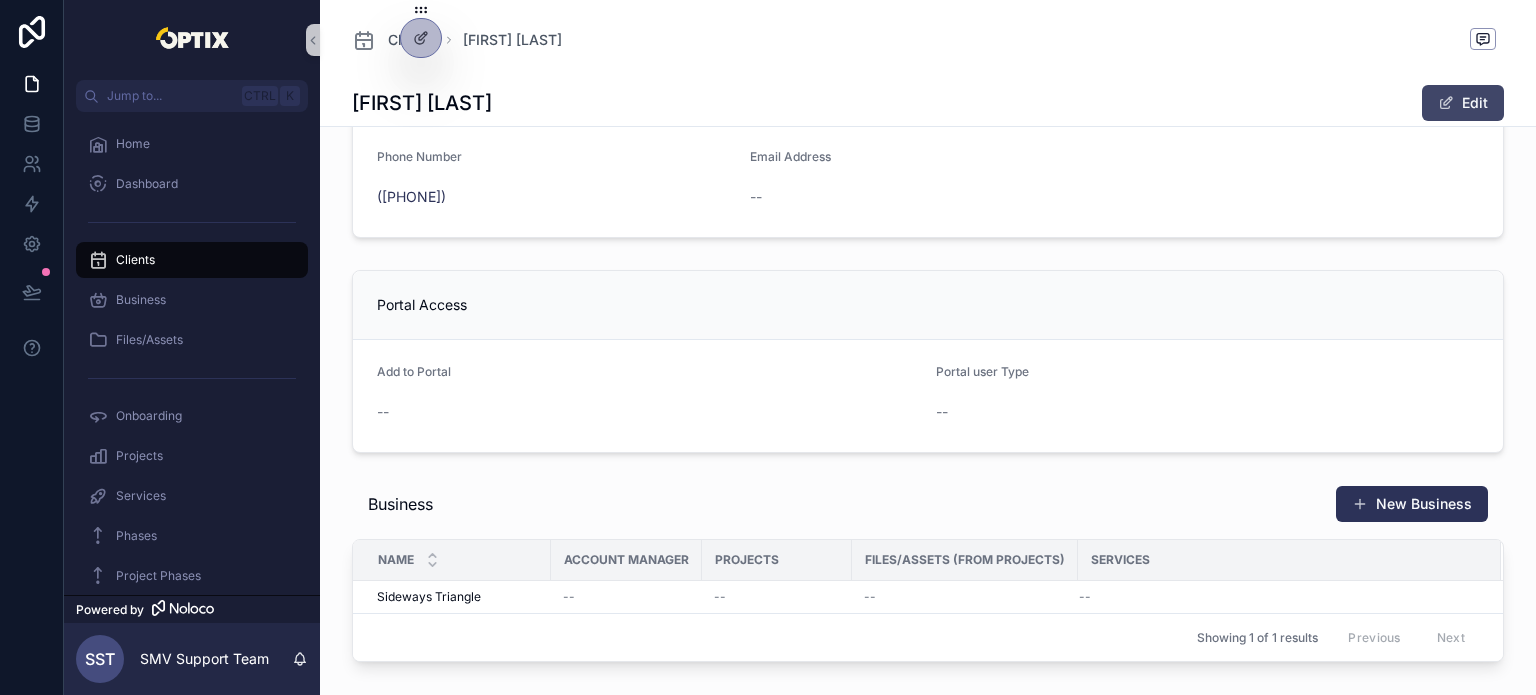 click on "Edit" at bounding box center (1463, 103) 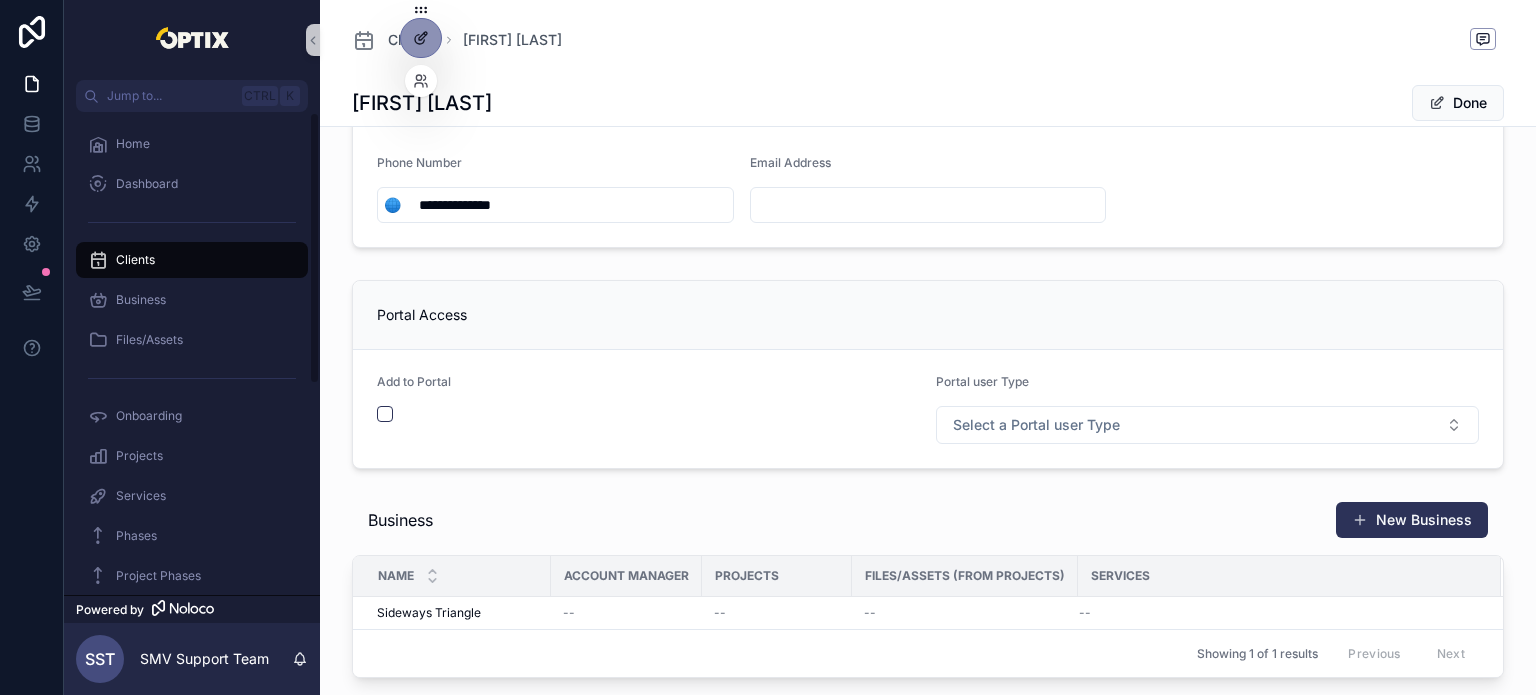 click 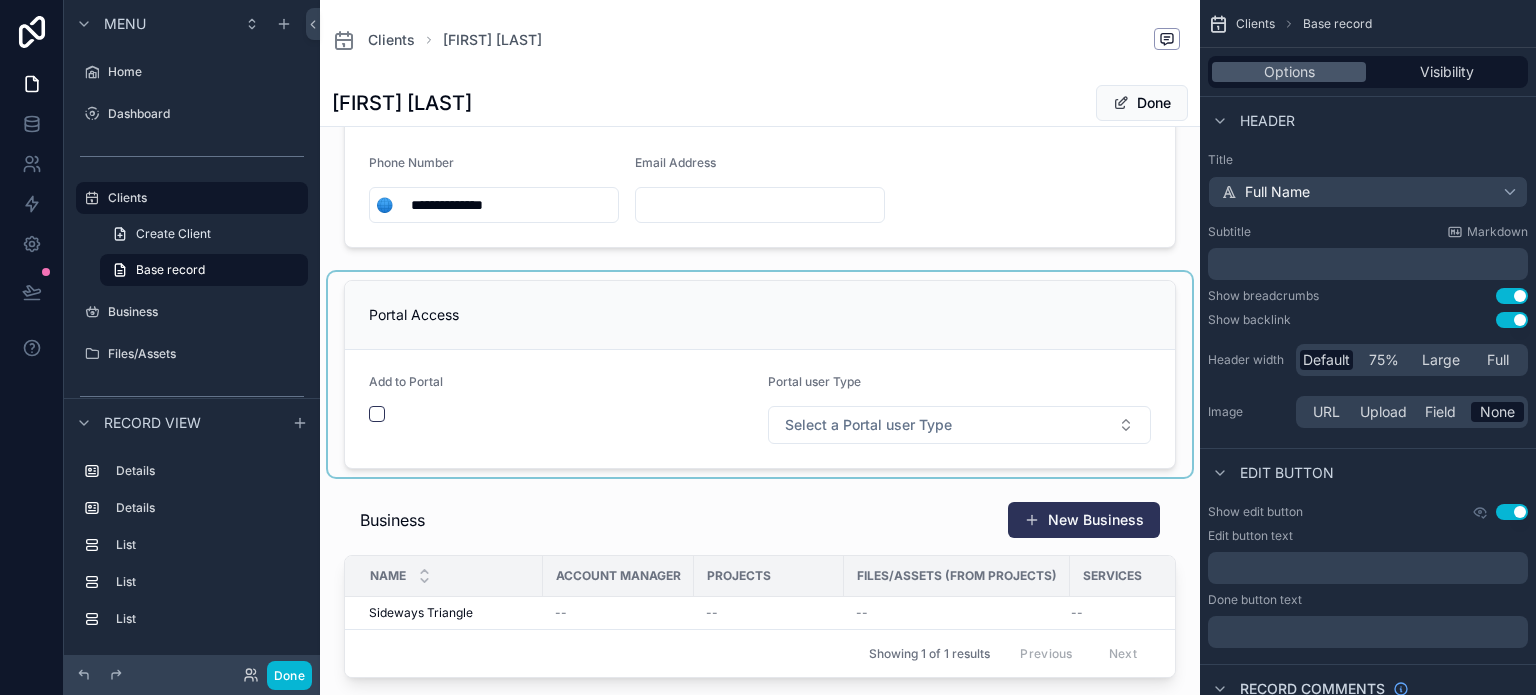 click at bounding box center (760, 374) 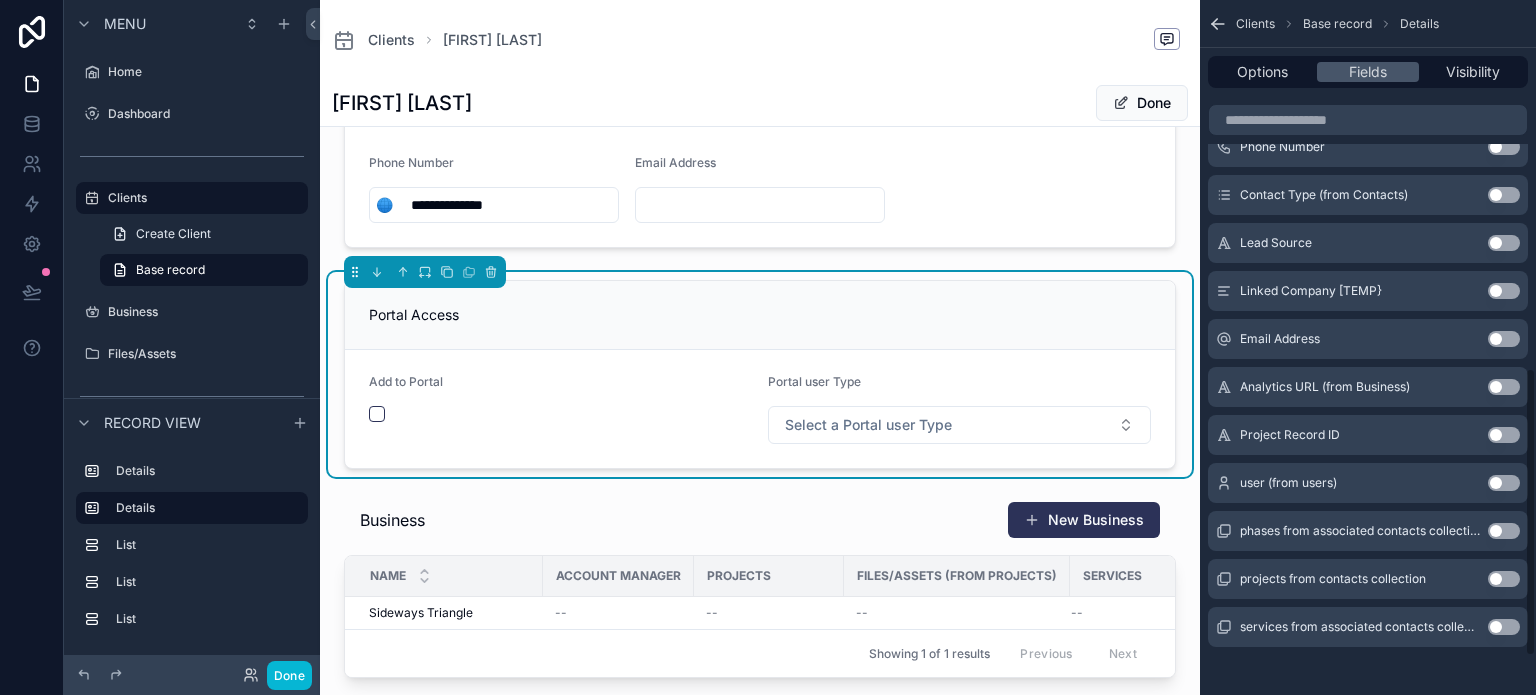scroll, scrollTop: 979, scrollLeft: 0, axis: vertical 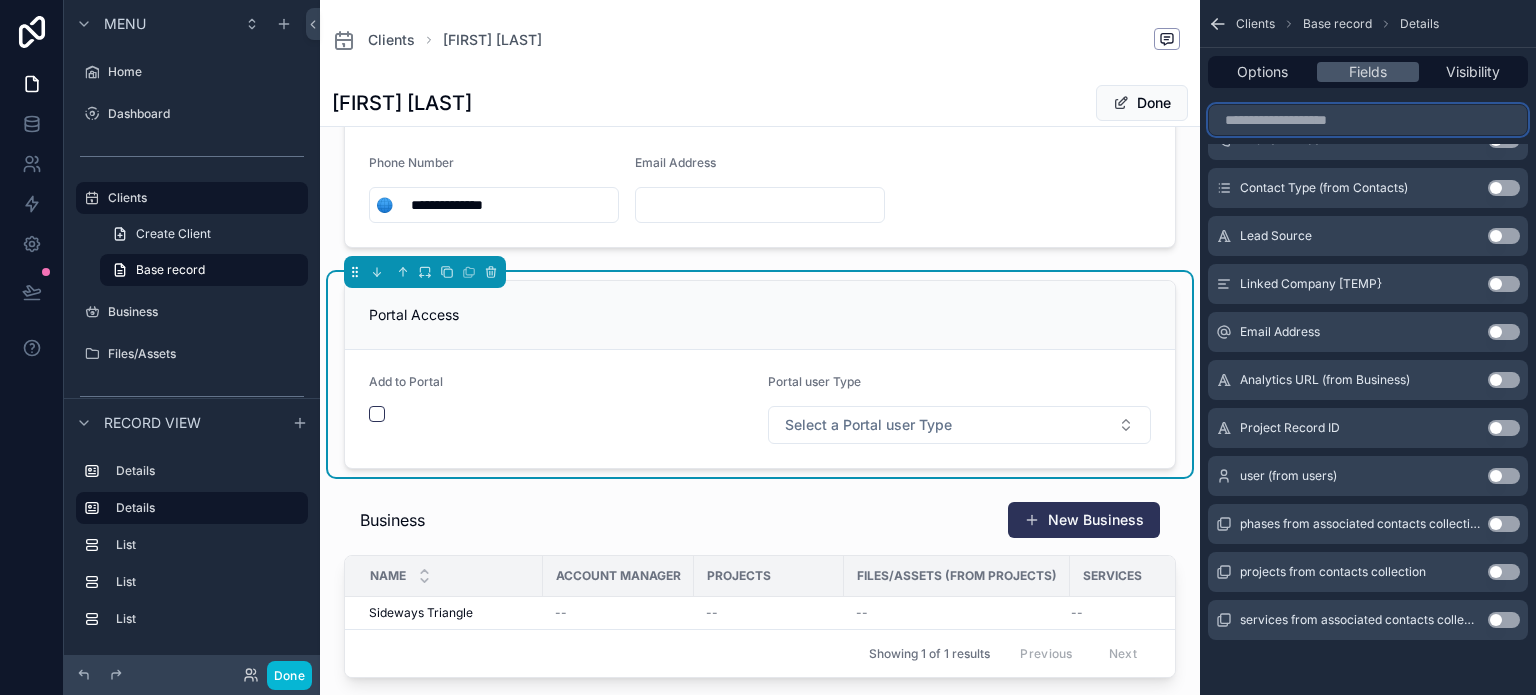 click at bounding box center [1368, 120] 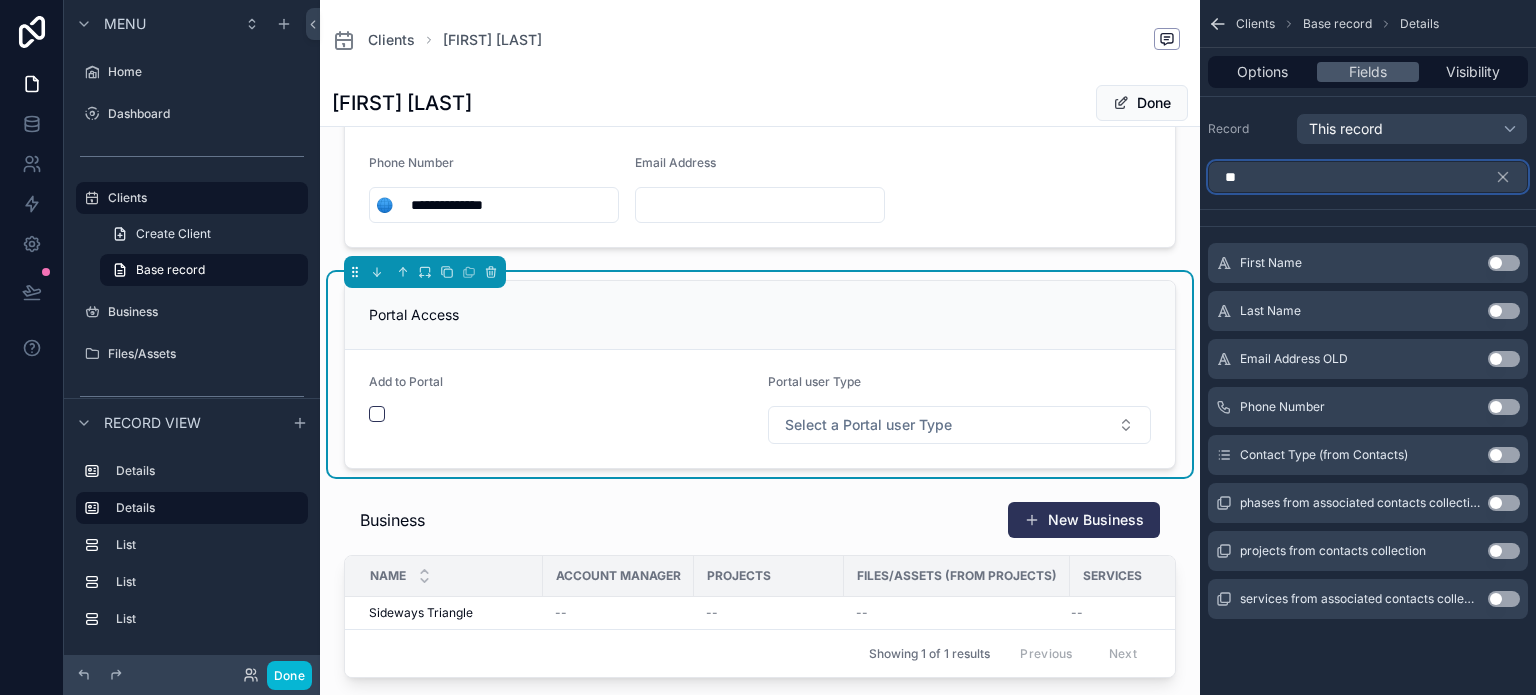 scroll, scrollTop: 0, scrollLeft: 0, axis: both 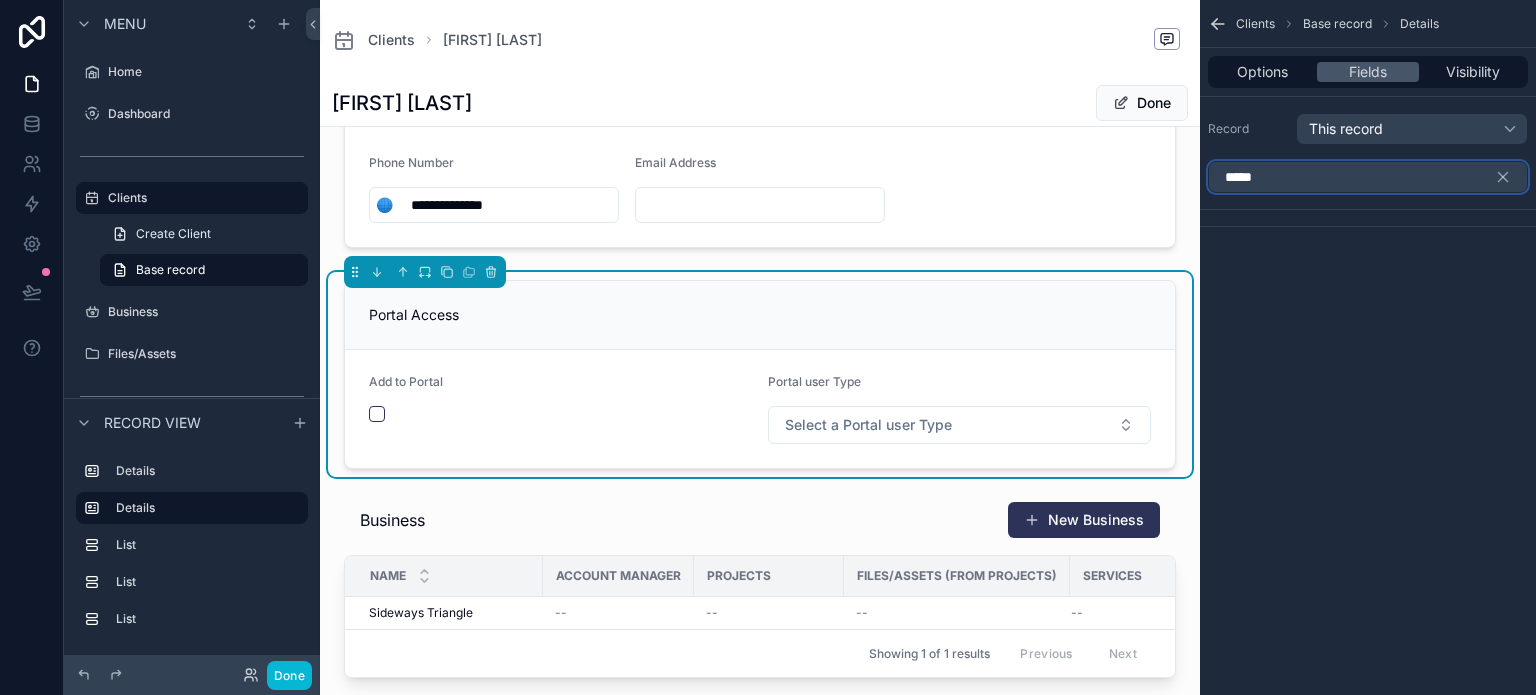 click on "*****" at bounding box center [1368, 177] 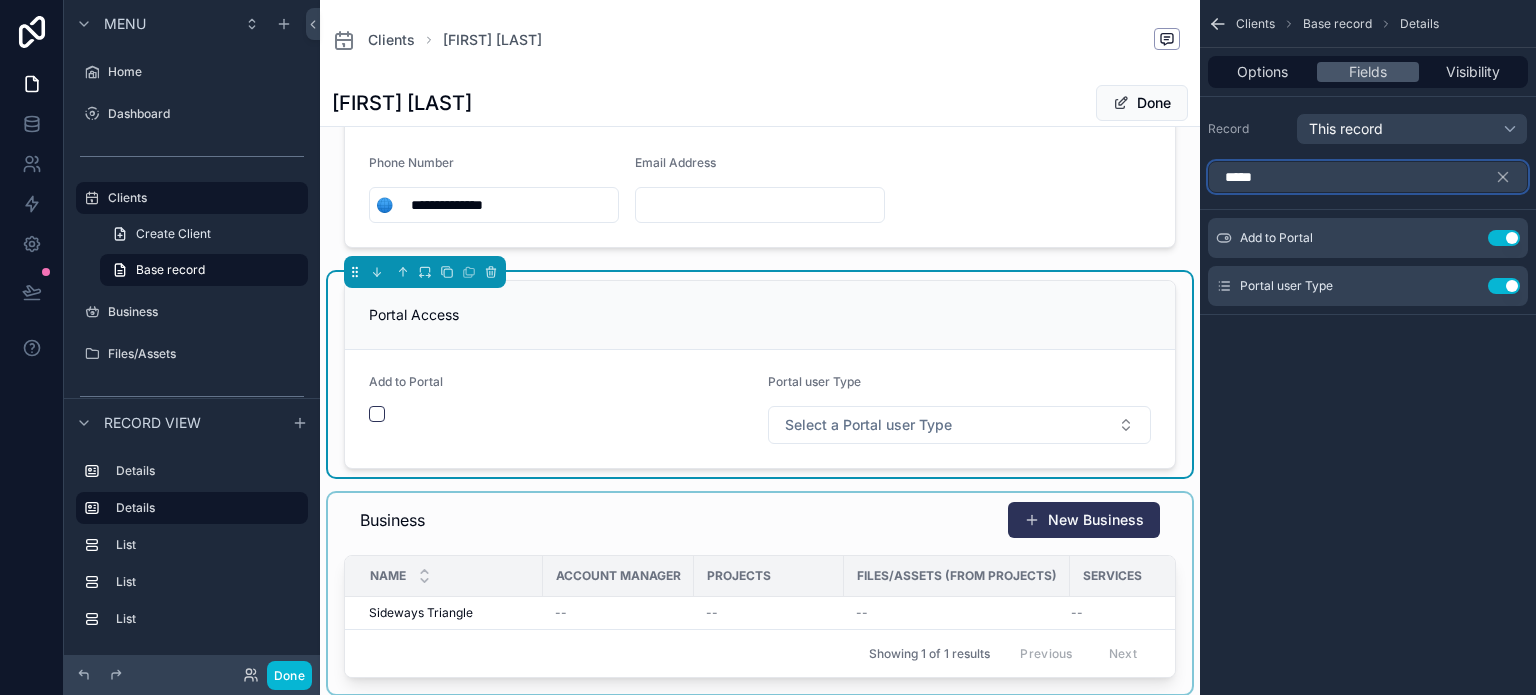 type on "******" 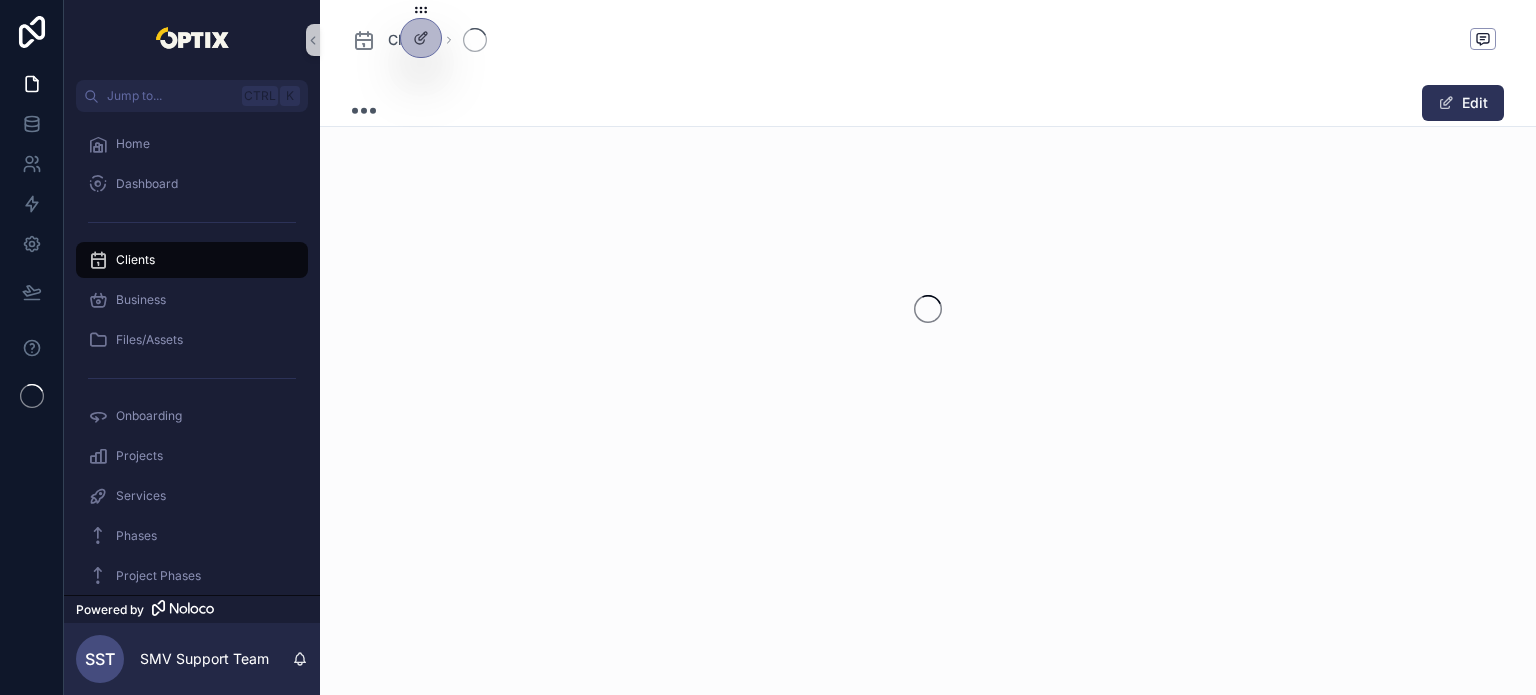 scroll, scrollTop: 0, scrollLeft: 0, axis: both 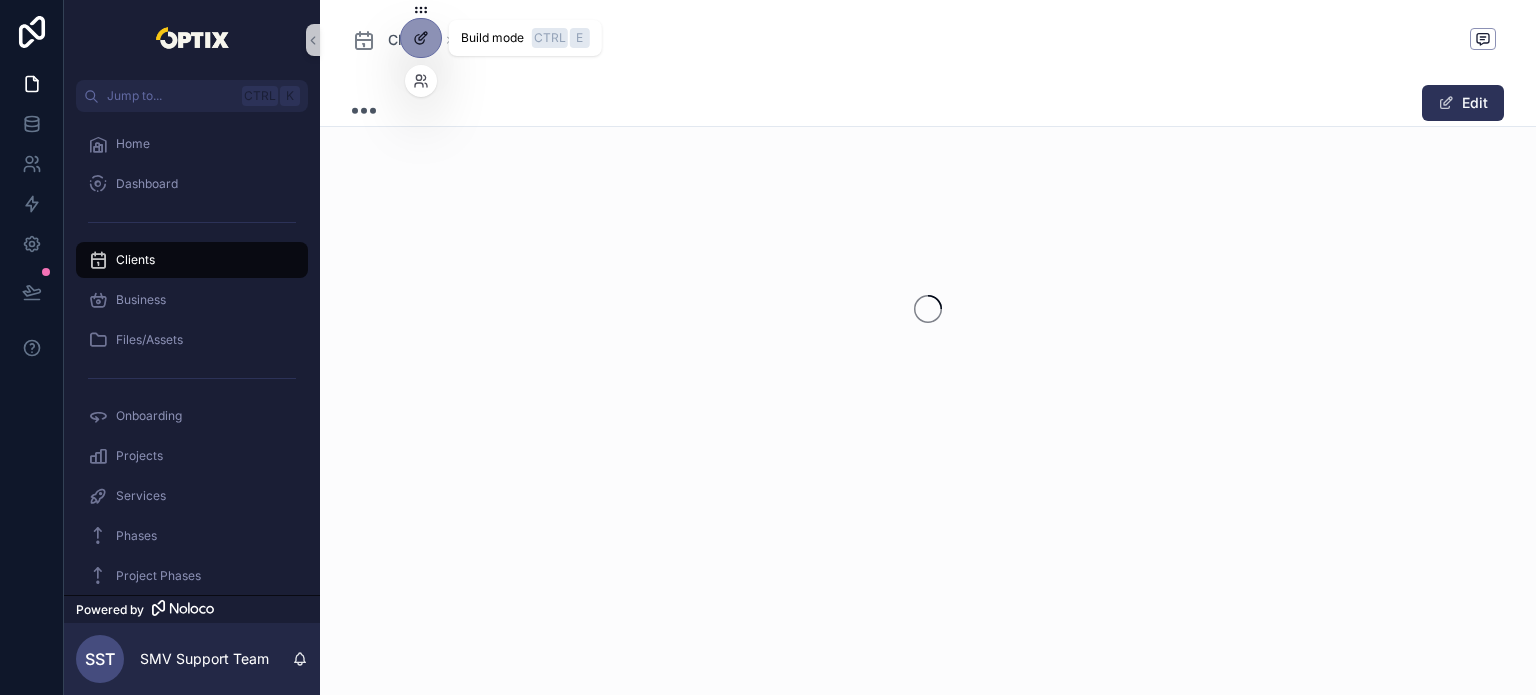 click 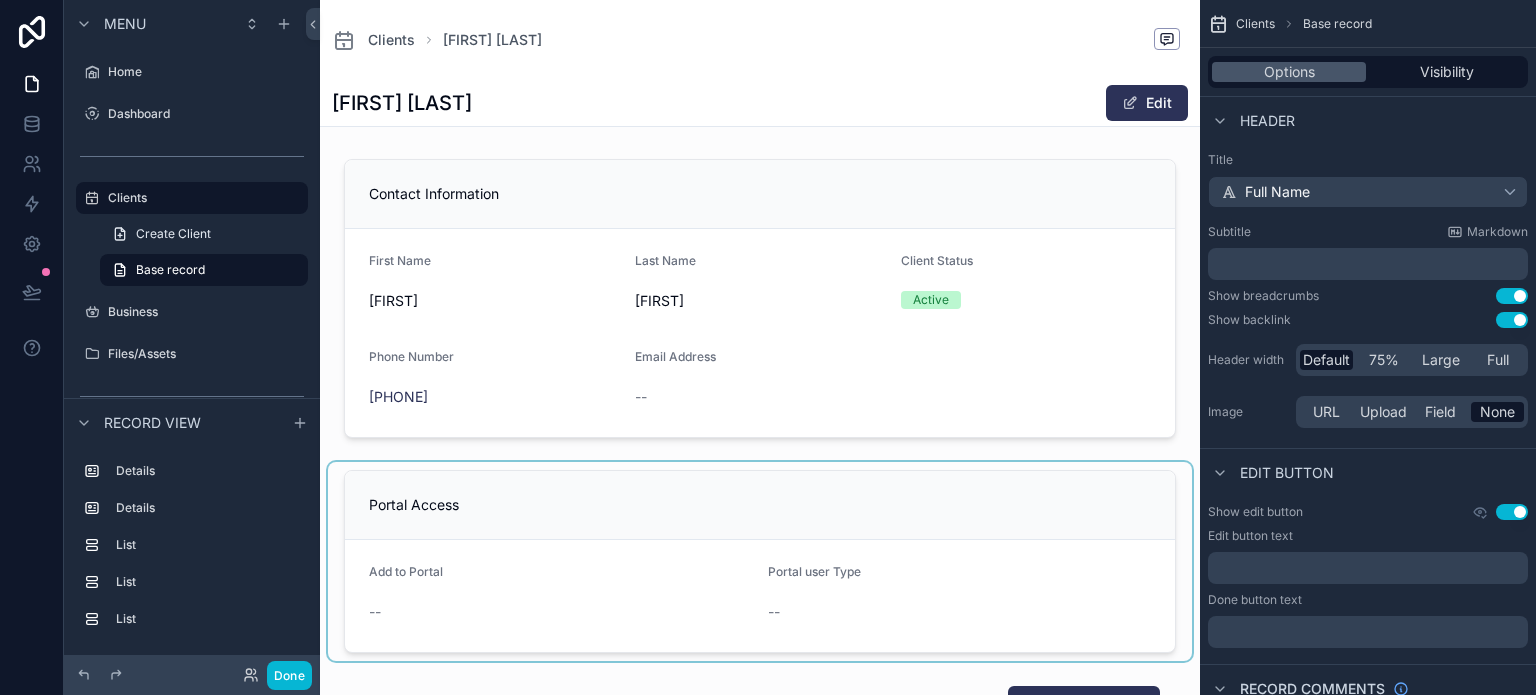 click at bounding box center (760, 561) 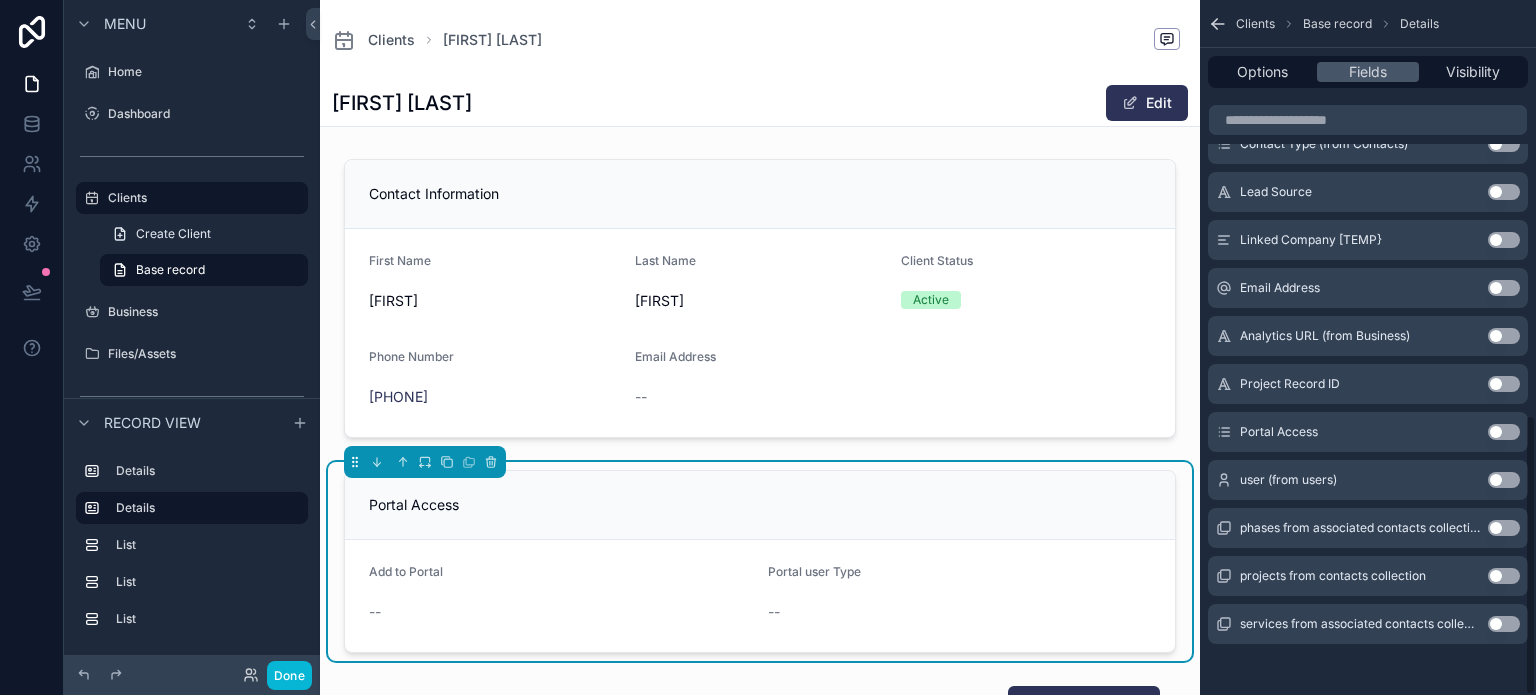 scroll, scrollTop: 1027, scrollLeft: 0, axis: vertical 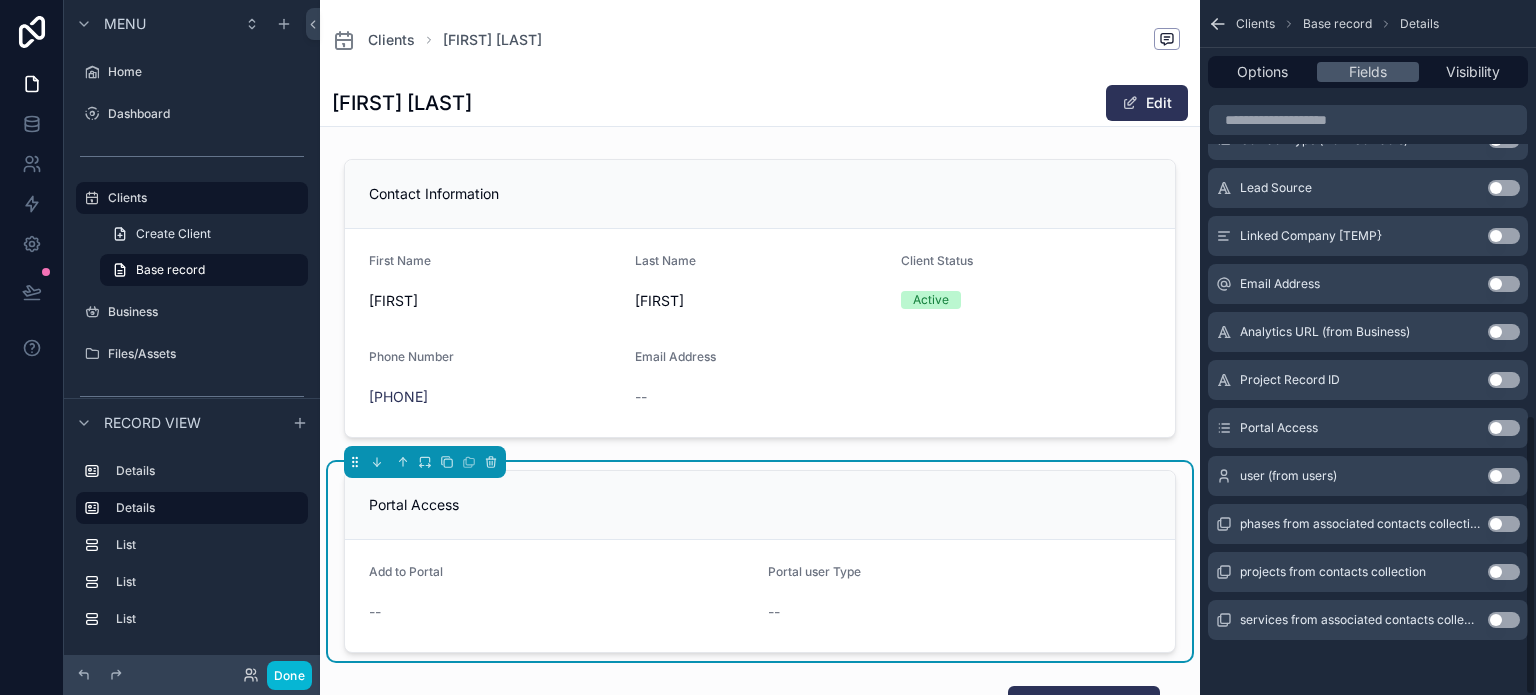 click on "Use setting" at bounding box center (1504, 428) 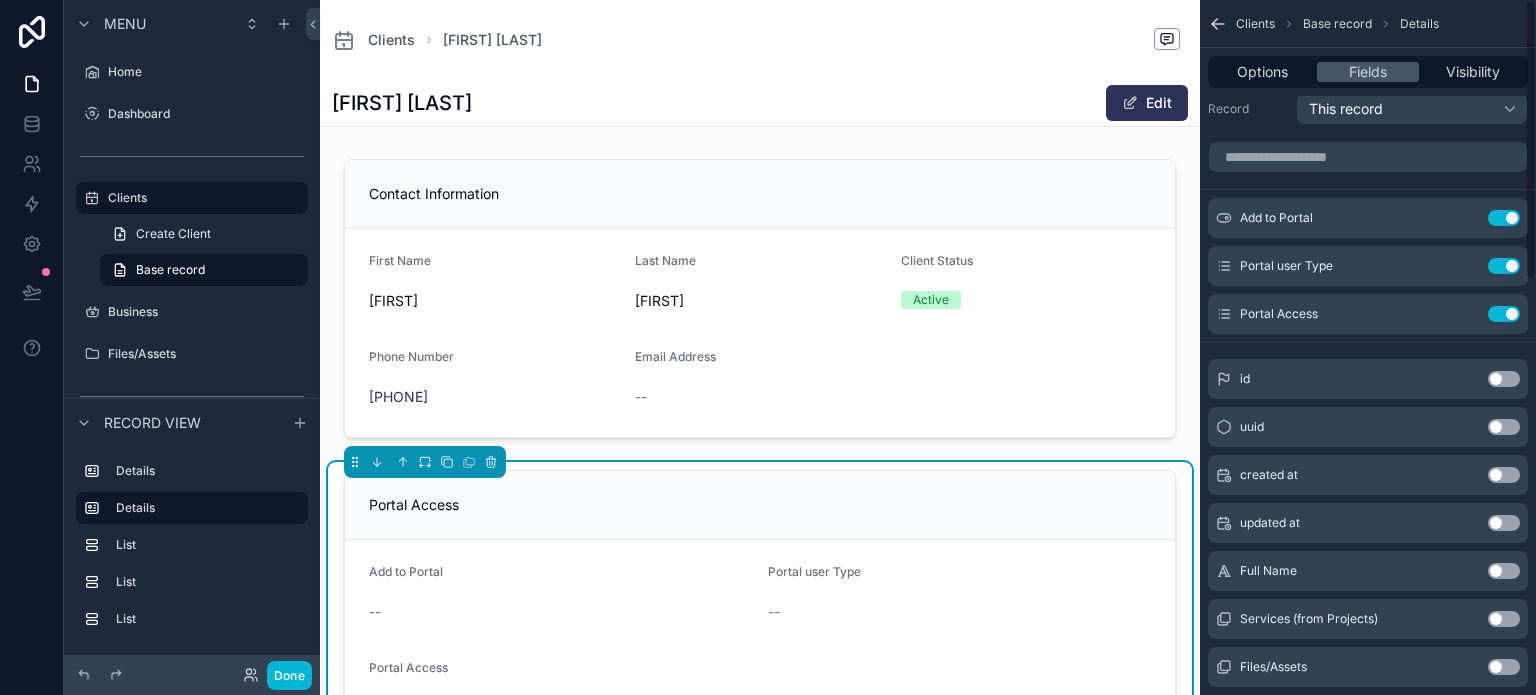 scroll, scrollTop: 0, scrollLeft: 0, axis: both 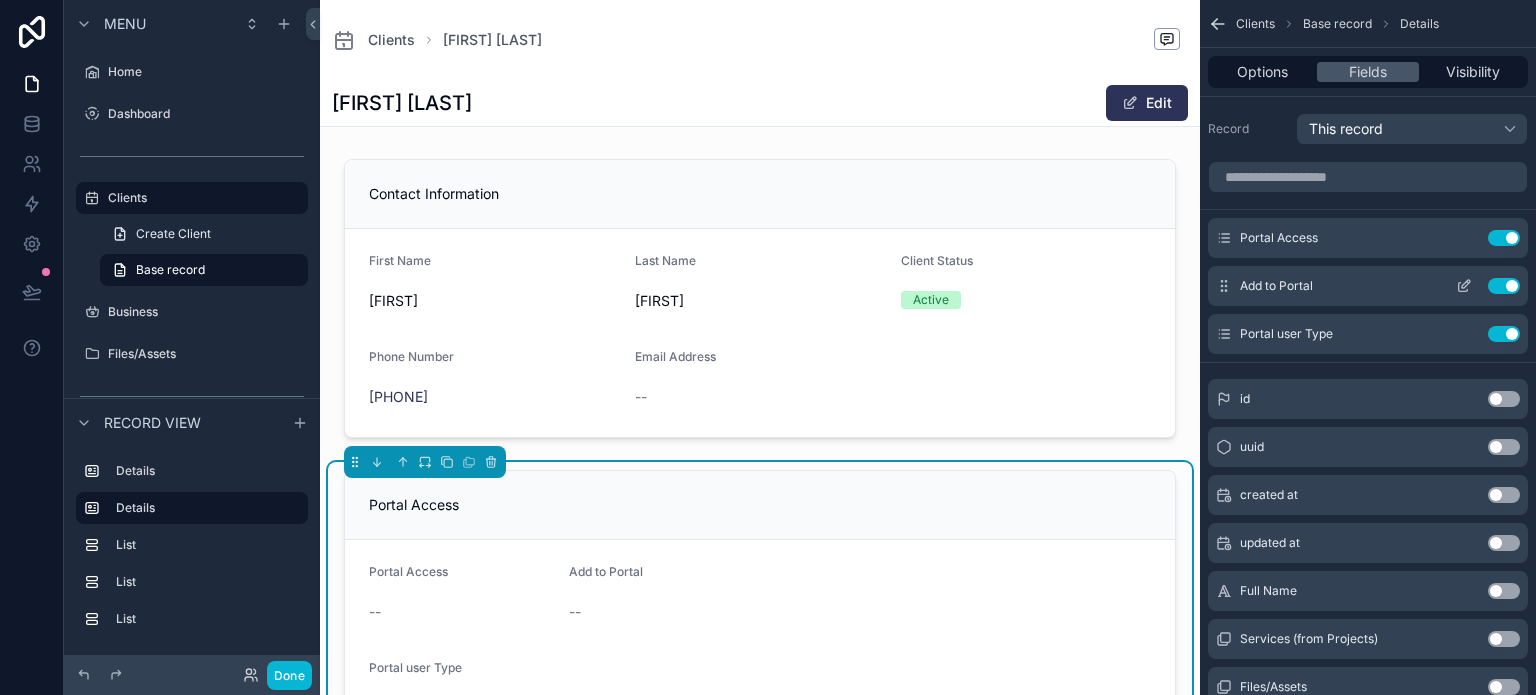 click on "Use setting" at bounding box center [1504, 286] 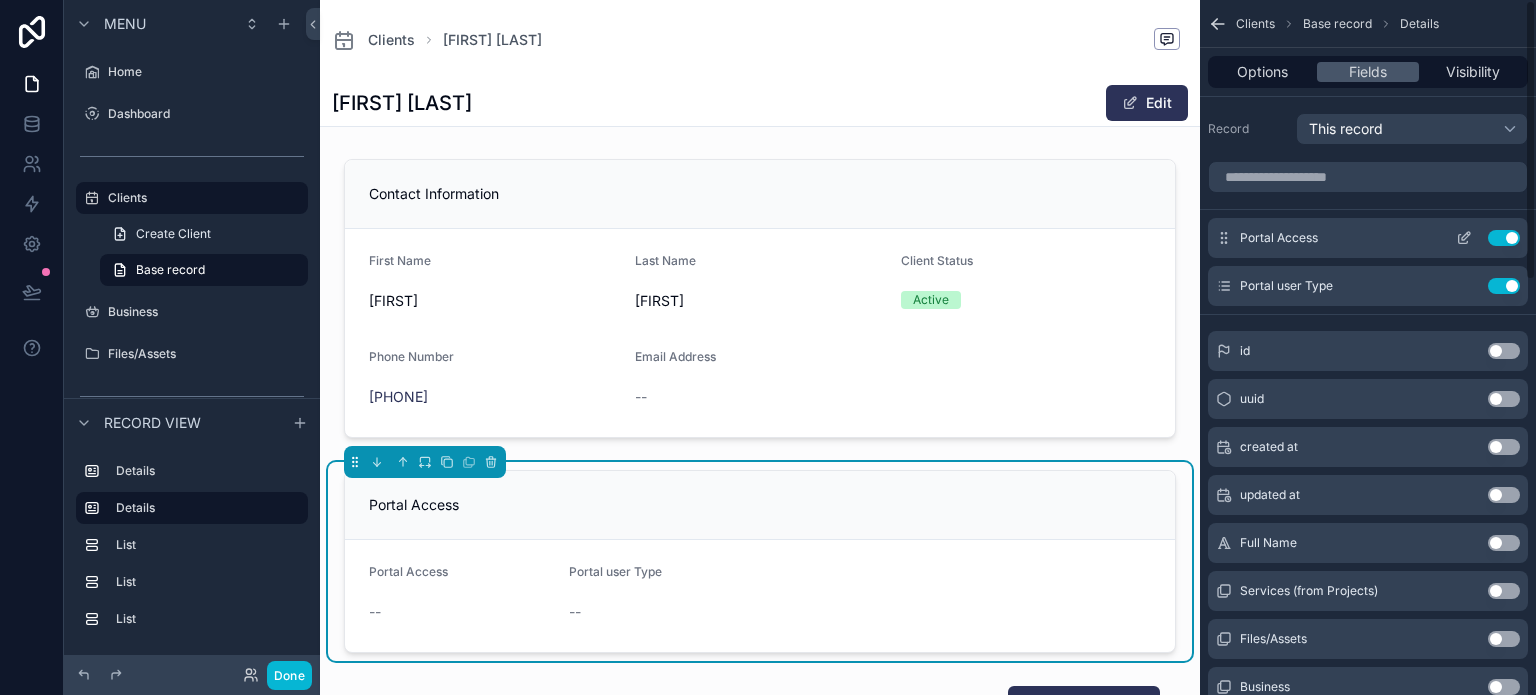 click 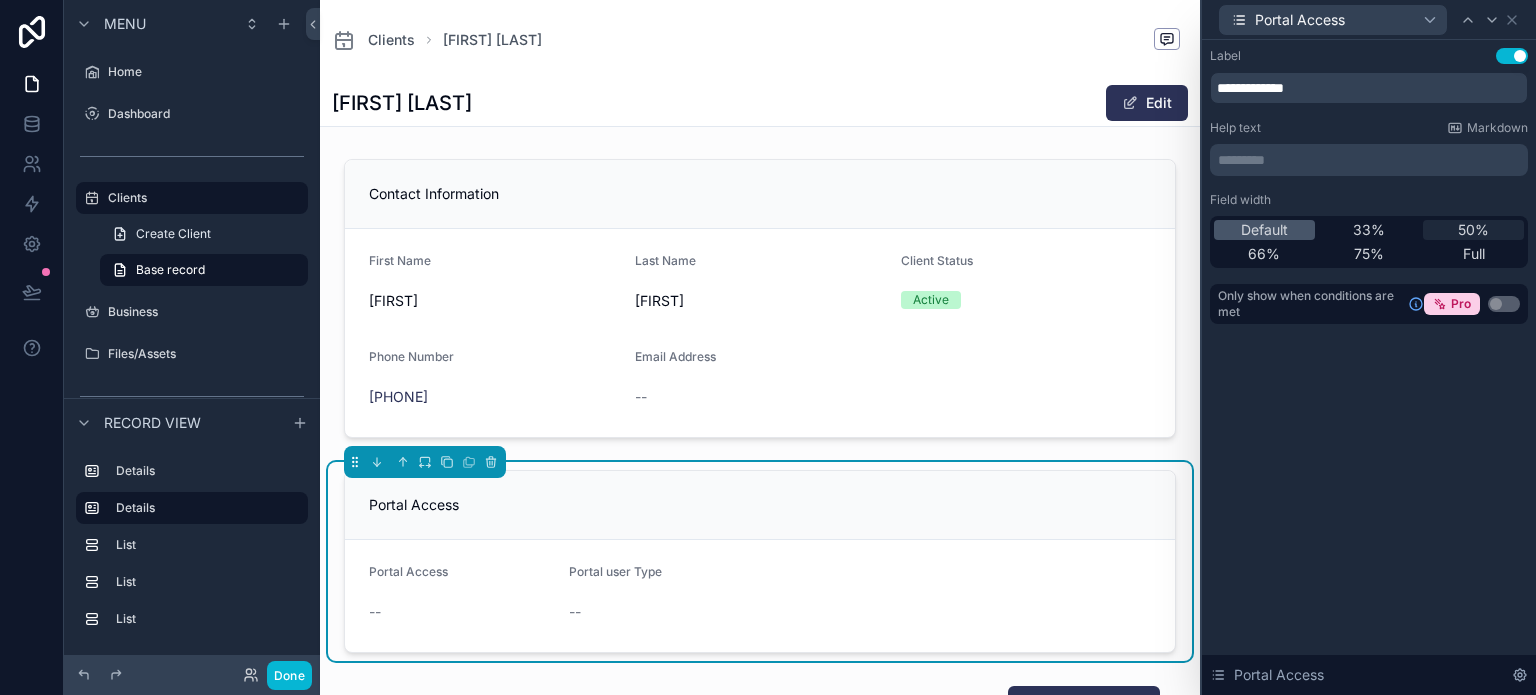click on "50%" at bounding box center [1473, 230] 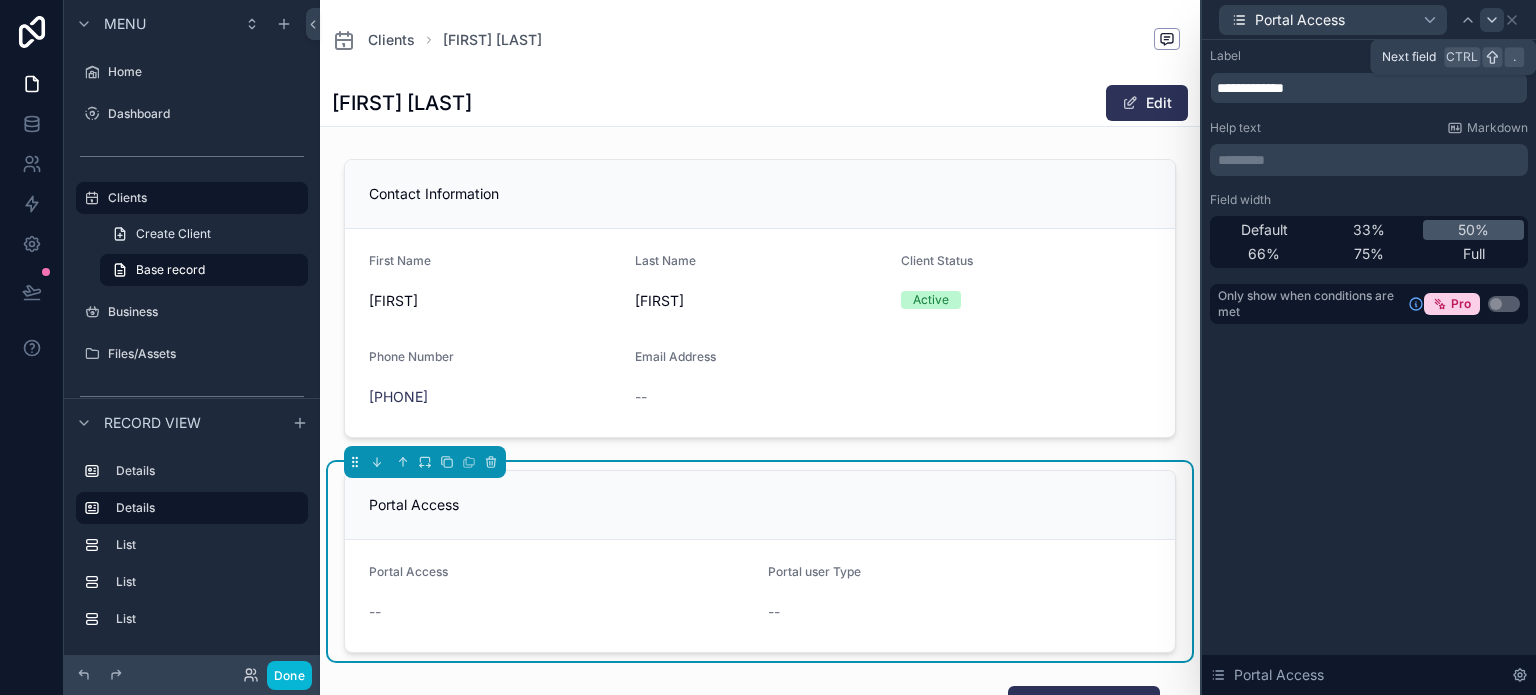click 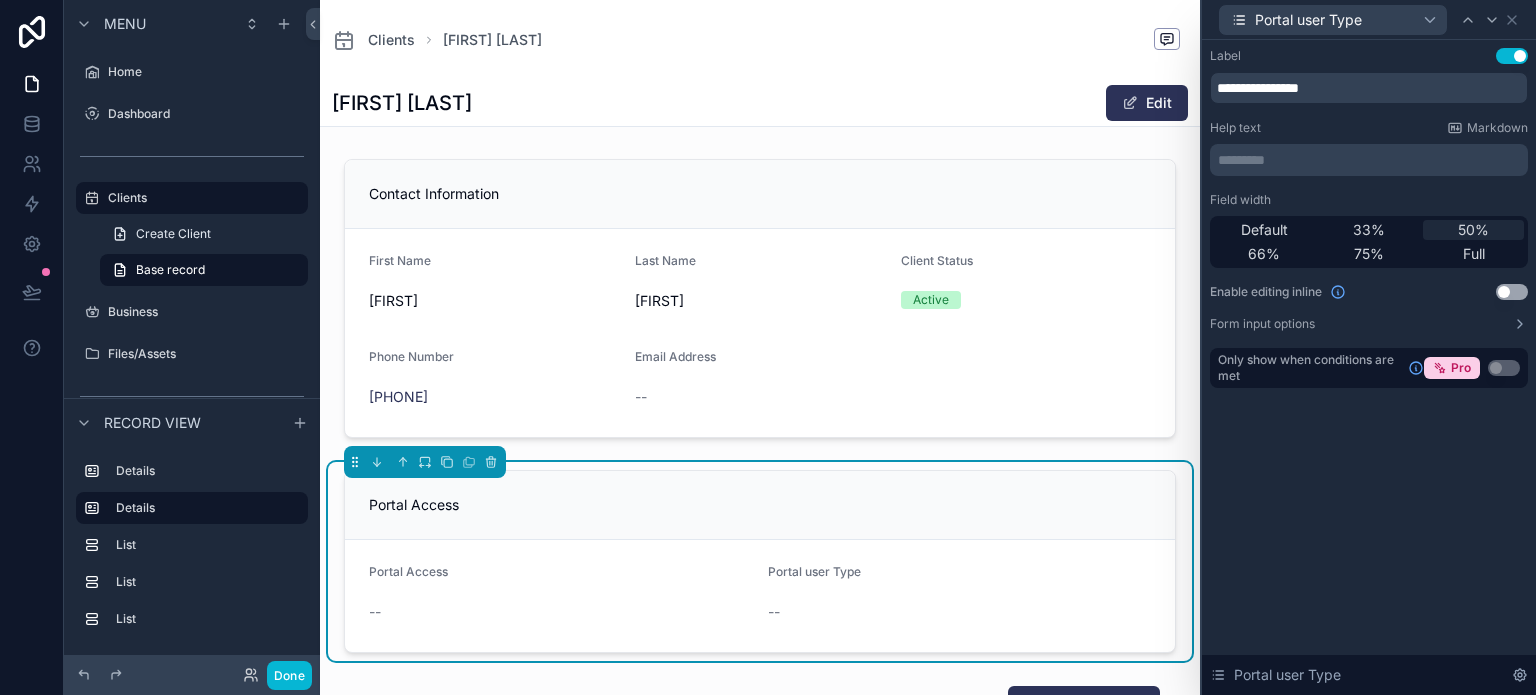 click on "50%" at bounding box center [1473, 230] 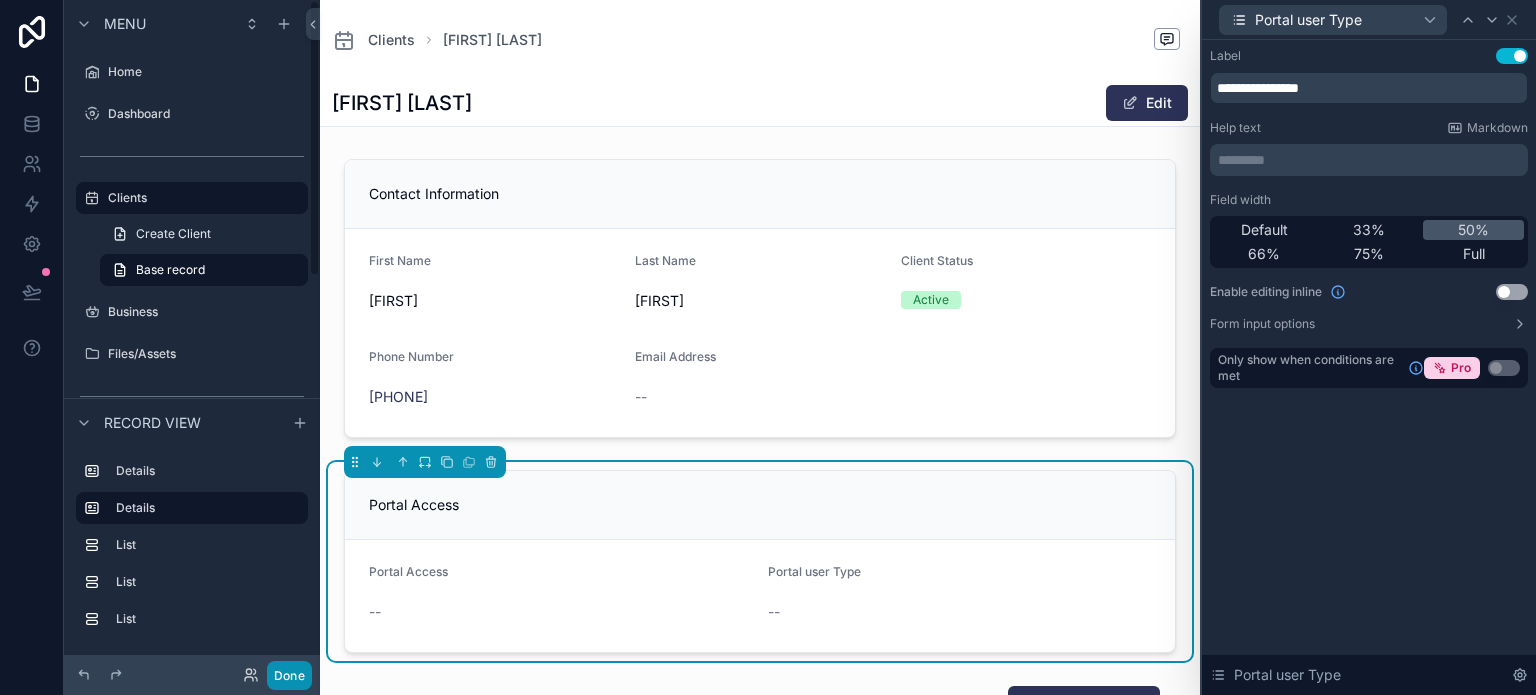 click on "Done" at bounding box center (289, 675) 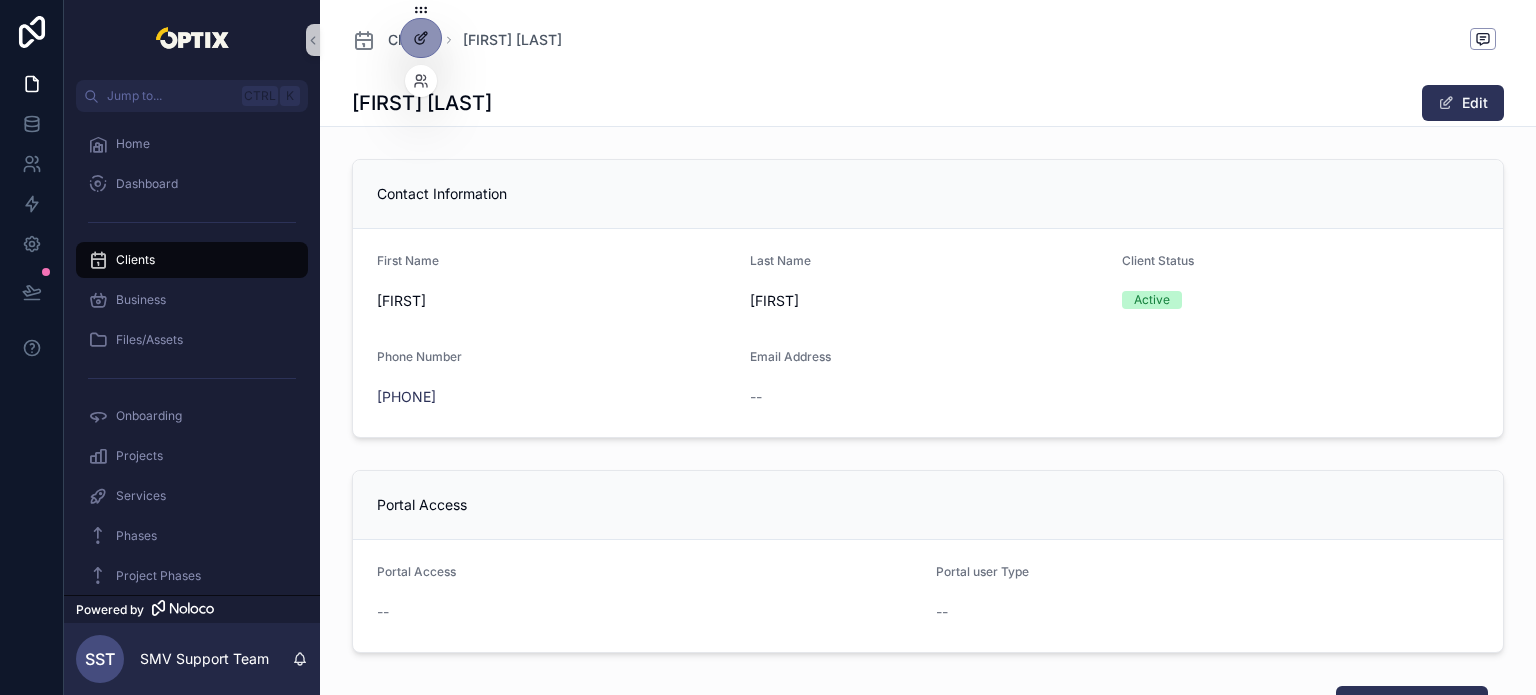 click 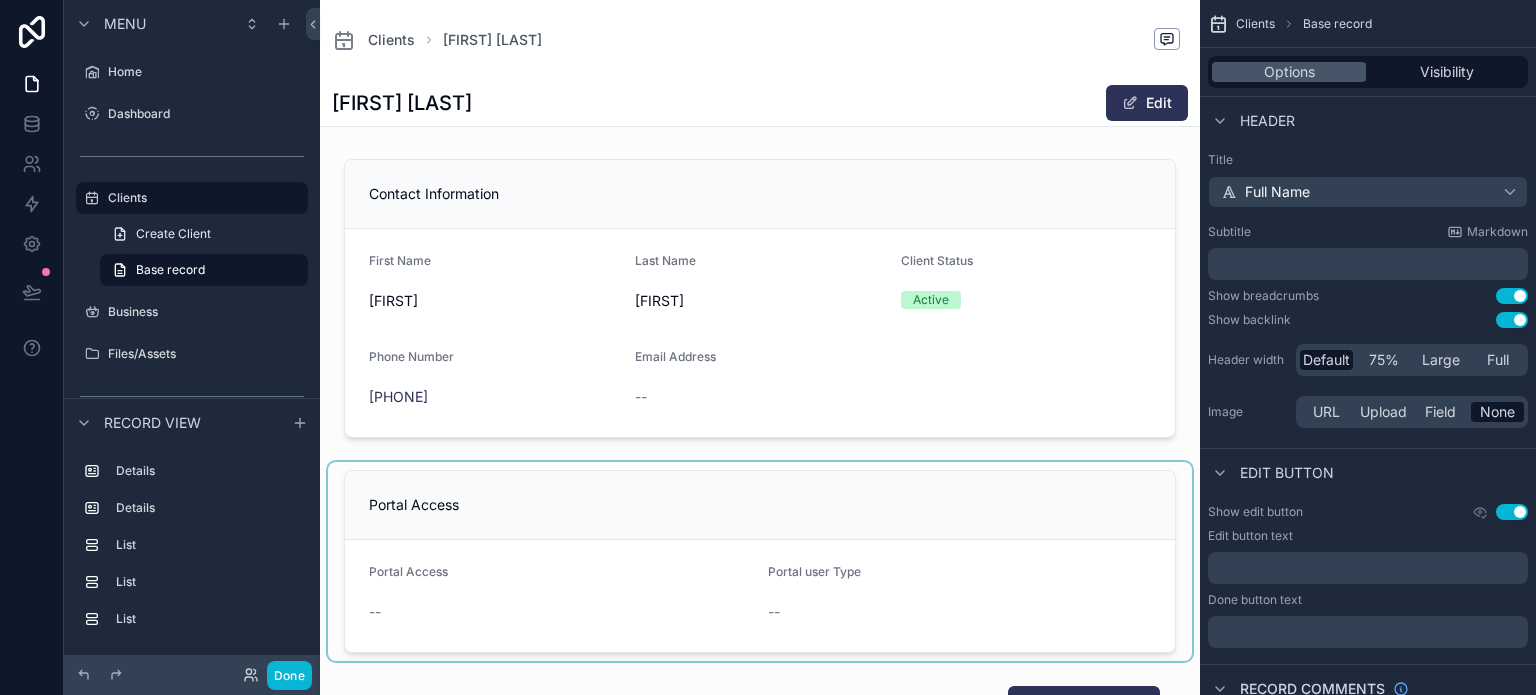 click at bounding box center [760, 561] 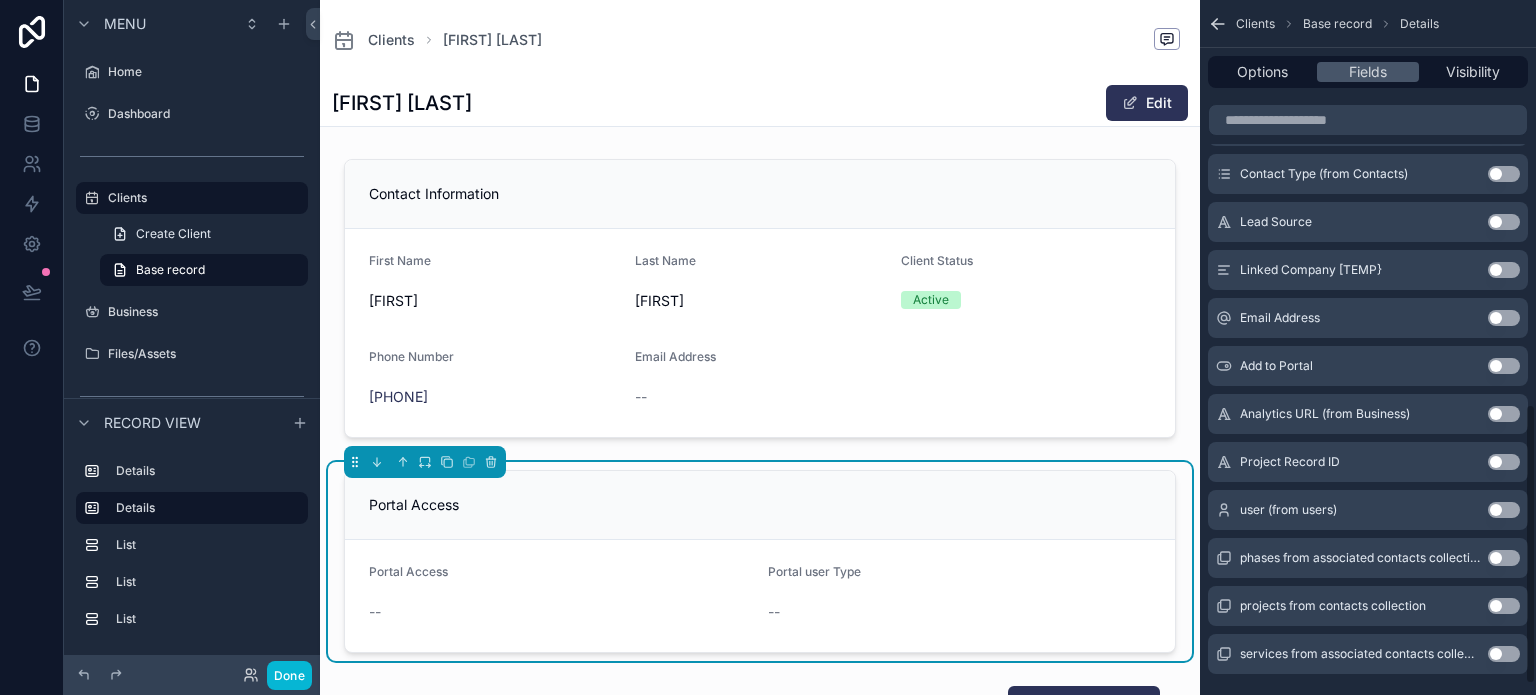 scroll, scrollTop: 1000, scrollLeft: 0, axis: vertical 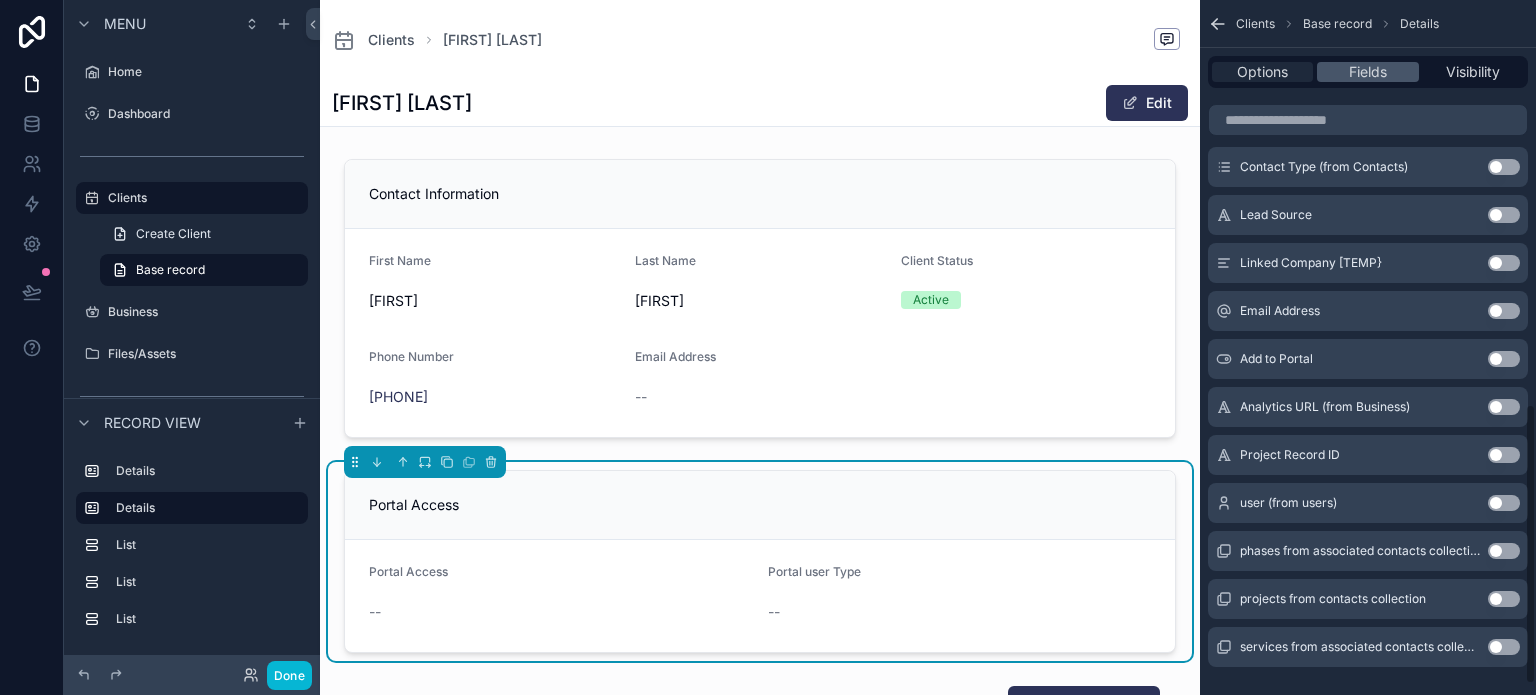 click on "Options" at bounding box center (1262, 72) 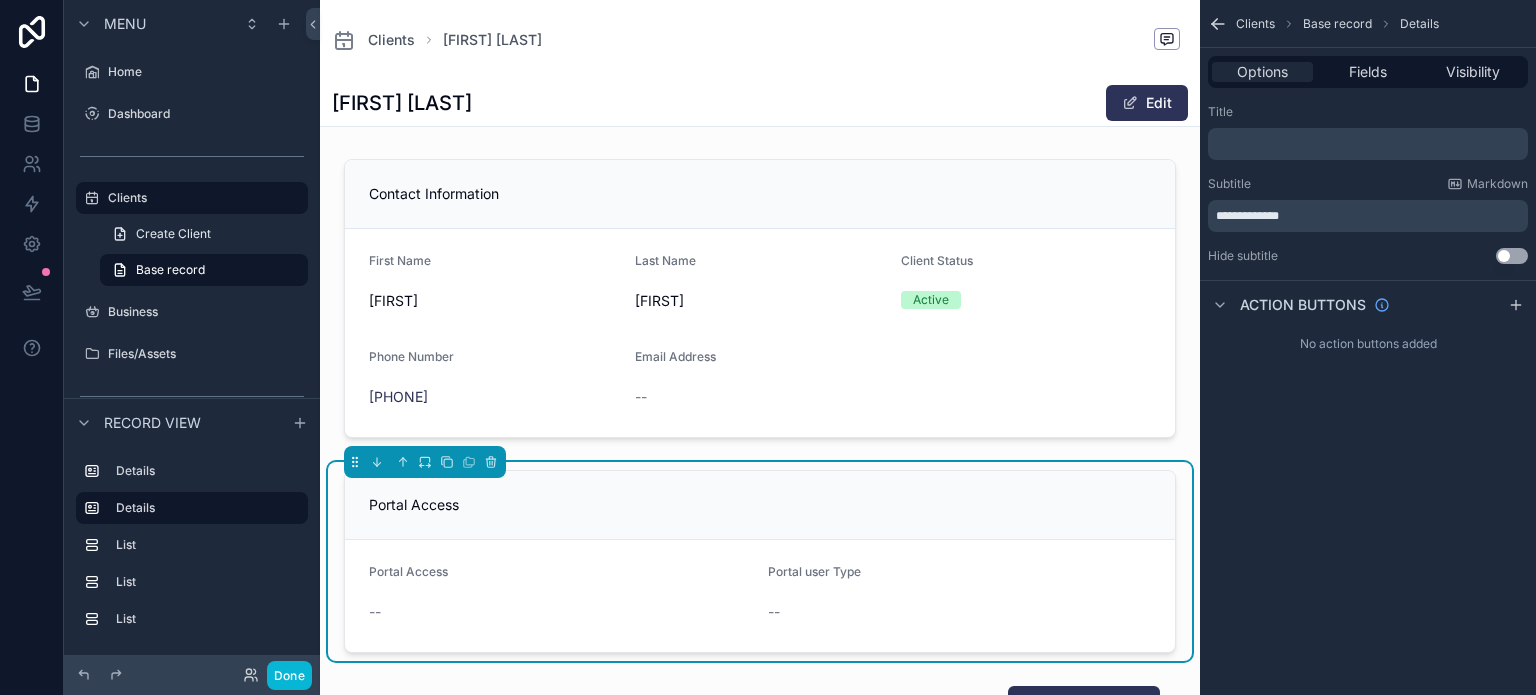 scroll, scrollTop: 0, scrollLeft: 0, axis: both 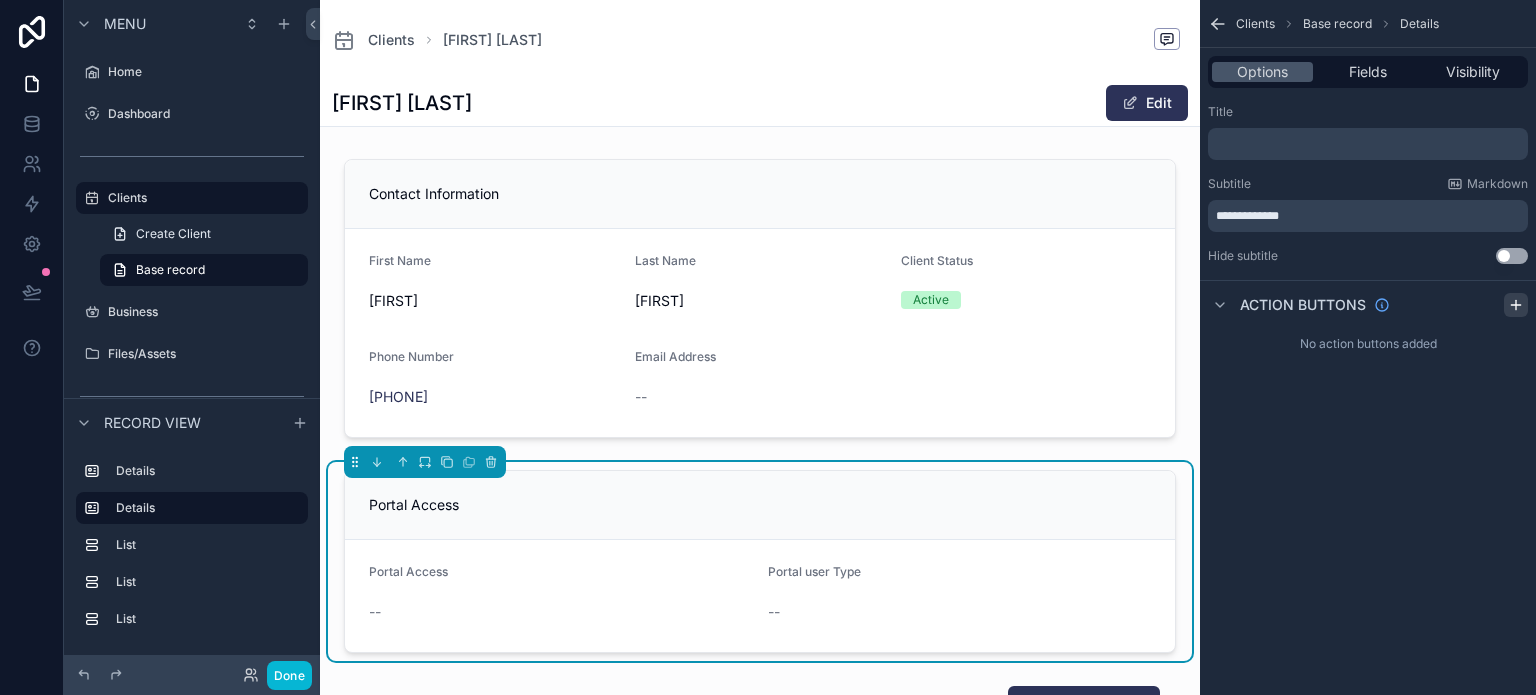 click 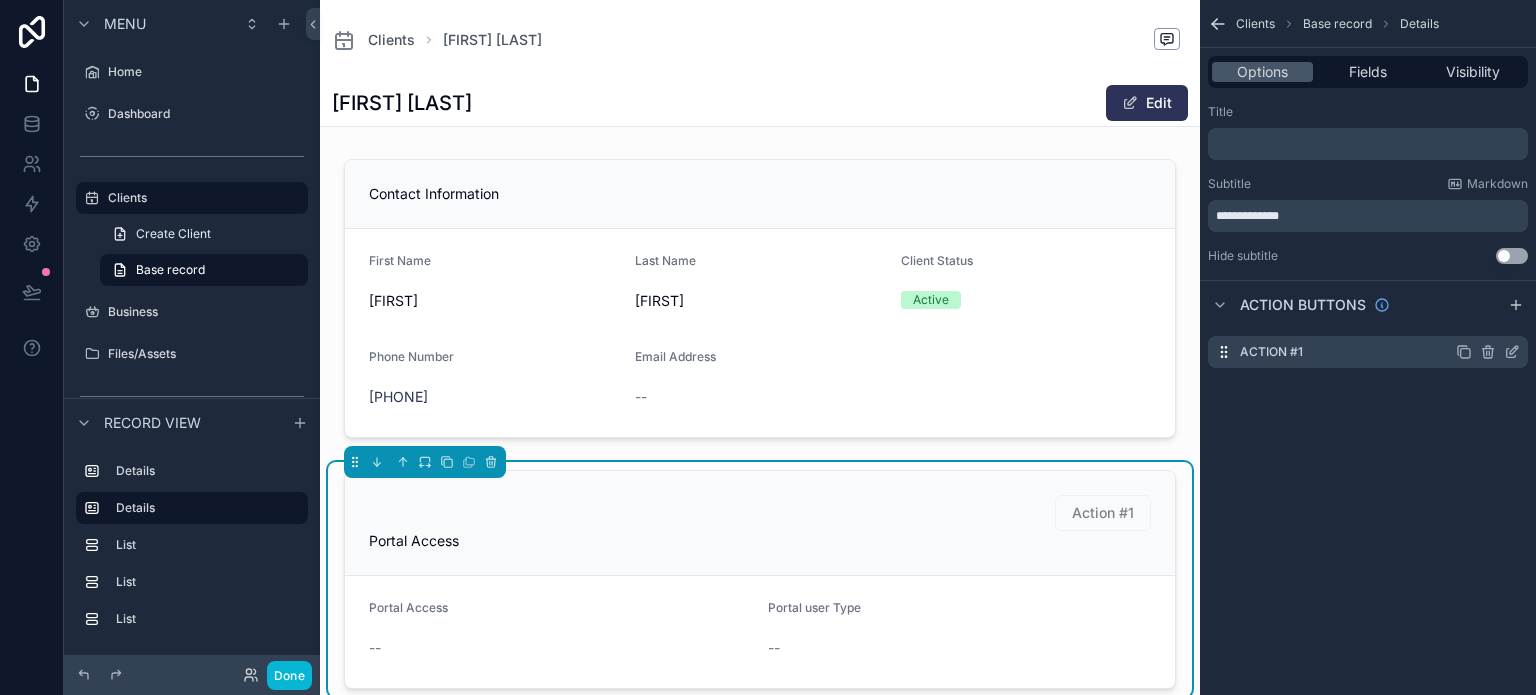 click 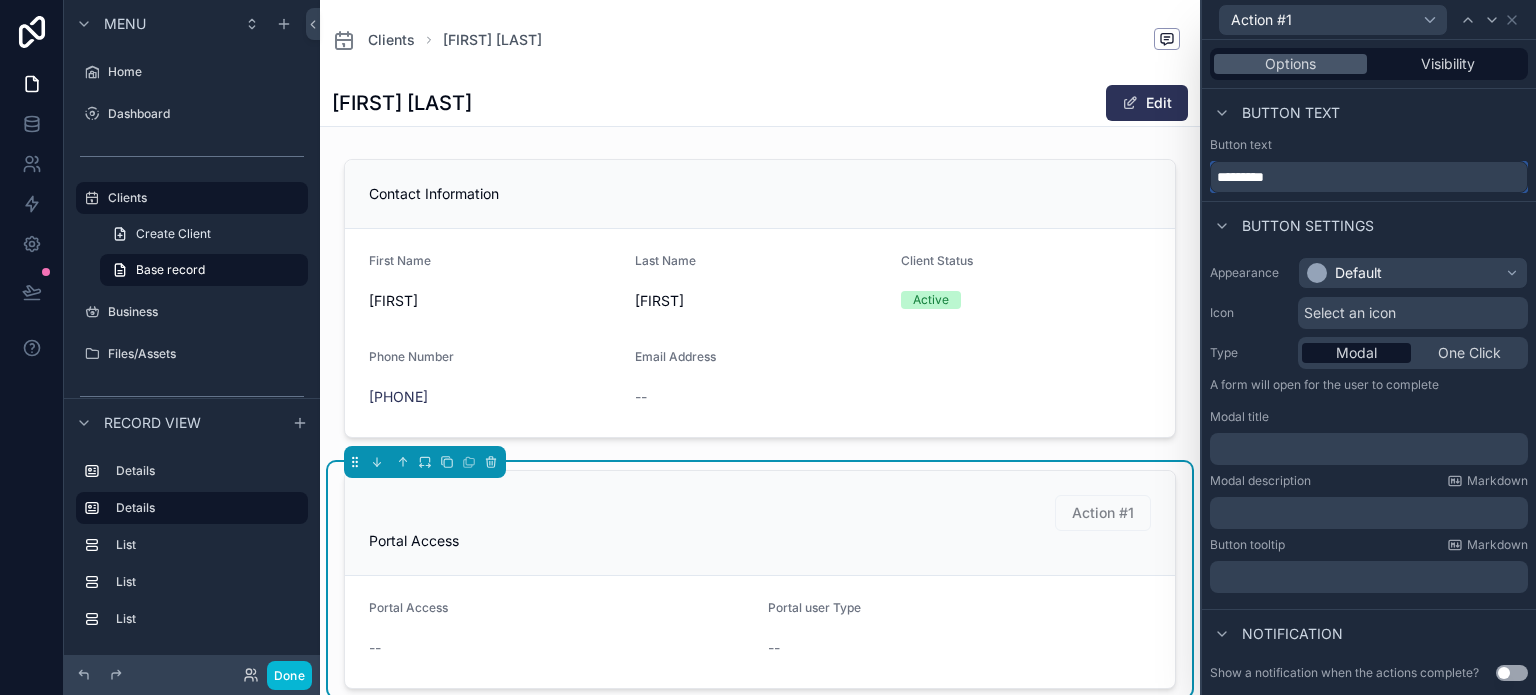 click on "*********" at bounding box center (1369, 177) 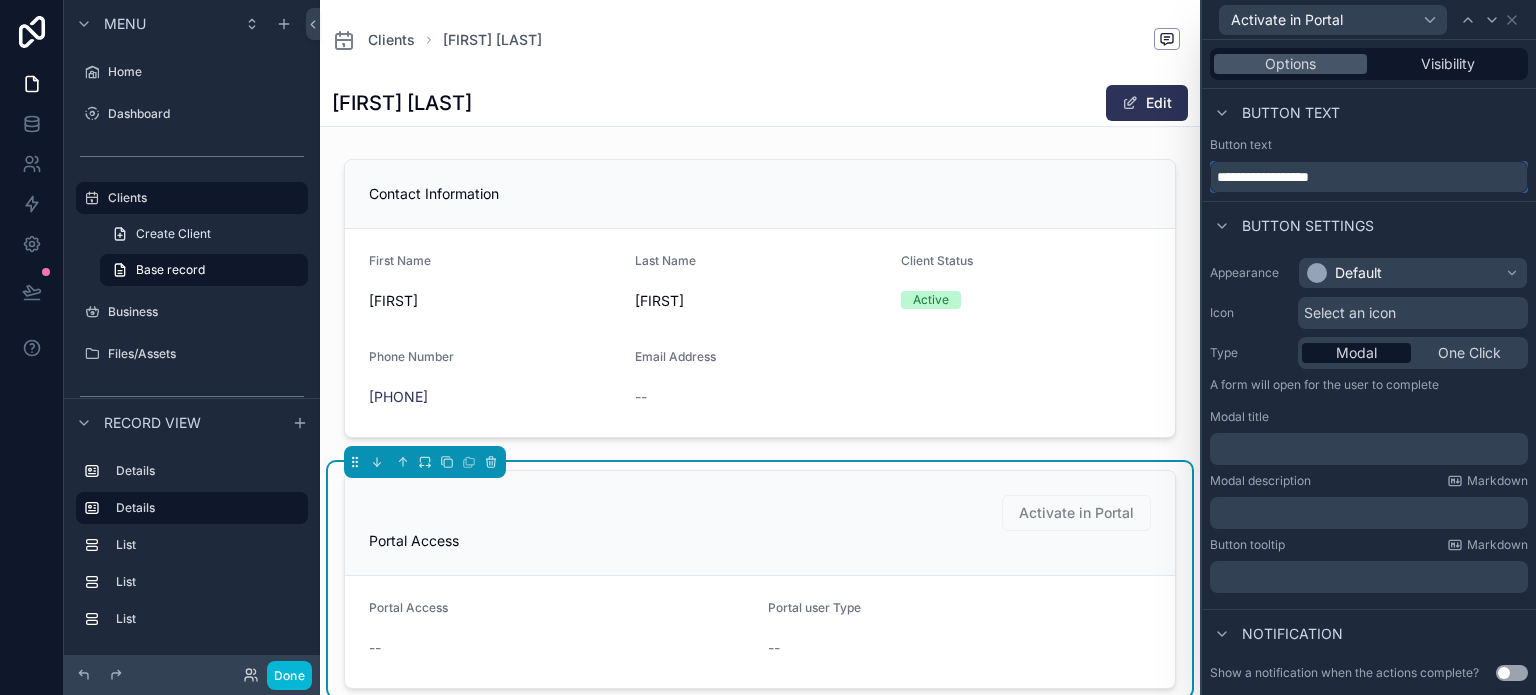 type on "**********" 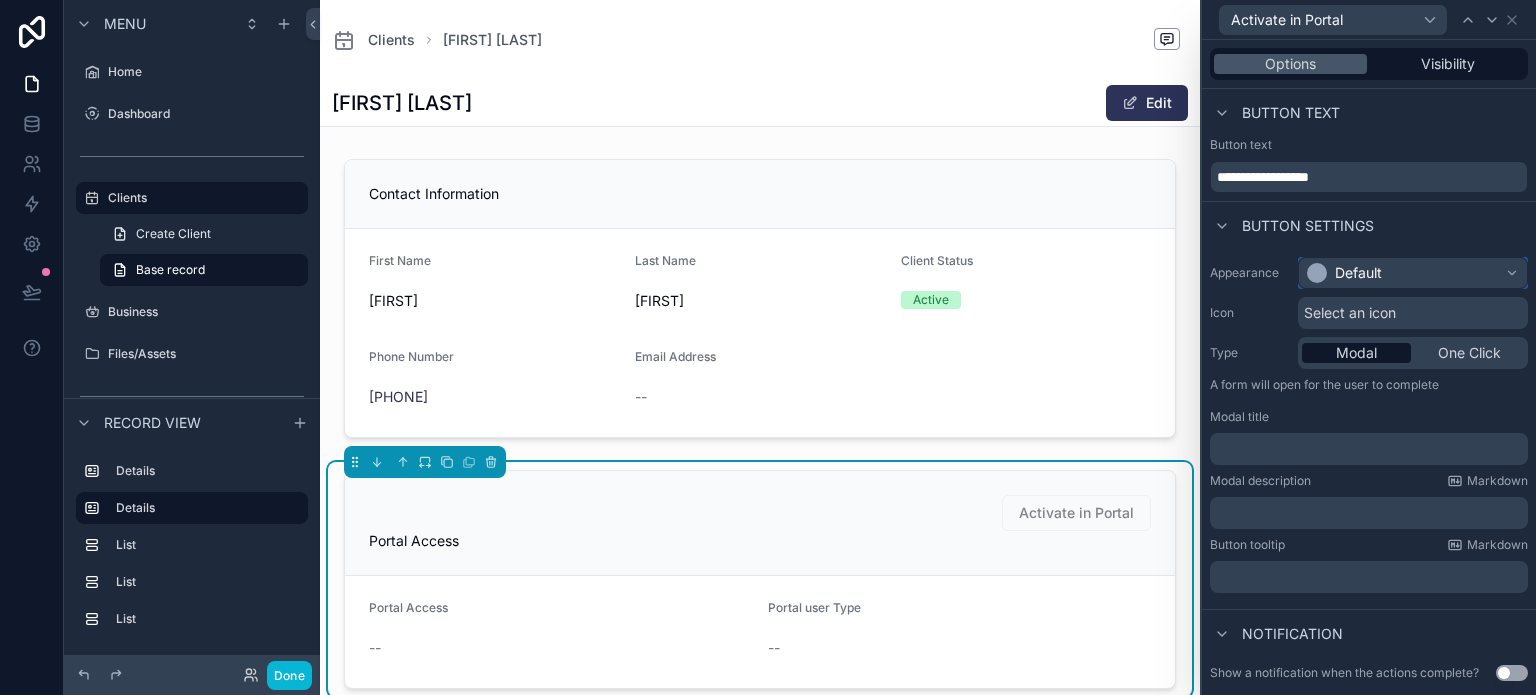 click on "Default" at bounding box center [1413, 273] 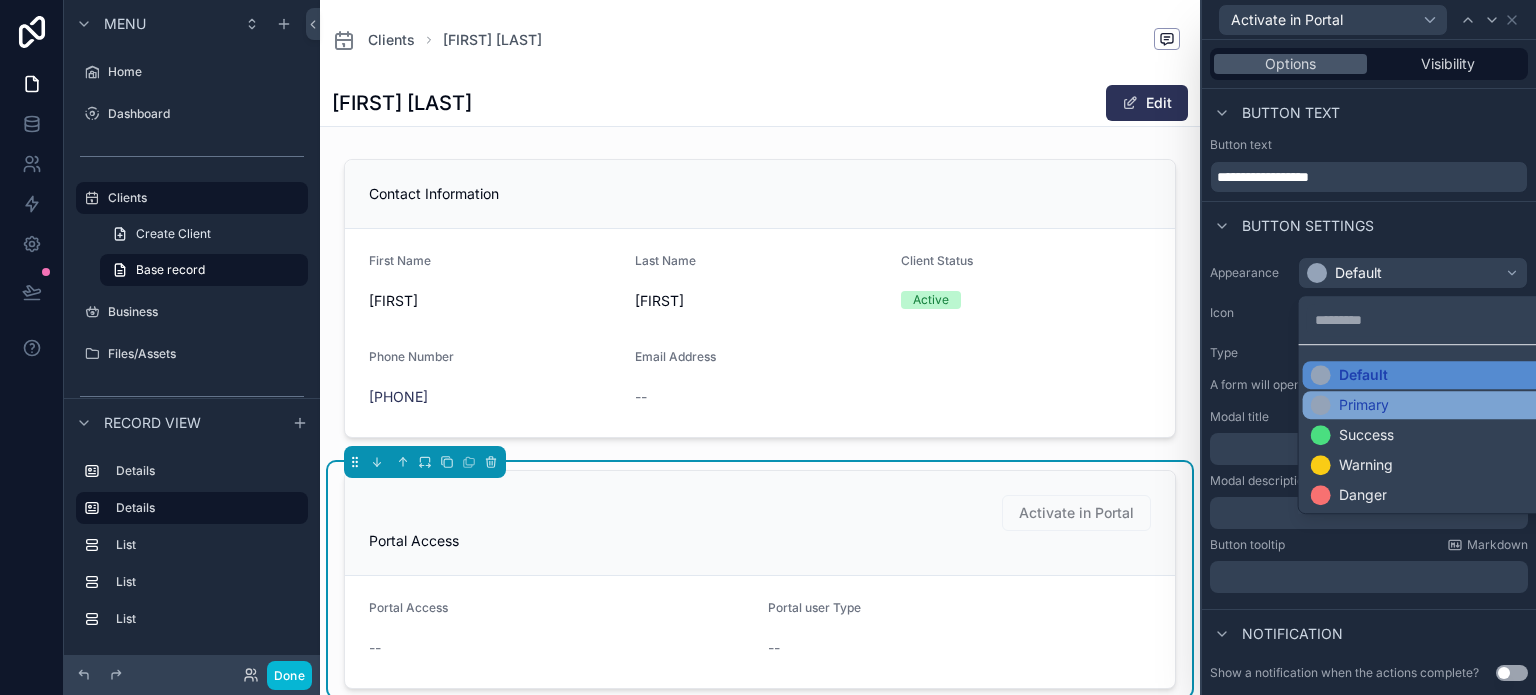 click on "Primary" at bounding box center (1364, 405) 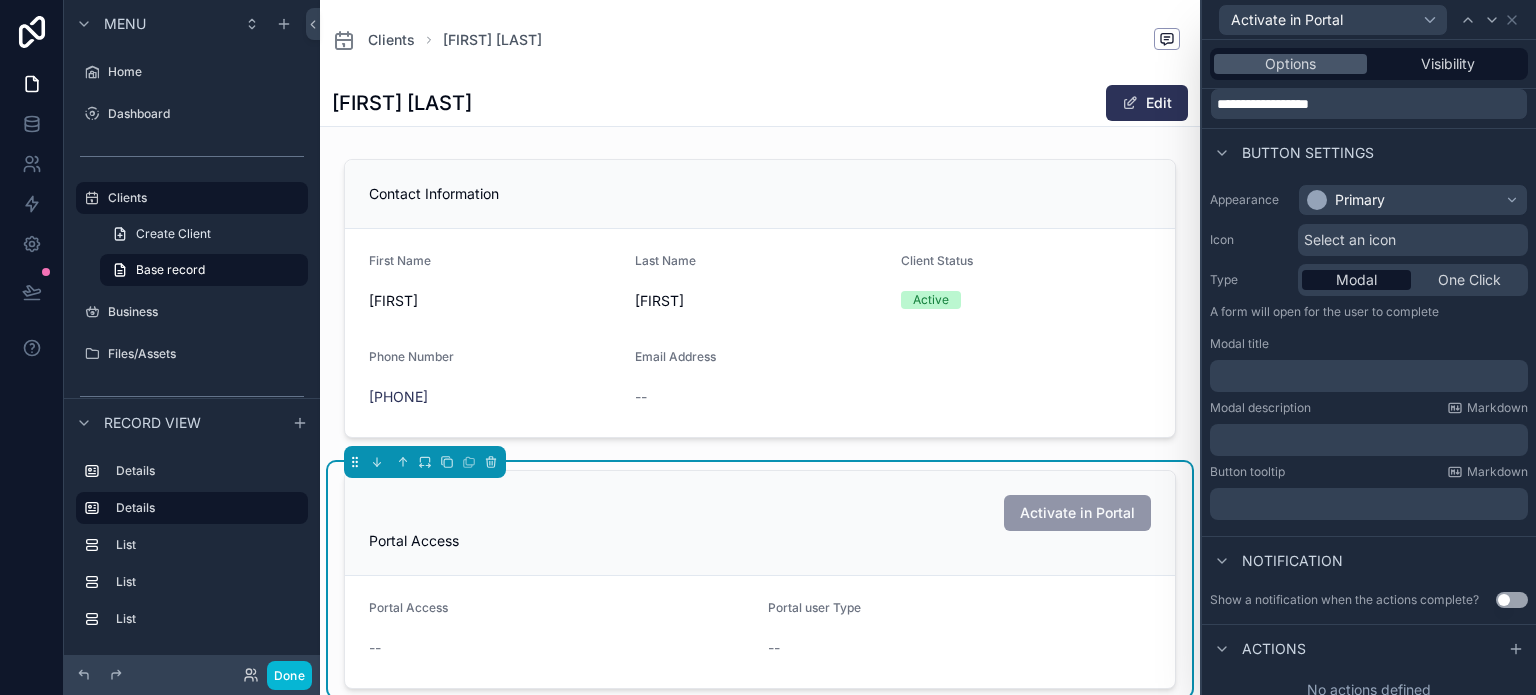 scroll, scrollTop: 85, scrollLeft: 0, axis: vertical 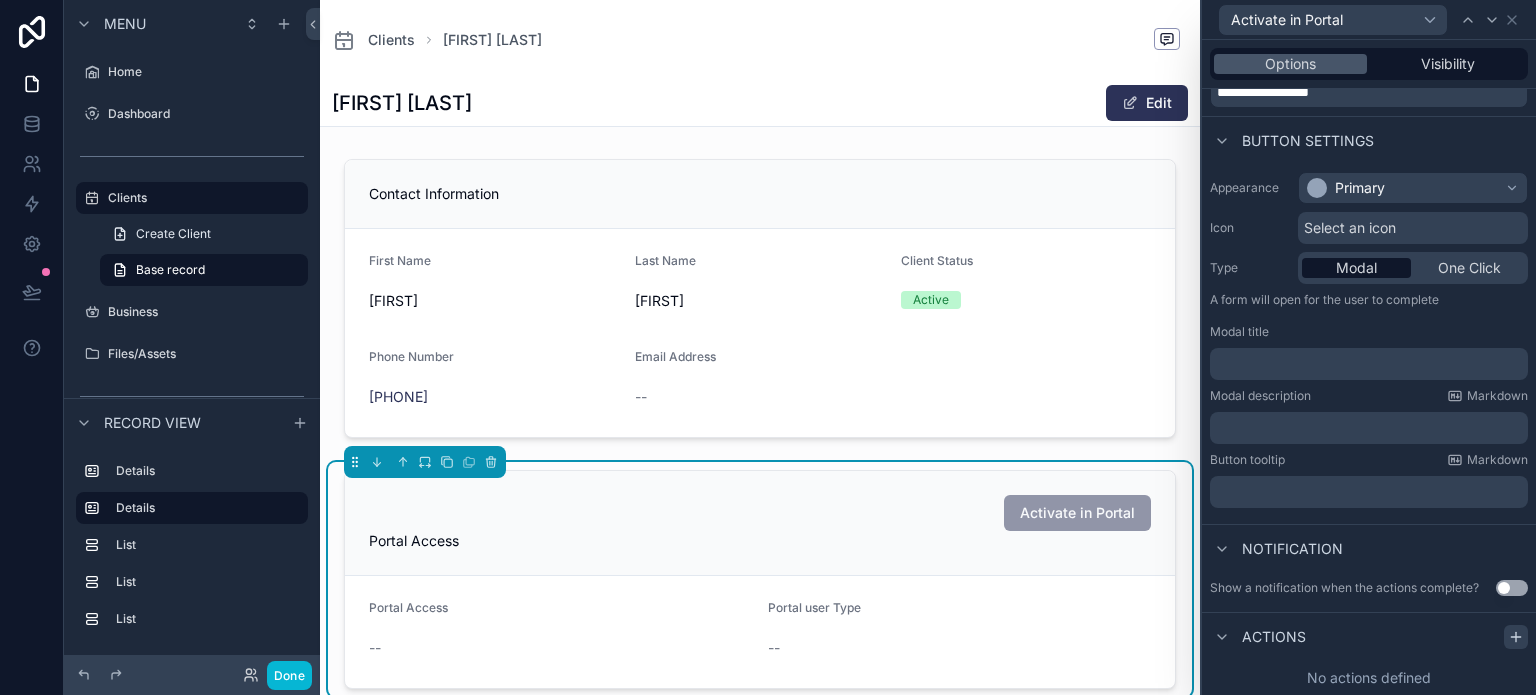 click 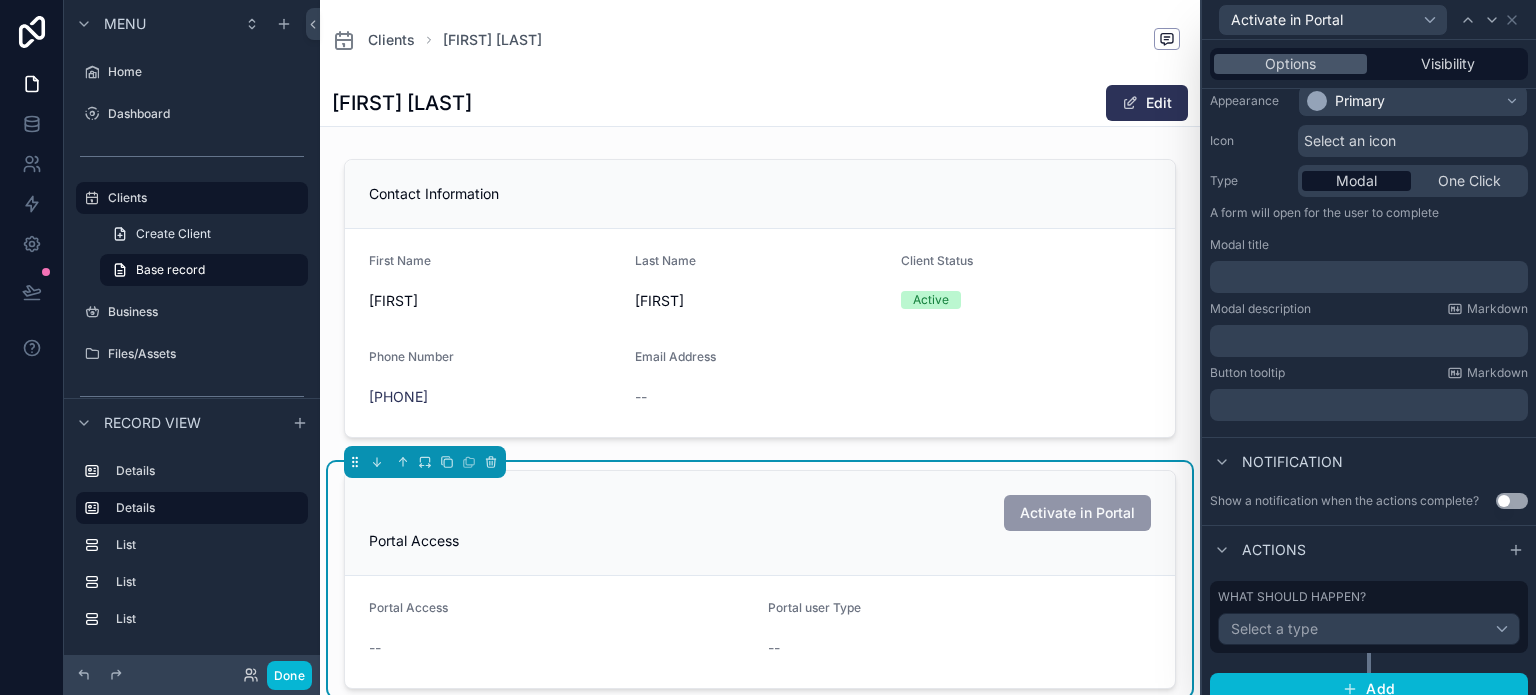 scroll, scrollTop: 188, scrollLeft: 0, axis: vertical 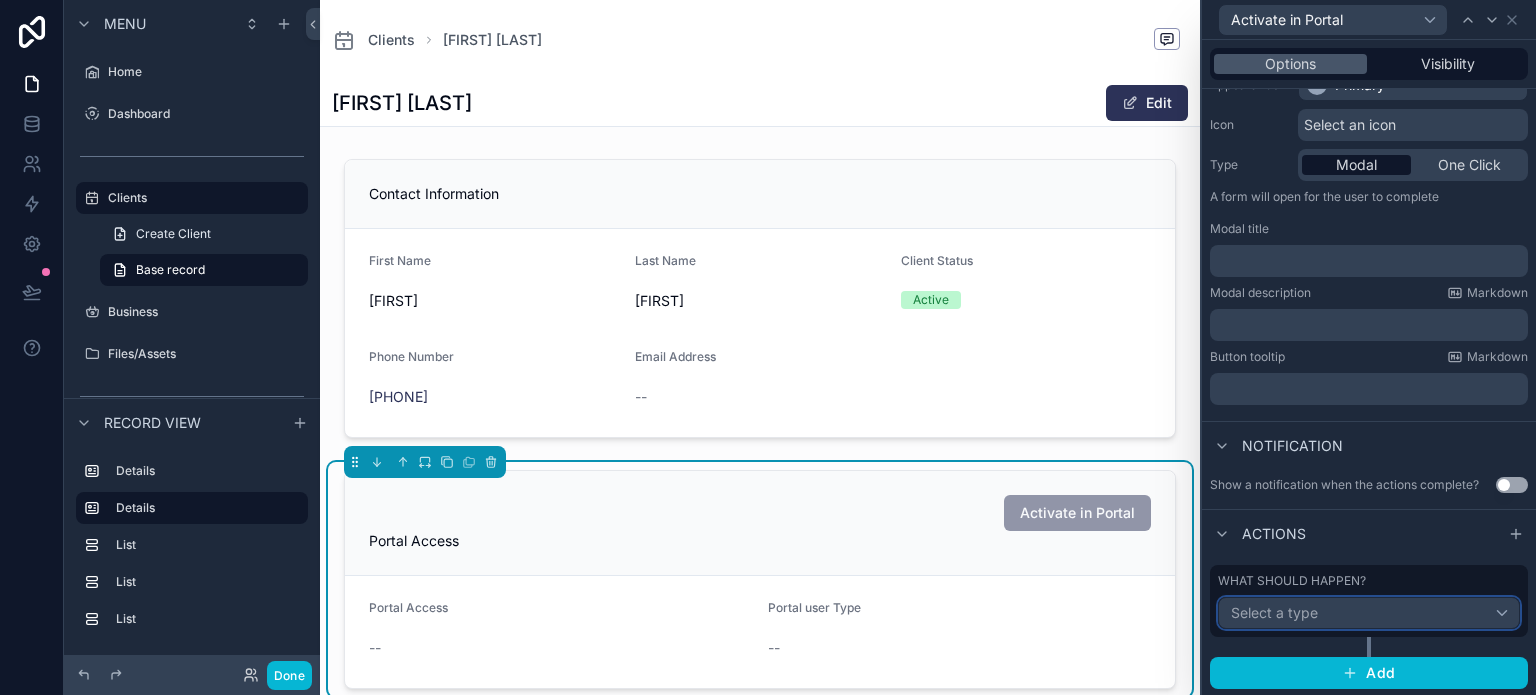 click on "Select a type" at bounding box center (1369, 613) 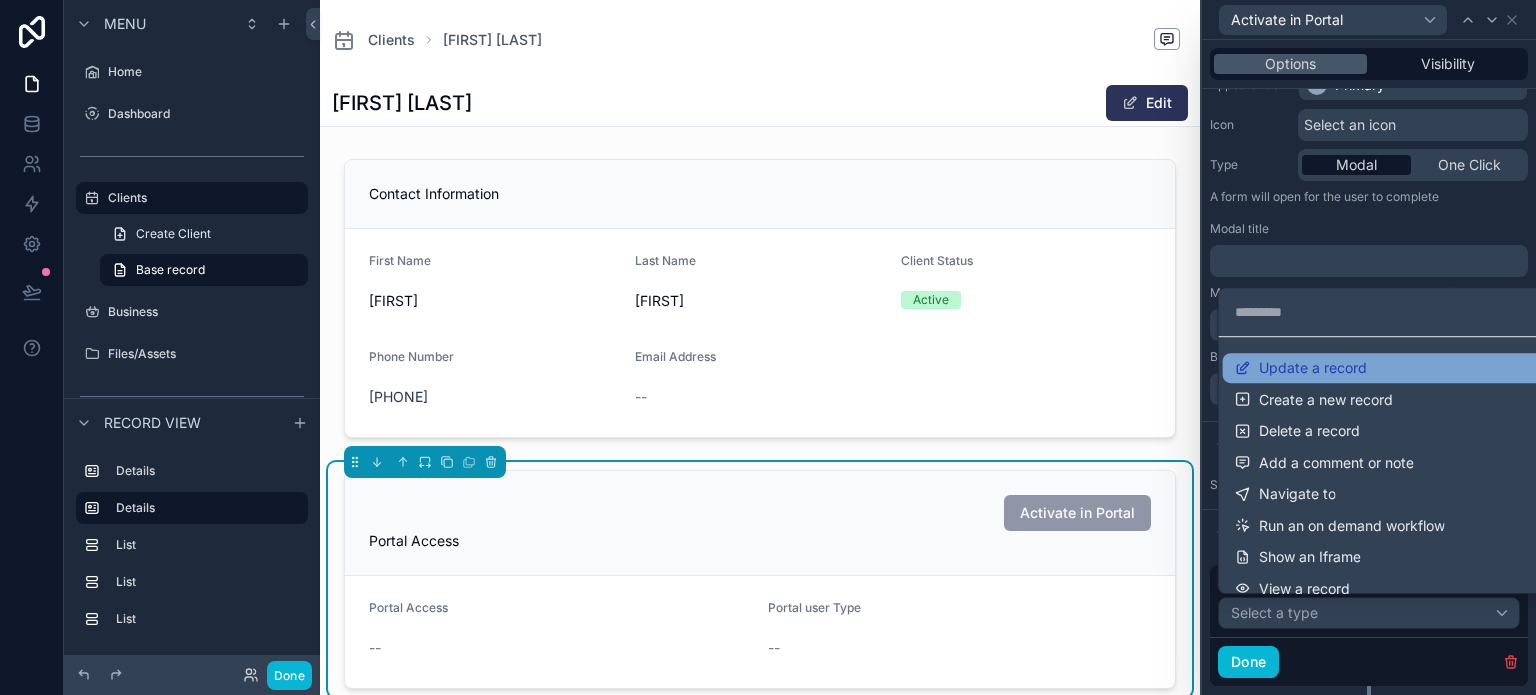 click on "Update a record" at bounding box center (1385, 368) 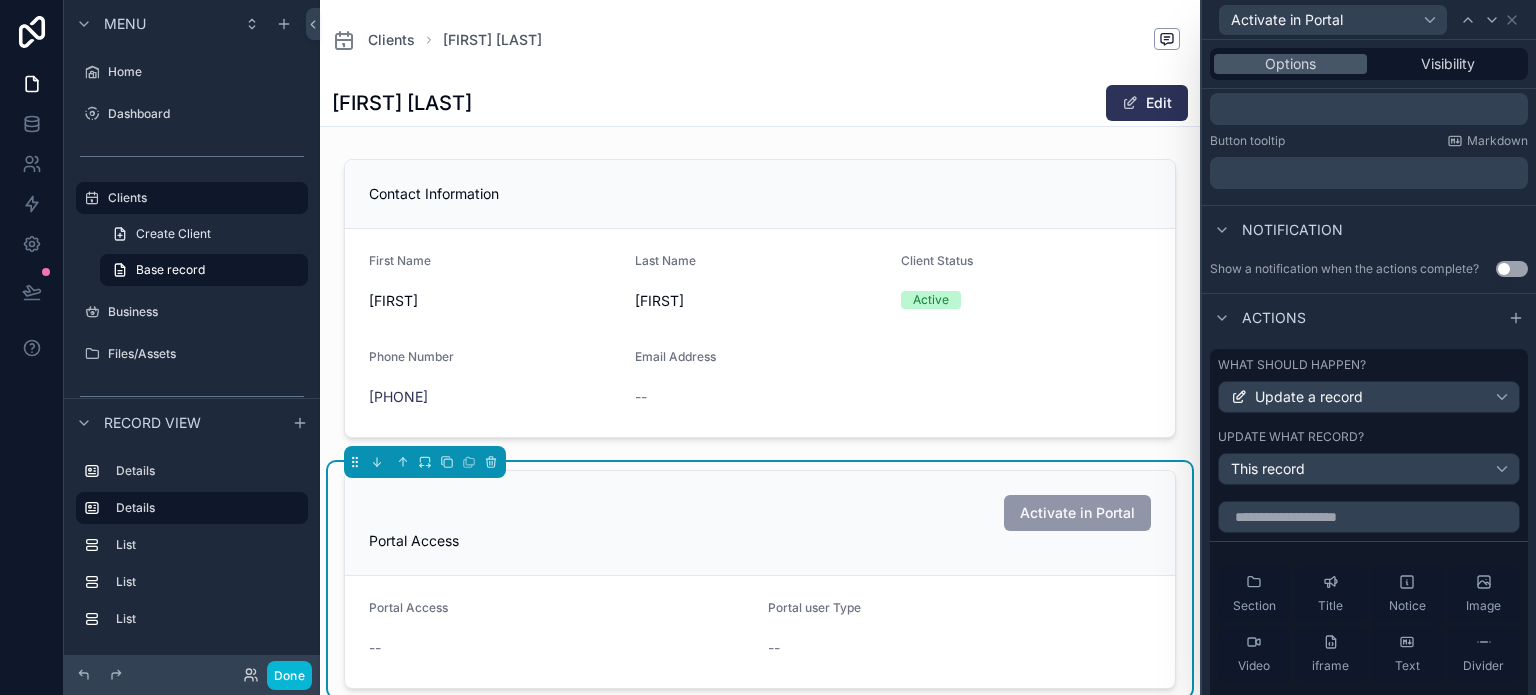scroll, scrollTop: 488, scrollLeft: 0, axis: vertical 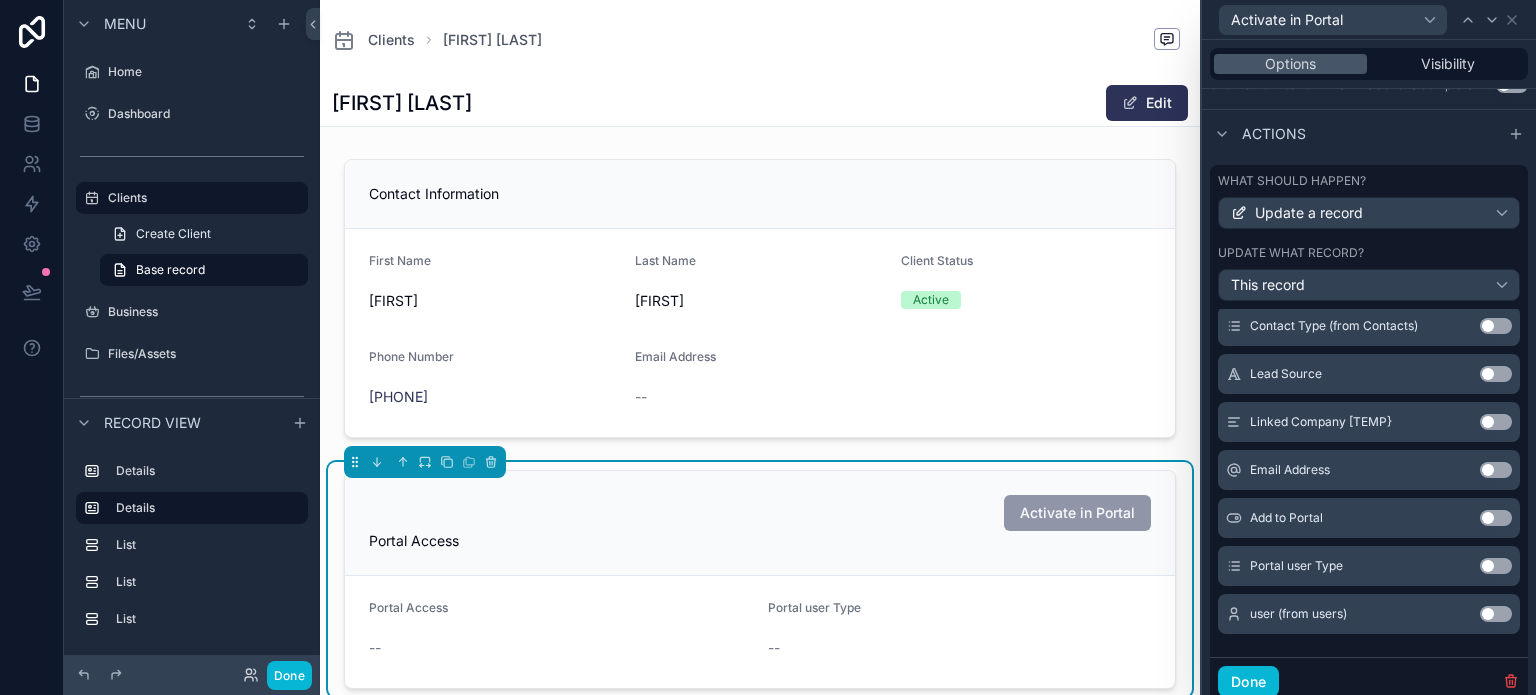 click on "Use setting" at bounding box center (1496, 566) 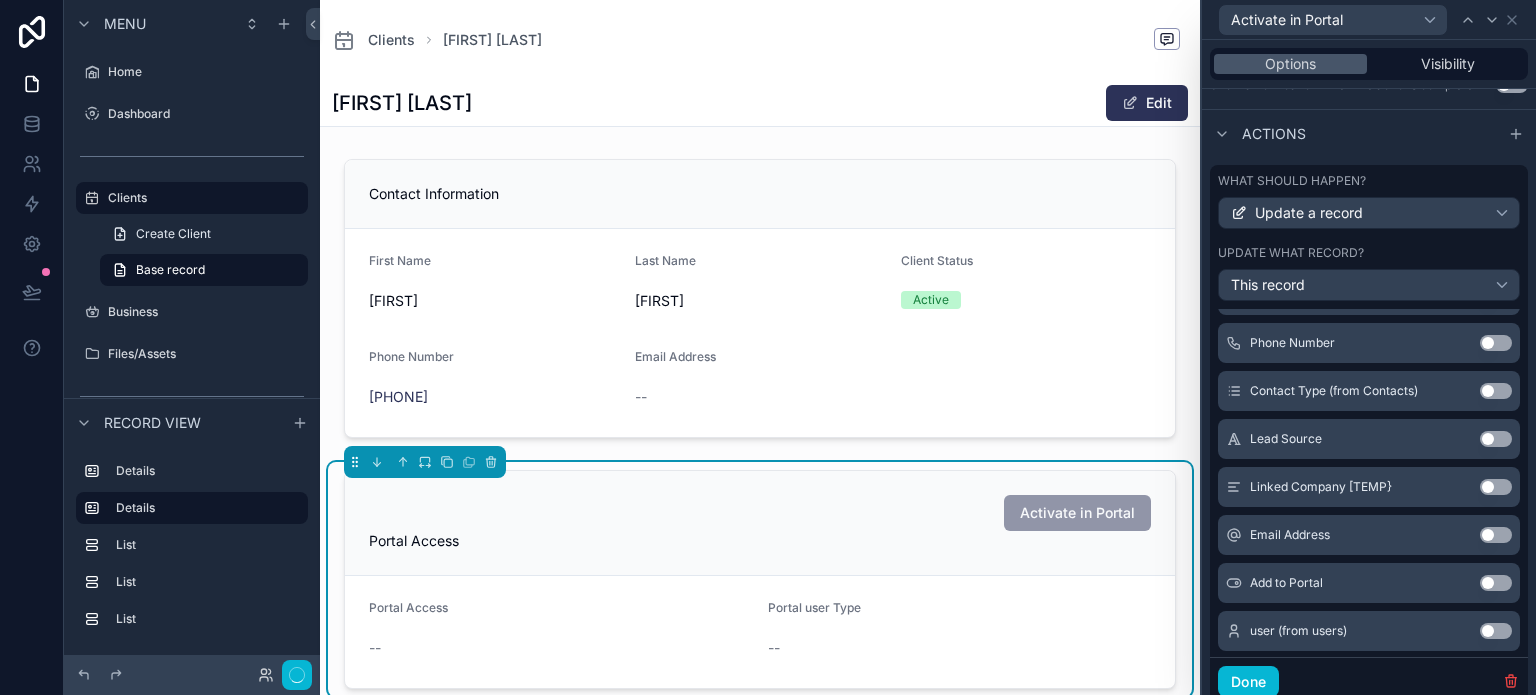 scroll, scrollTop: 761, scrollLeft: 0, axis: vertical 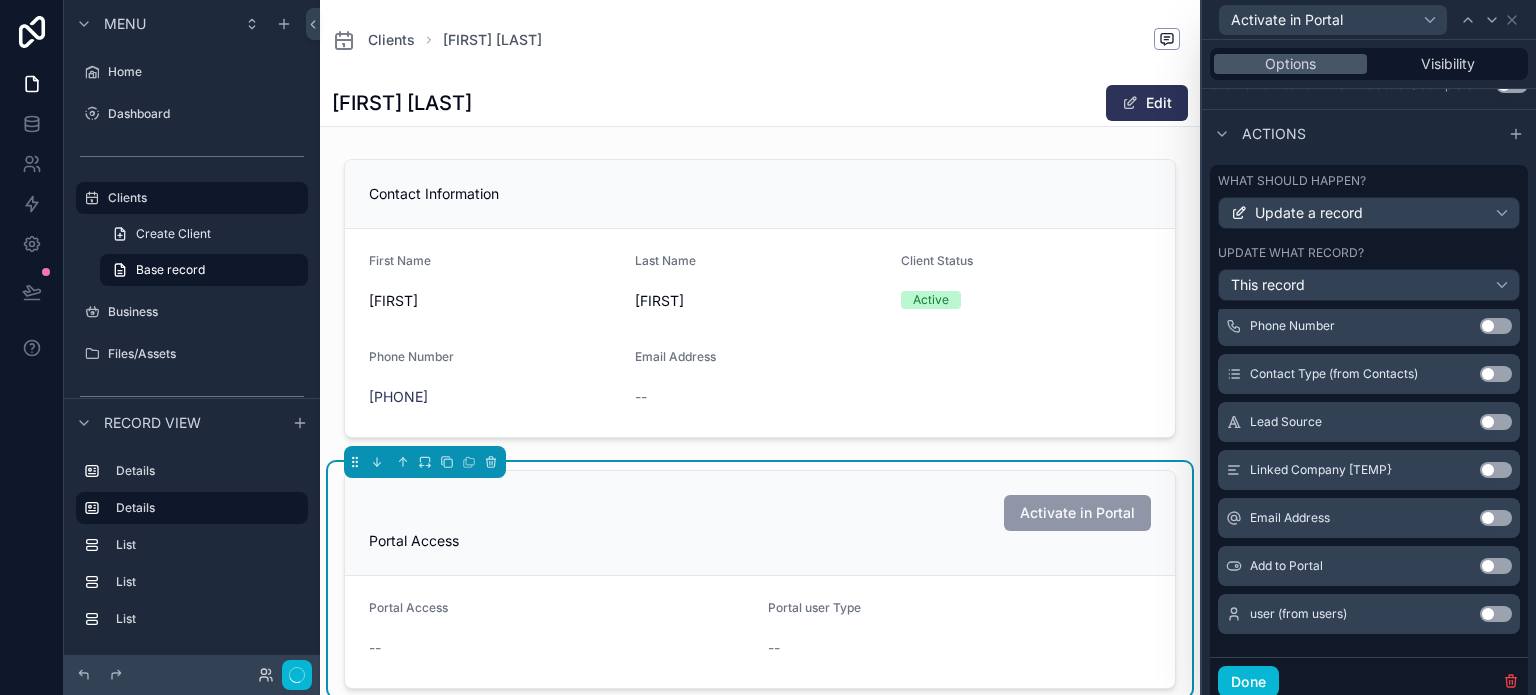 click on "Use setting" at bounding box center [1496, 566] 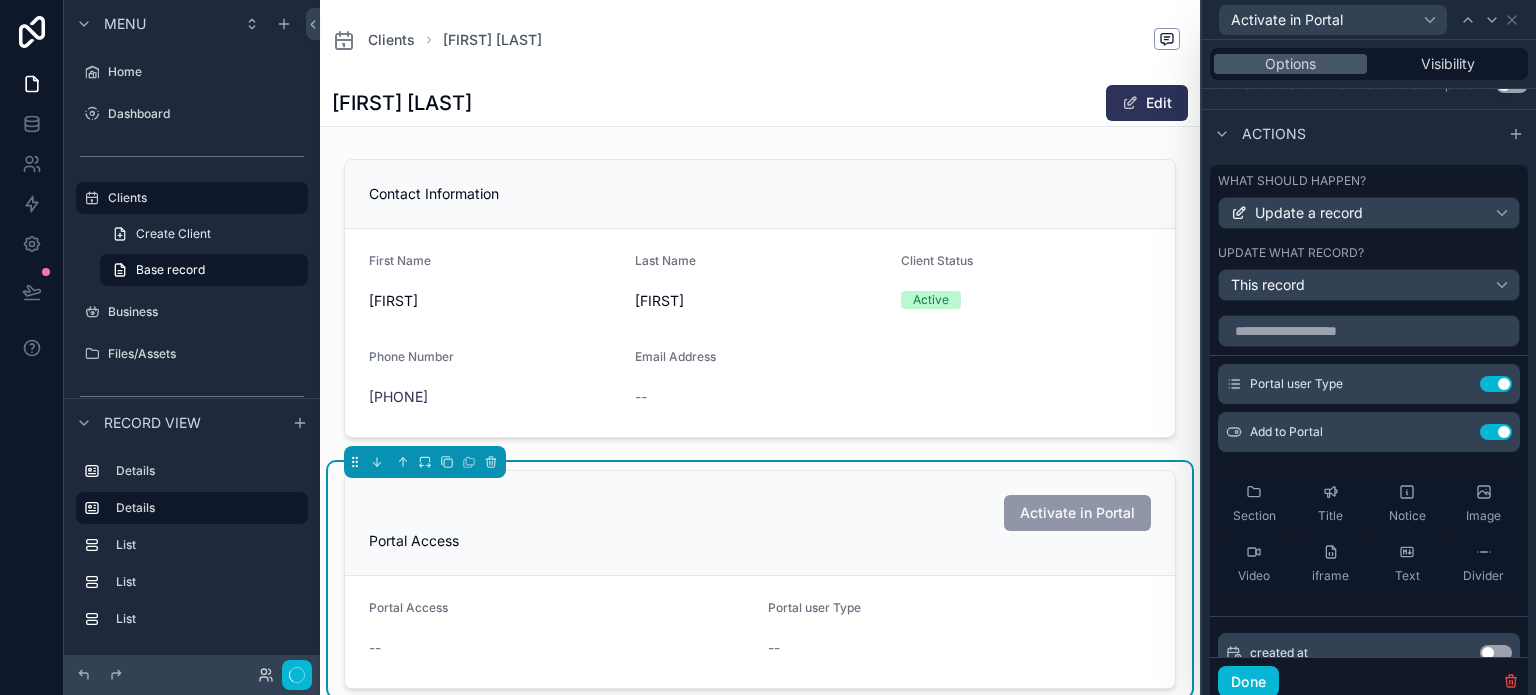 scroll, scrollTop: 0, scrollLeft: 0, axis: both 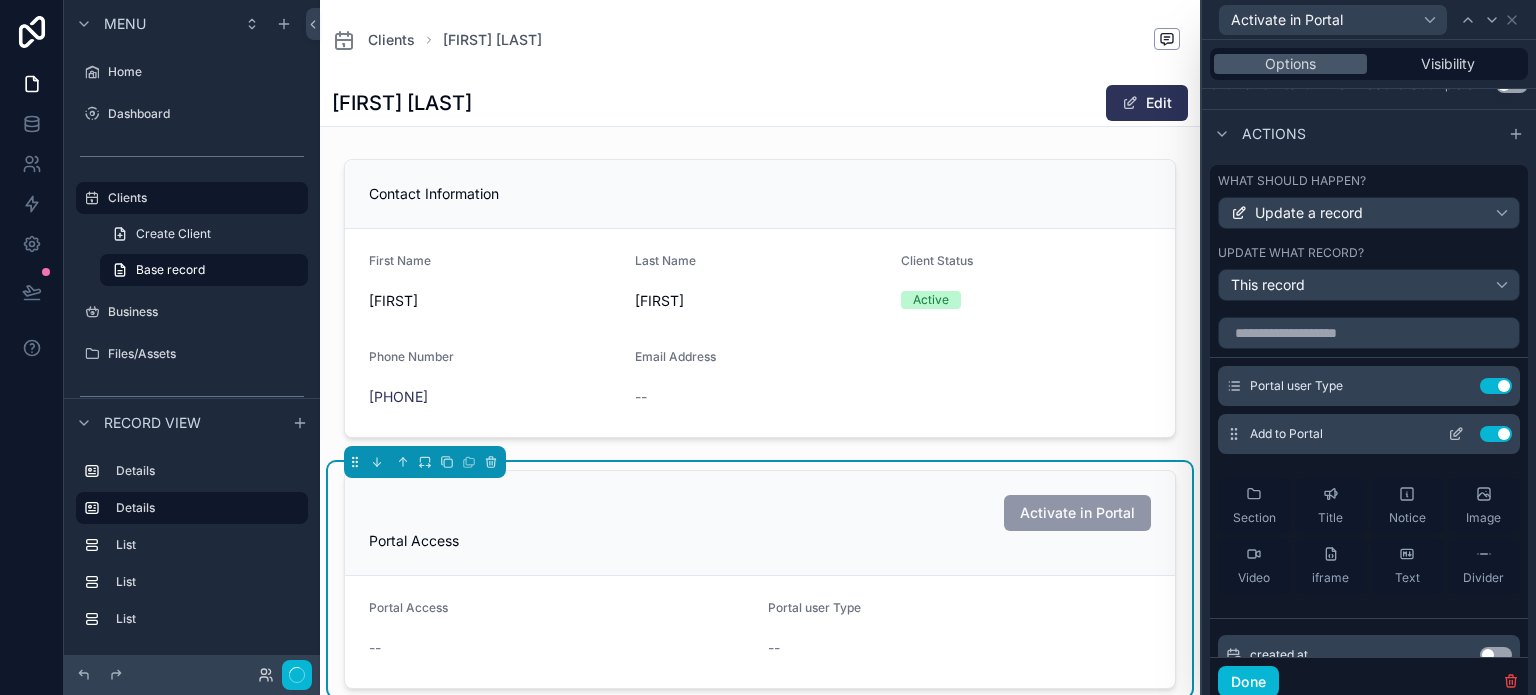click 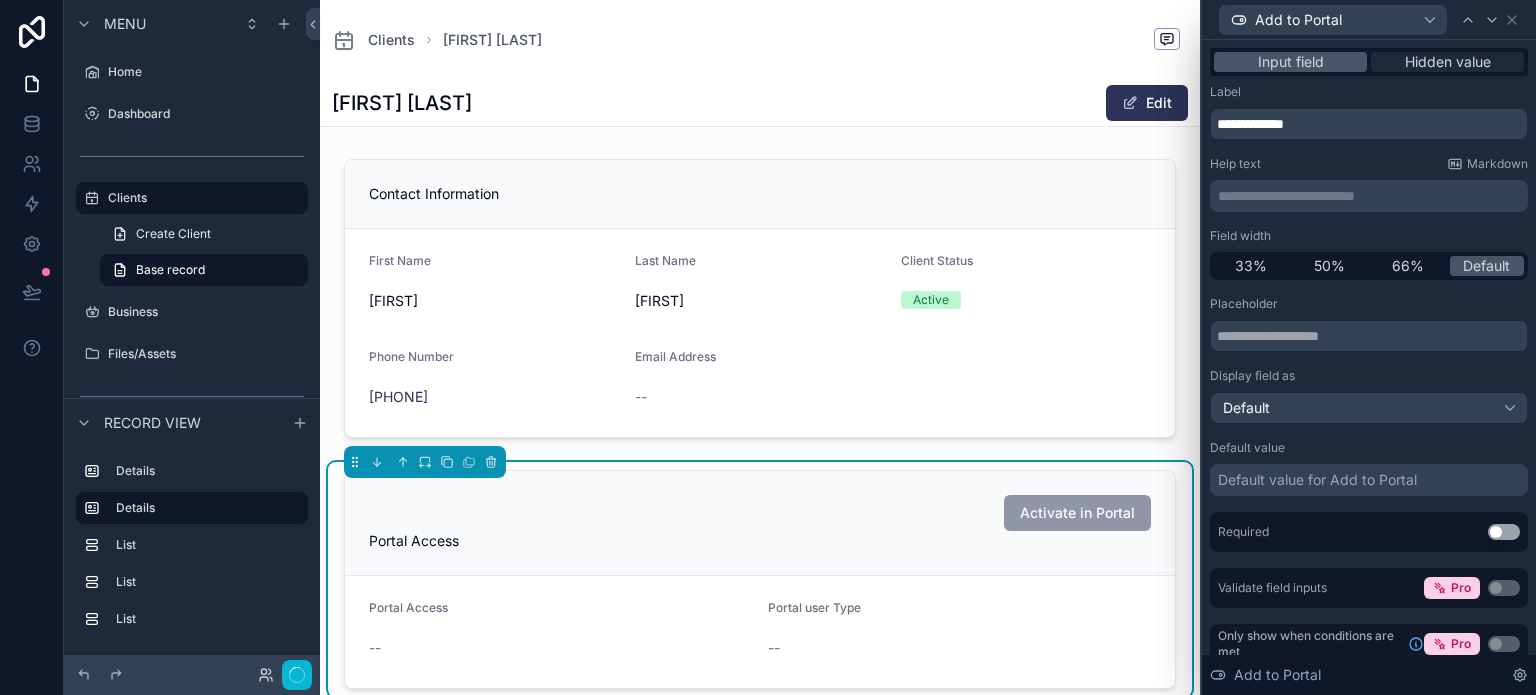 click on "Hidden value" at bounding box center [1448, 62] 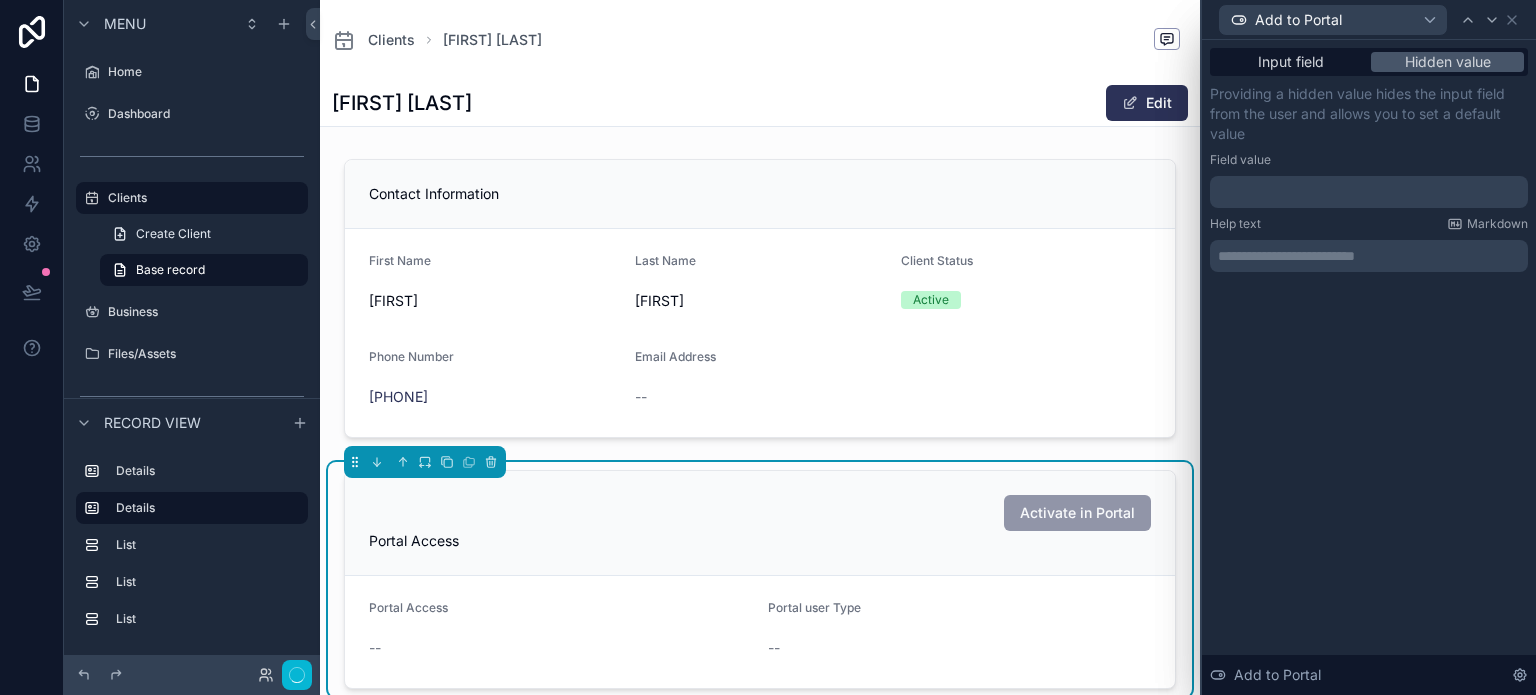 click at bounding box center (1369, 192) 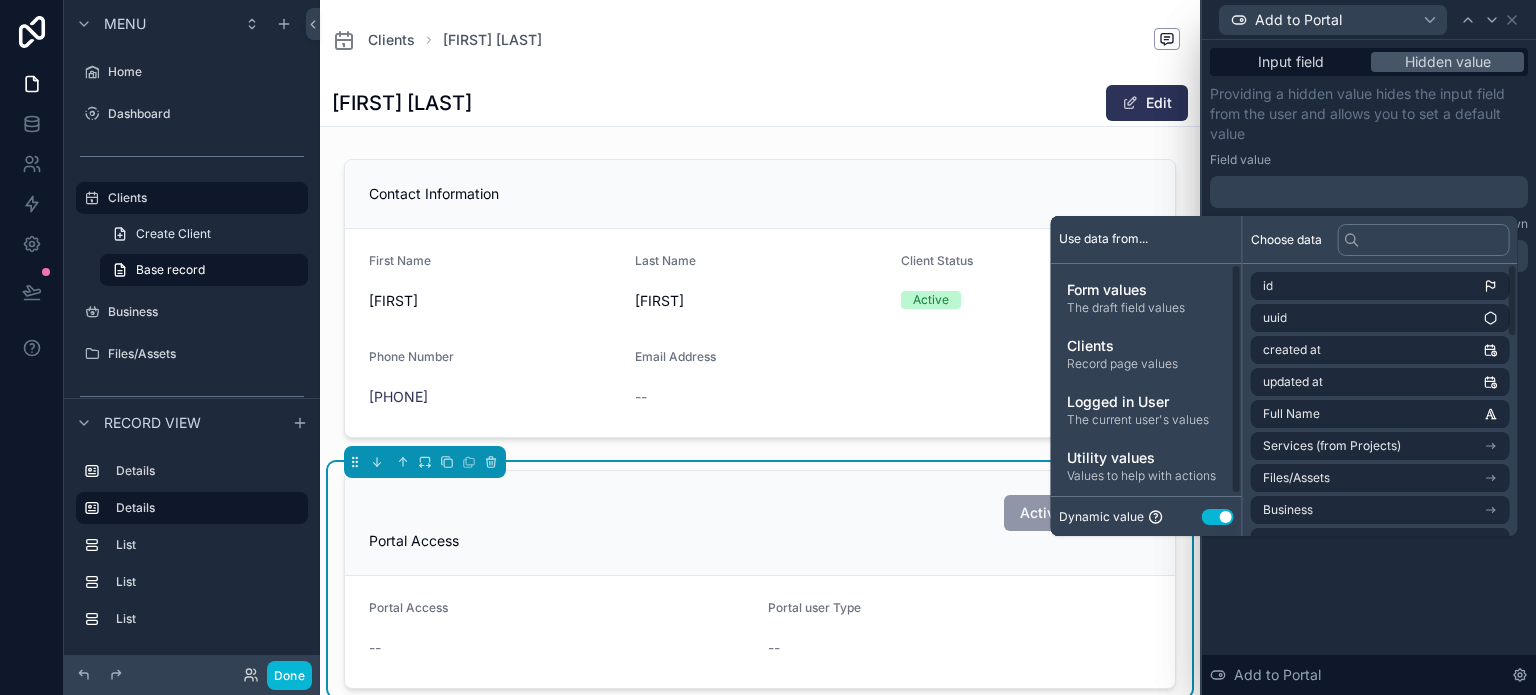 click on "Use setting" at bounding box center (1218, 517) 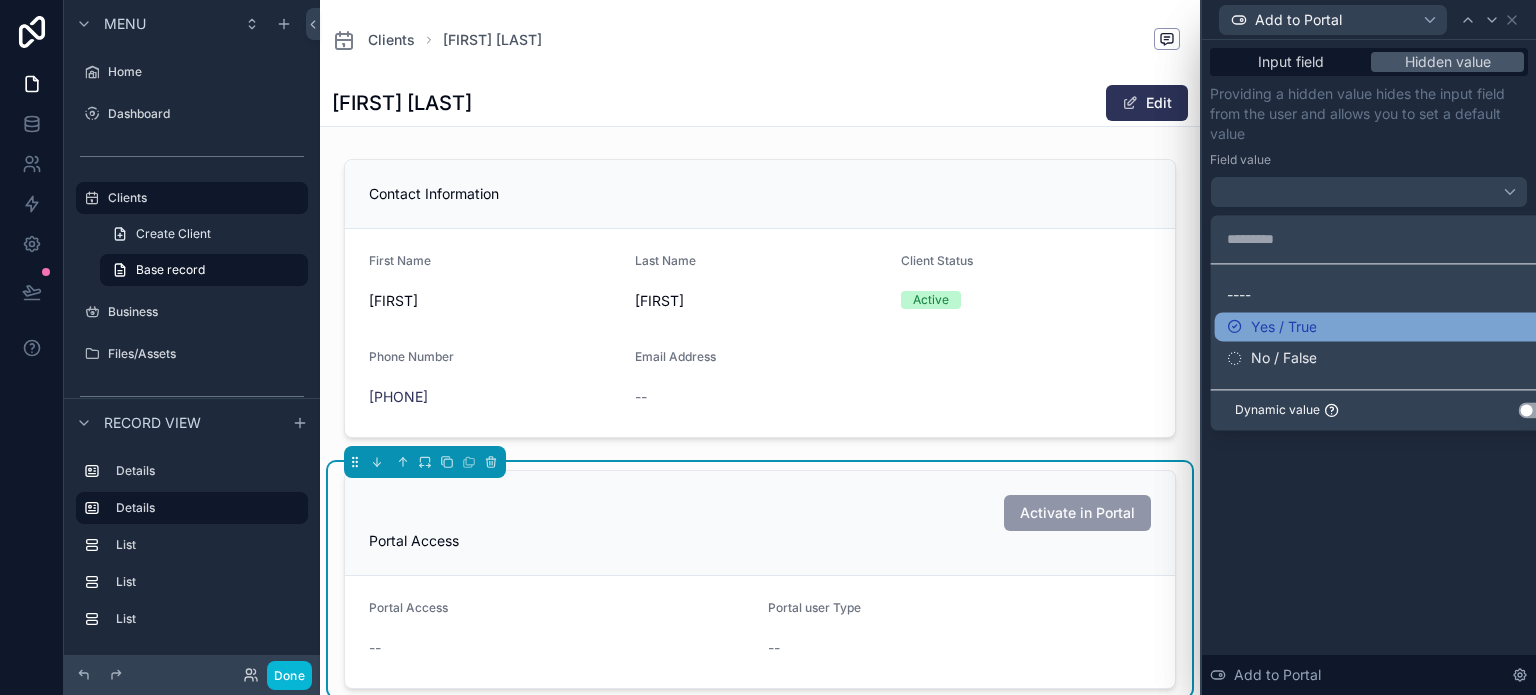 click on "Yes / True" at bounding box center (1284, 327) 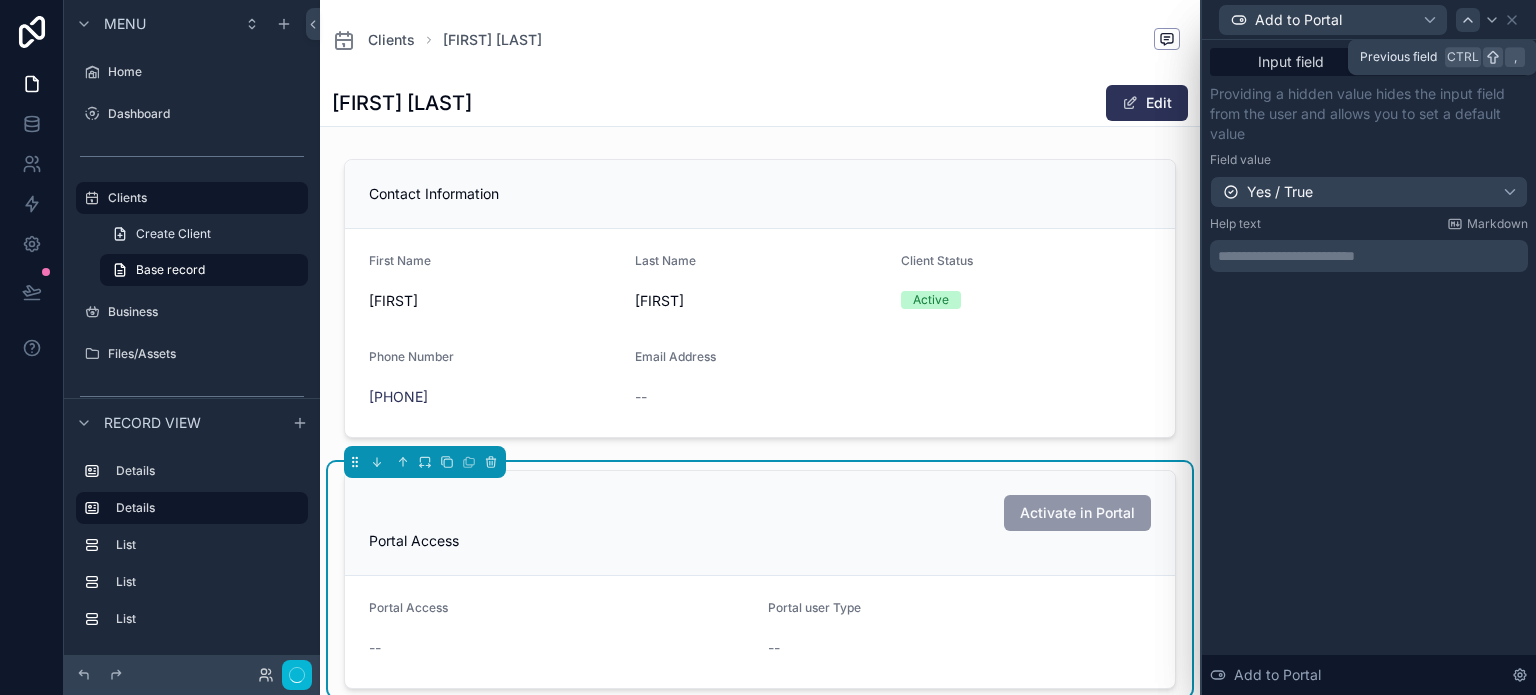 click 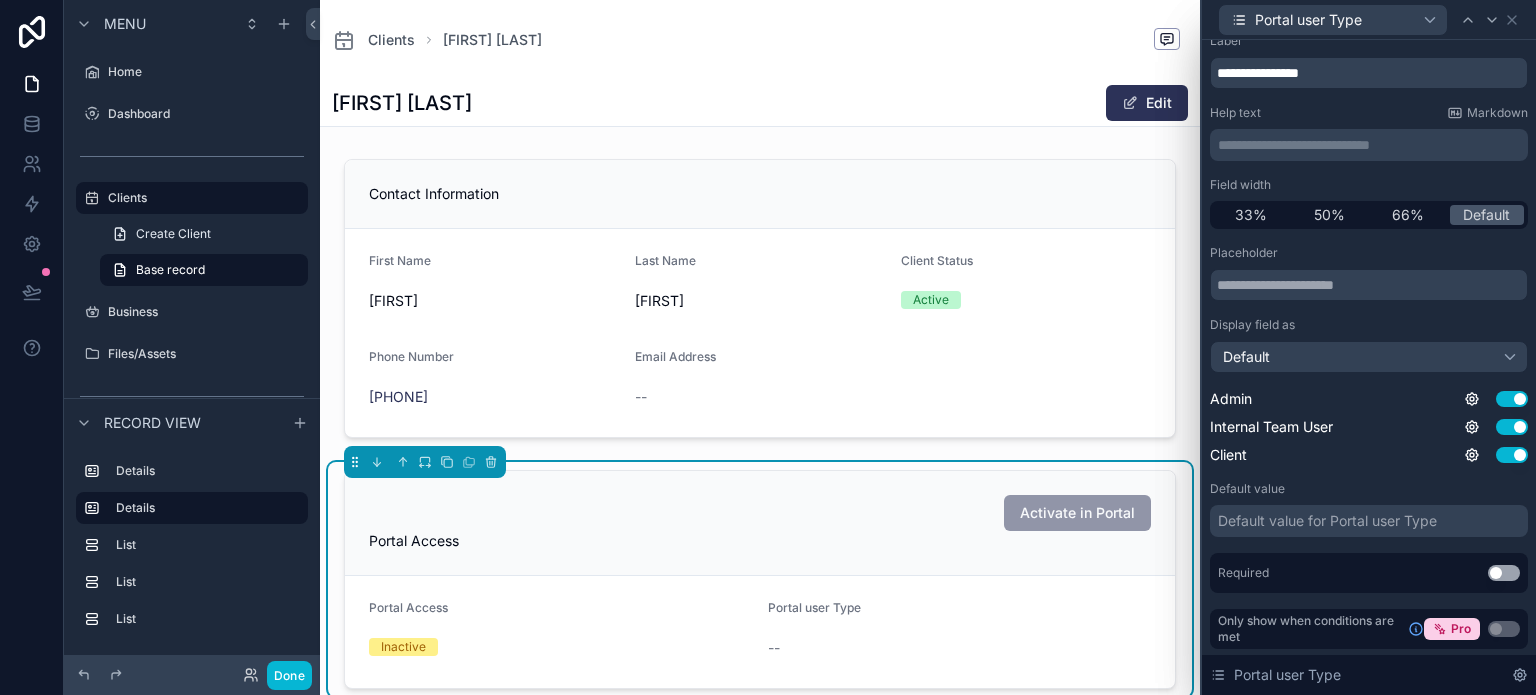 scroll, scrollTop: 52, scrollLeft: 0, axis: vertical 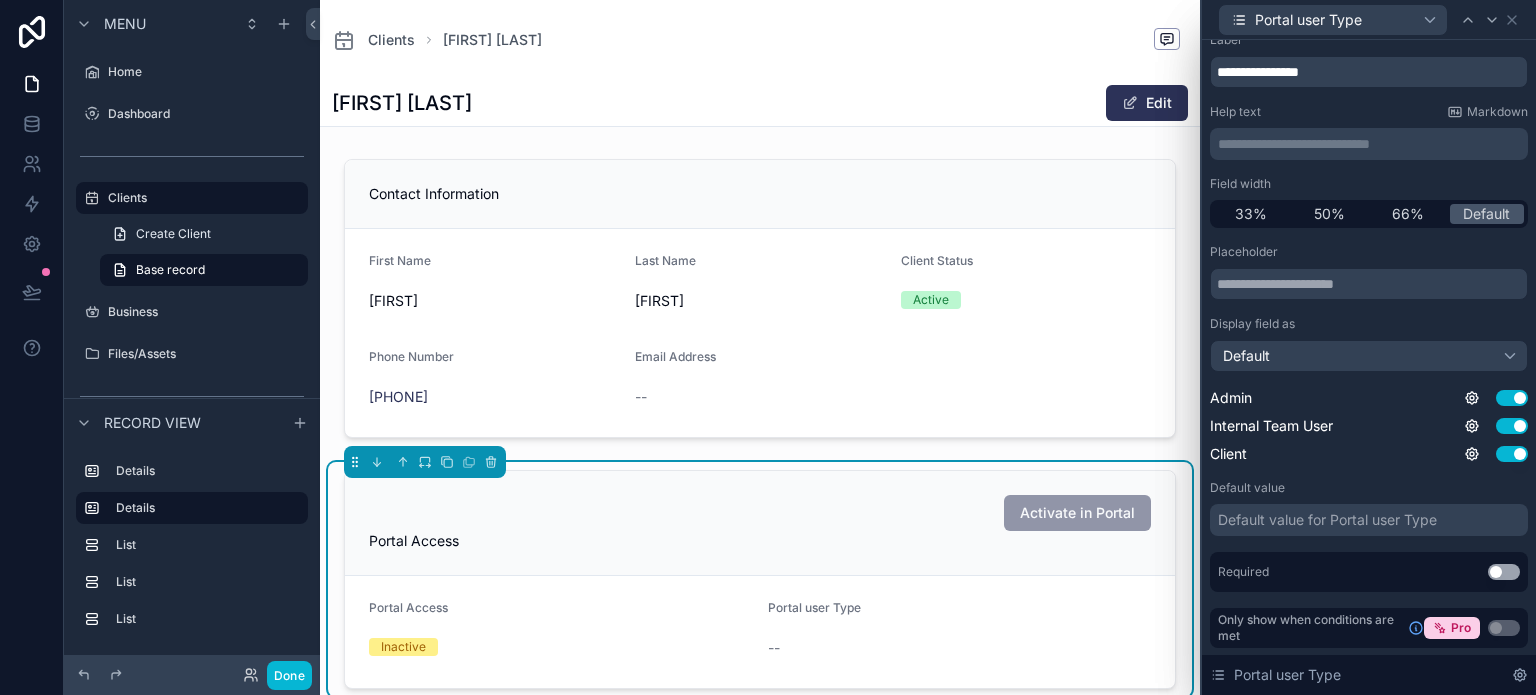 click on "Use setting" at bounding box center (1504, 572) 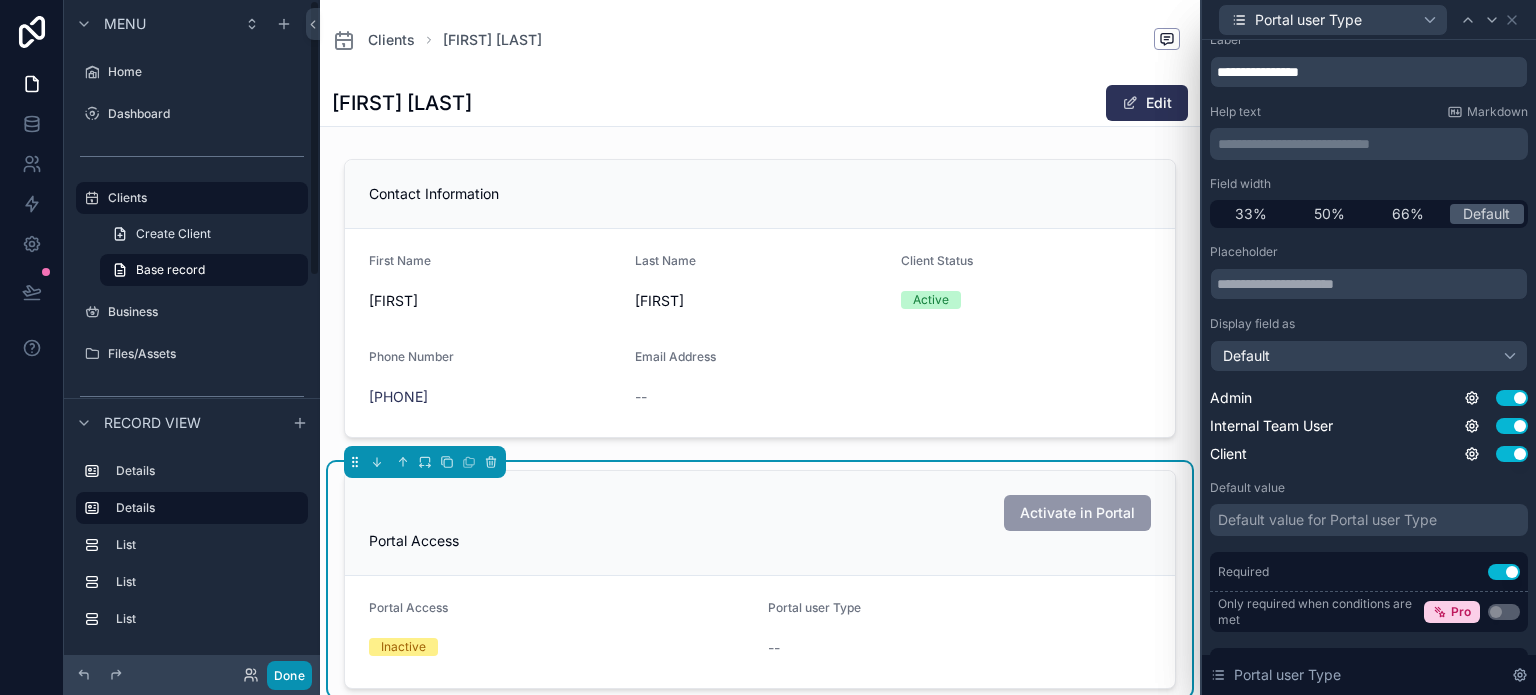 click on "Done" at bounding box center (289, 675) 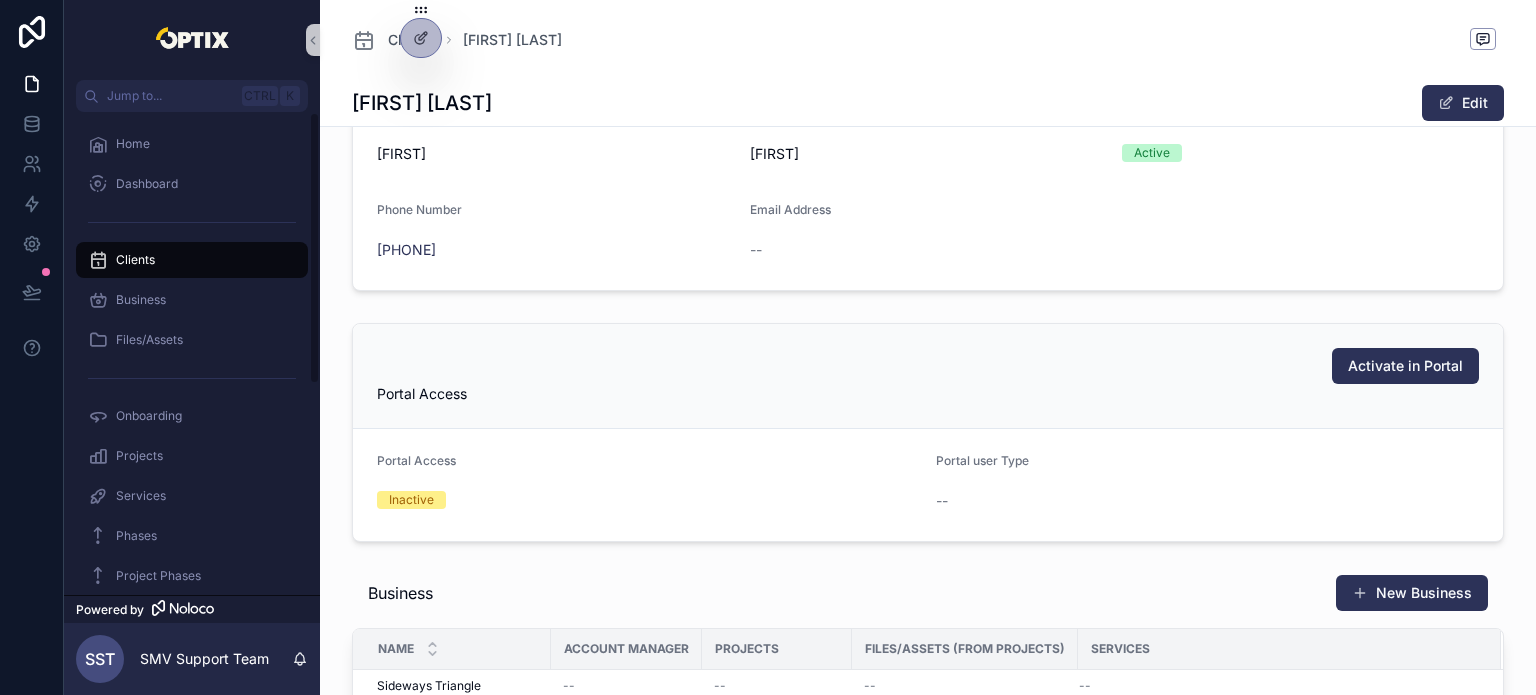 scroll, scrollTop: 200, scrollLeft: 0, axis: vertical 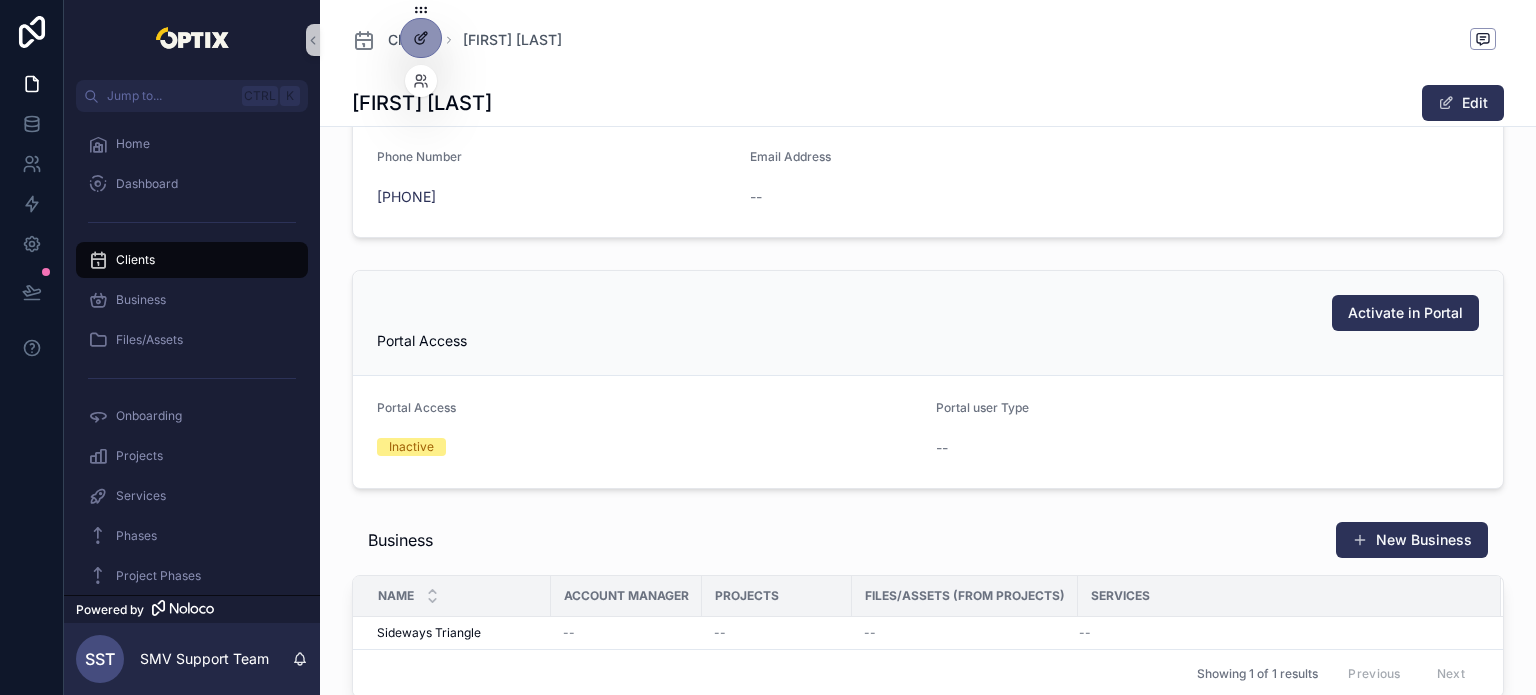 click at bounding box center (421, 38) 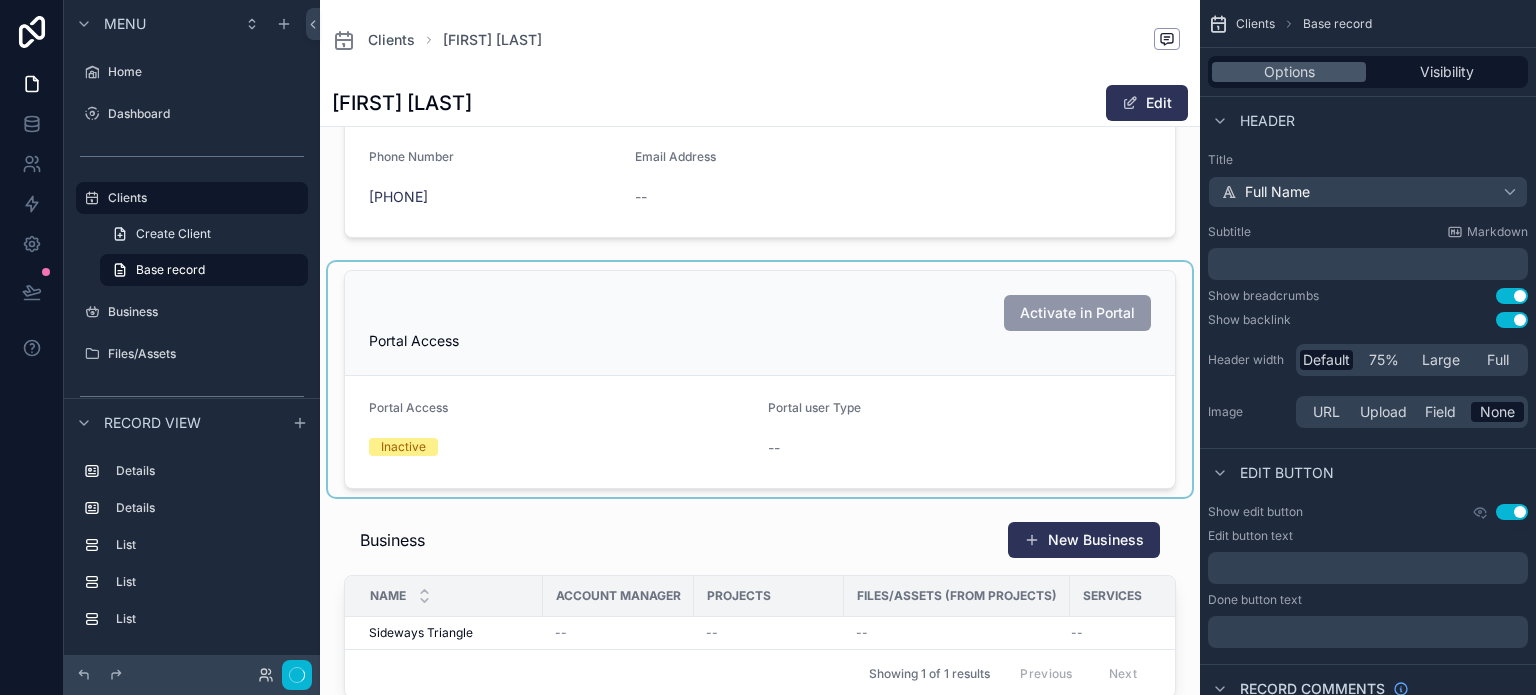 click at bounding box center [760, 379] 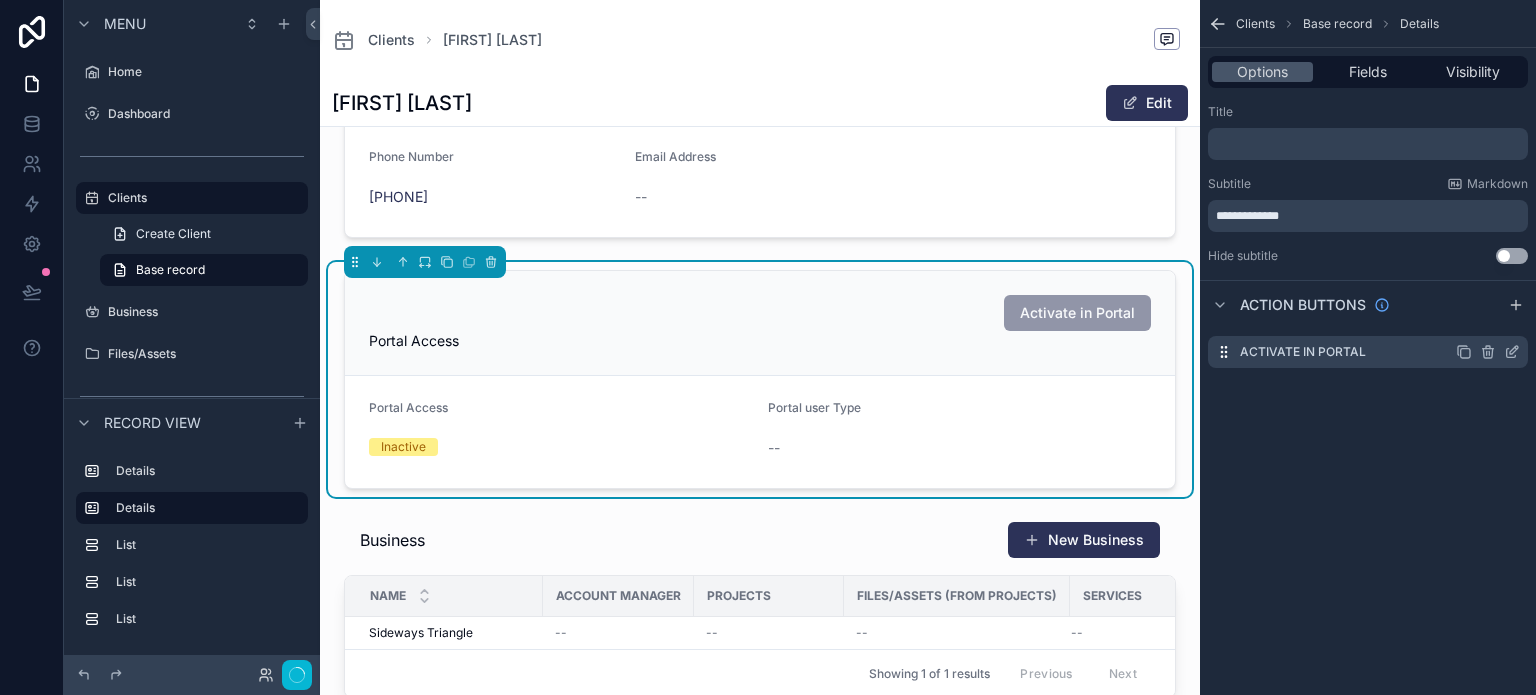 click 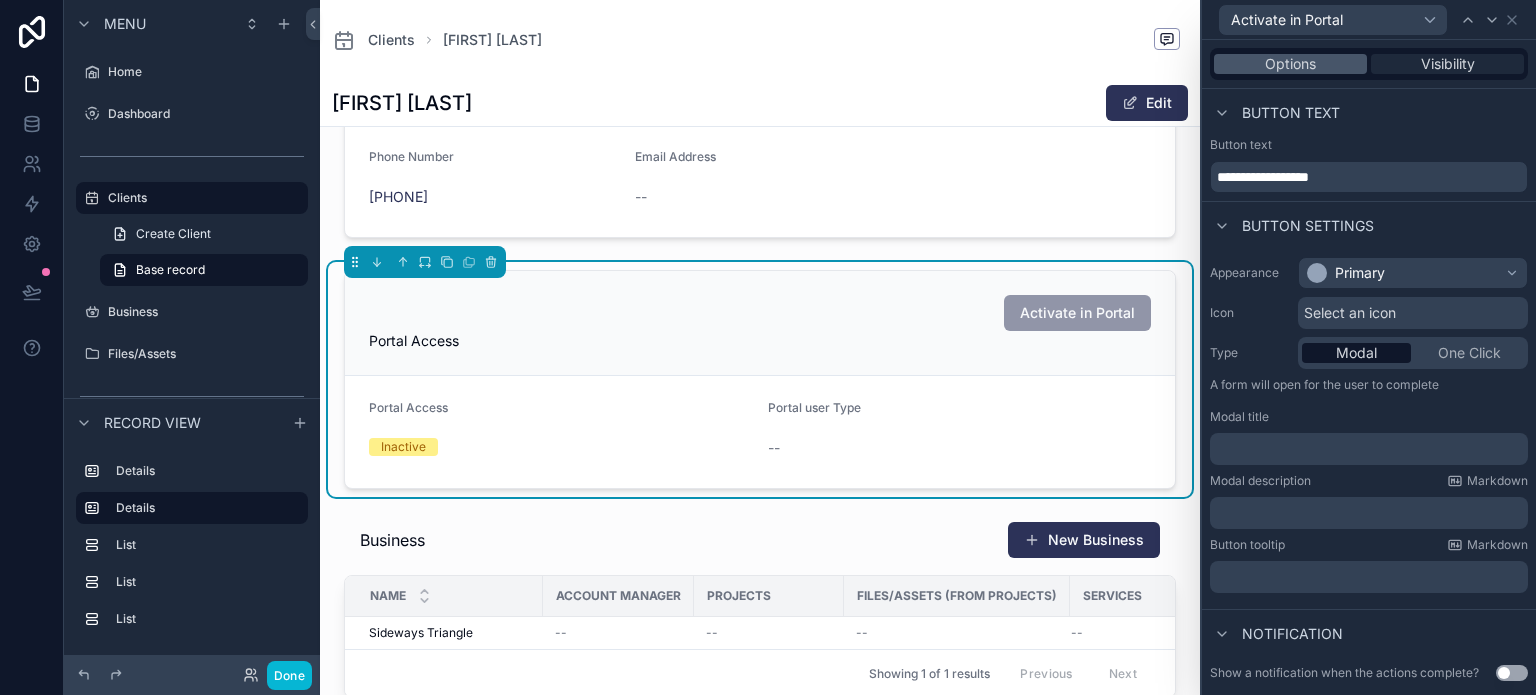 click on "Visibility" at bounding box center (1448, 64) 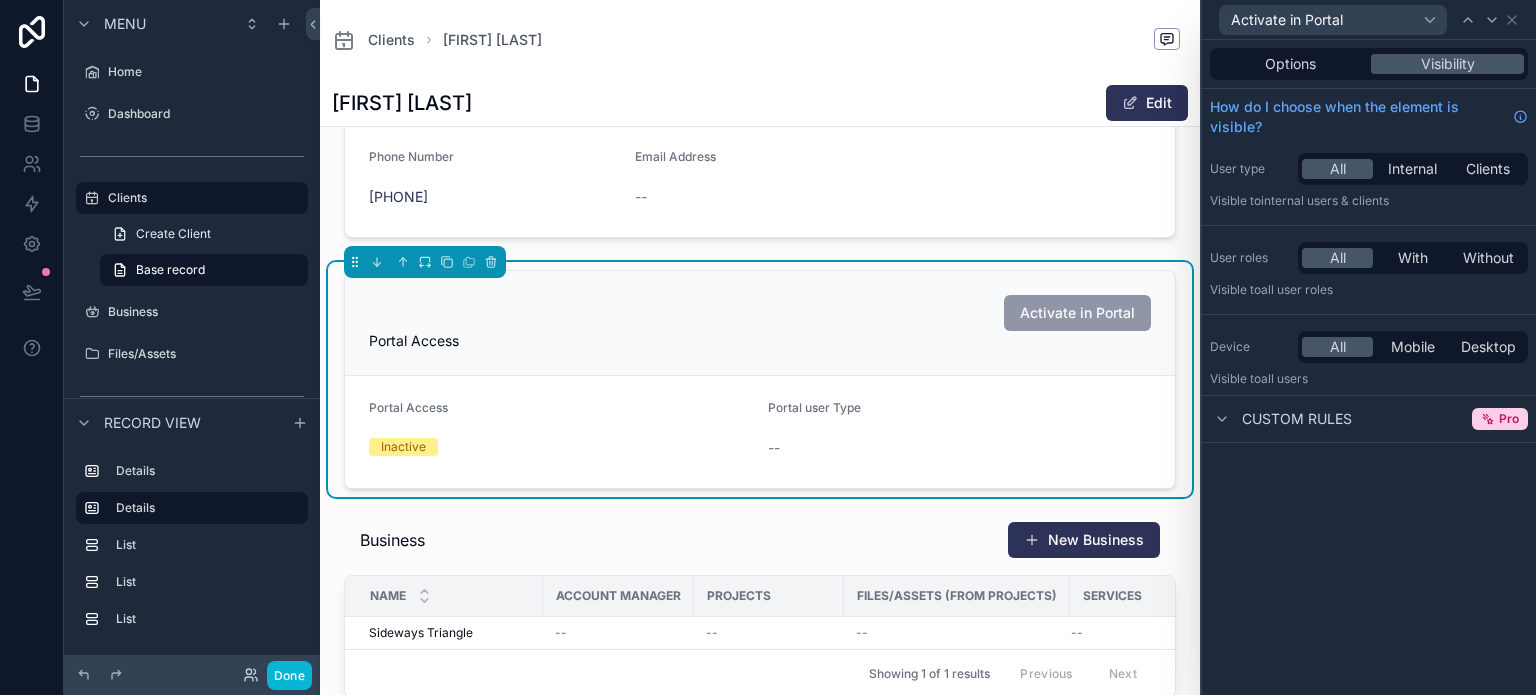 click on "Custom rules" at bounding box center [1297, 419] 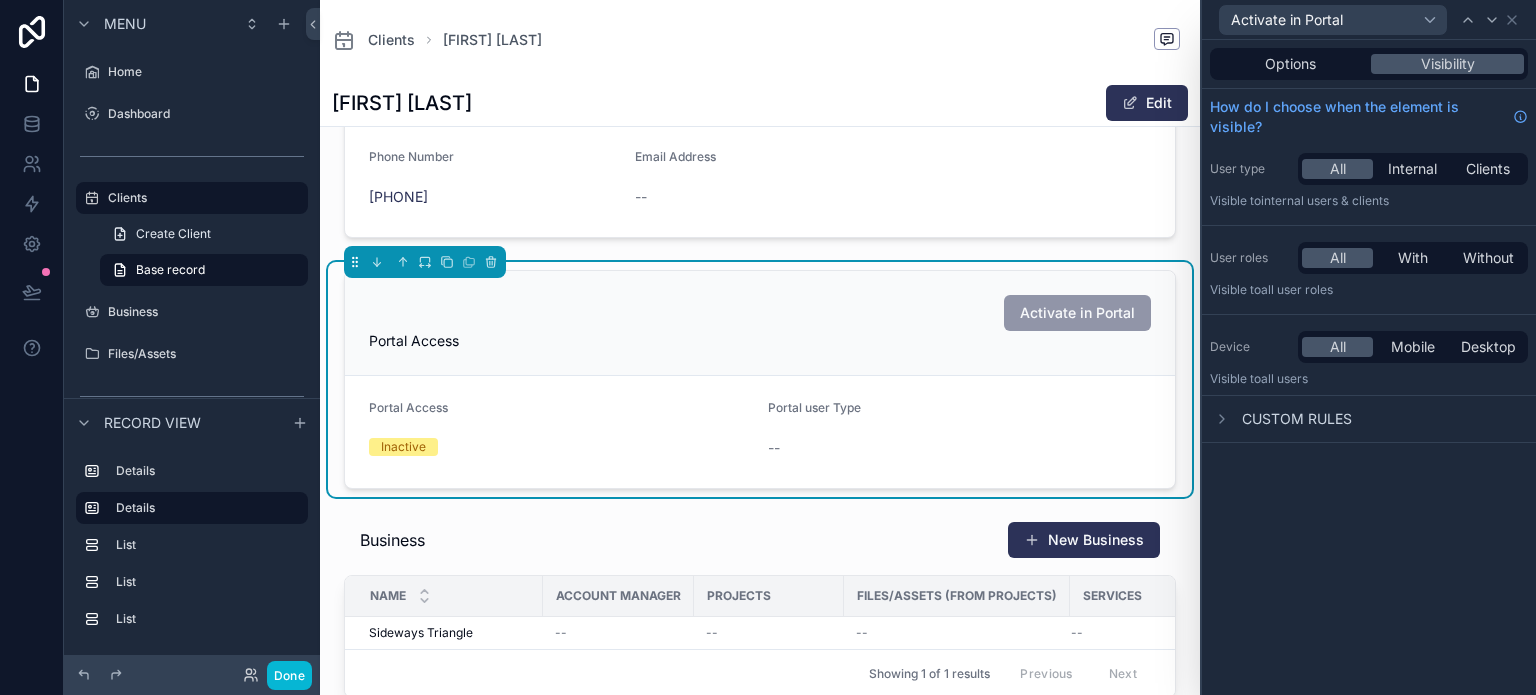 click on "Custom rules" at bounding box center (1297, 419) 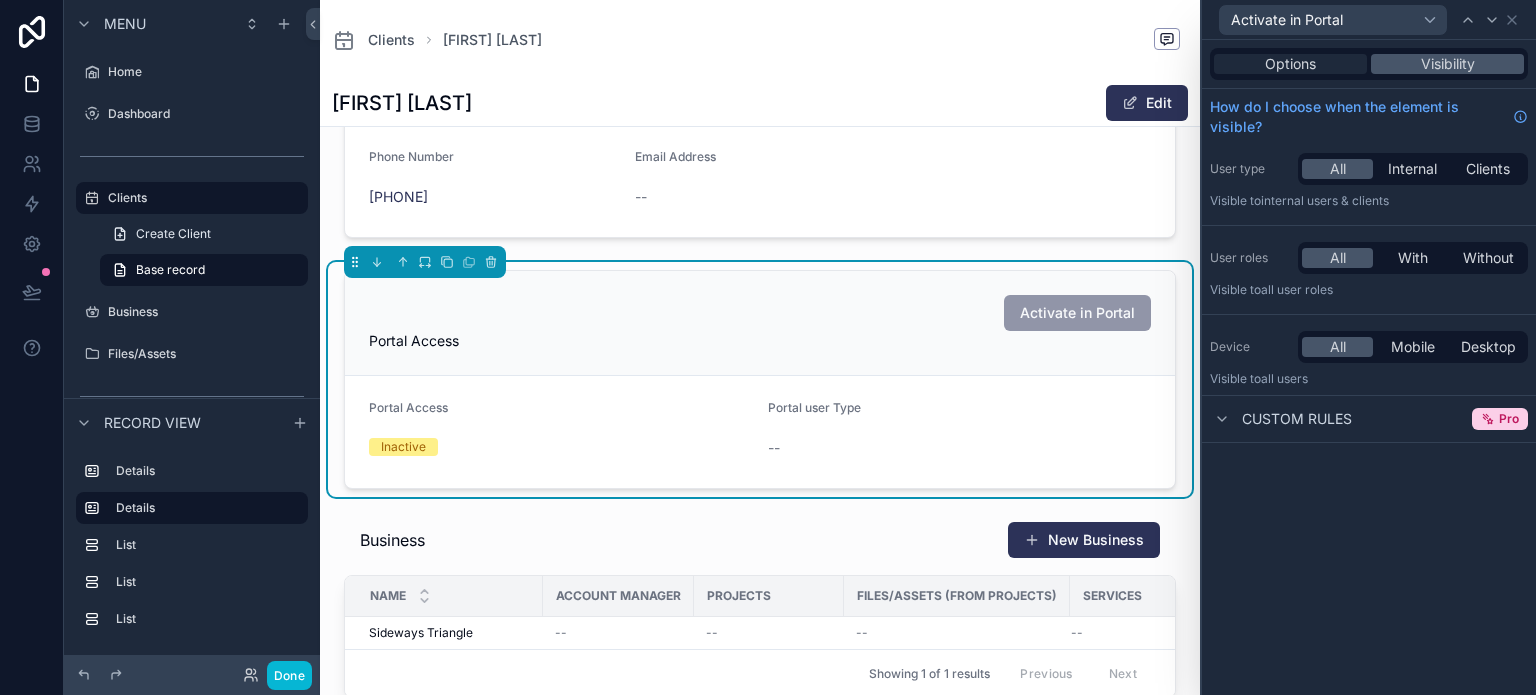 click on "Options" at bounding box center (1290, 64) 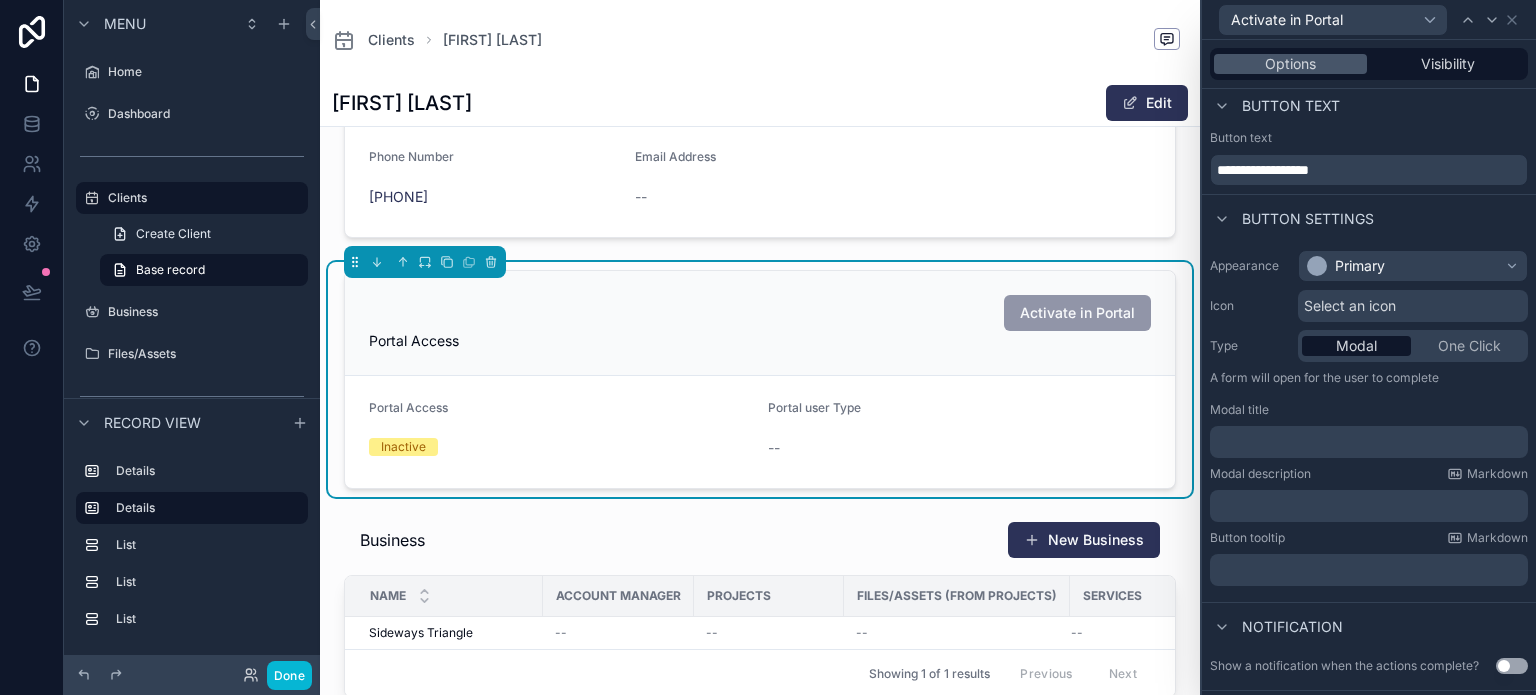 scroll, scrollTop: 0, scrollLeft: 0, axis: both 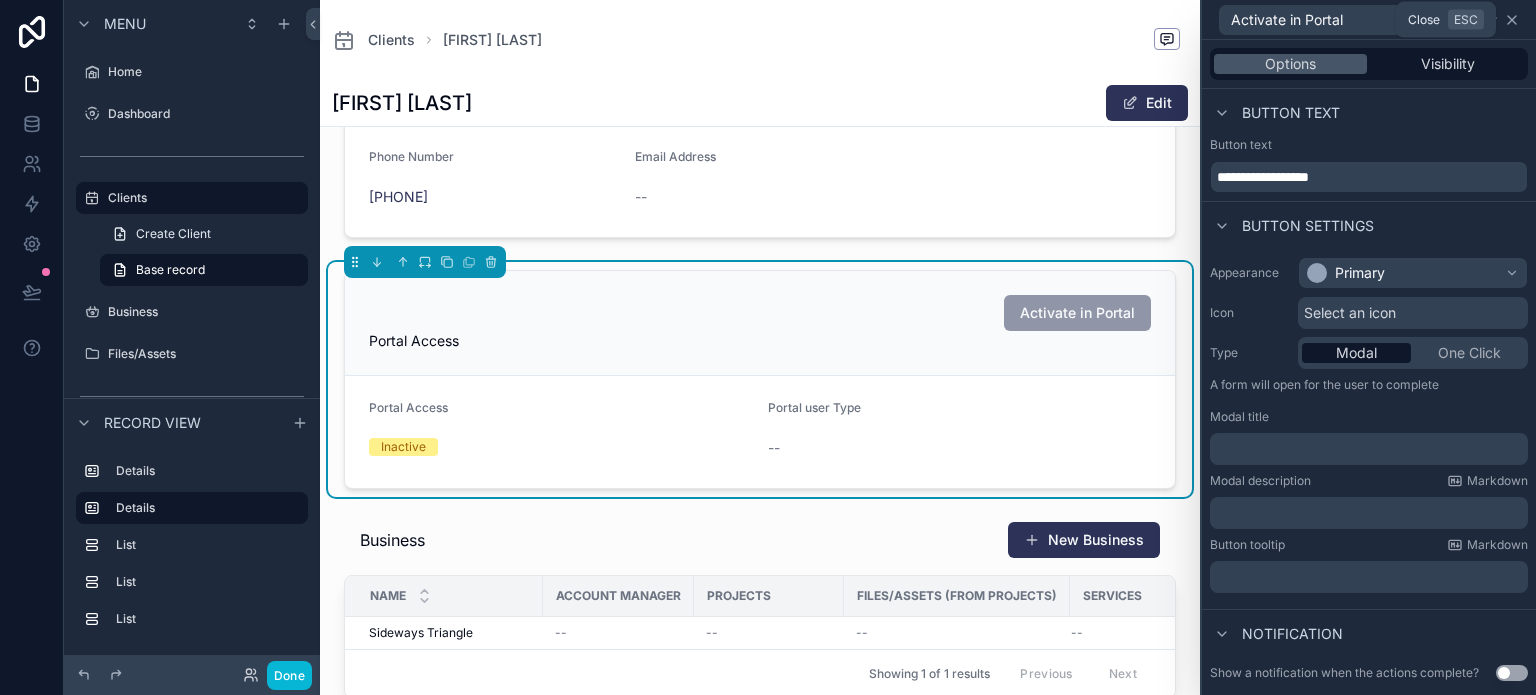 click 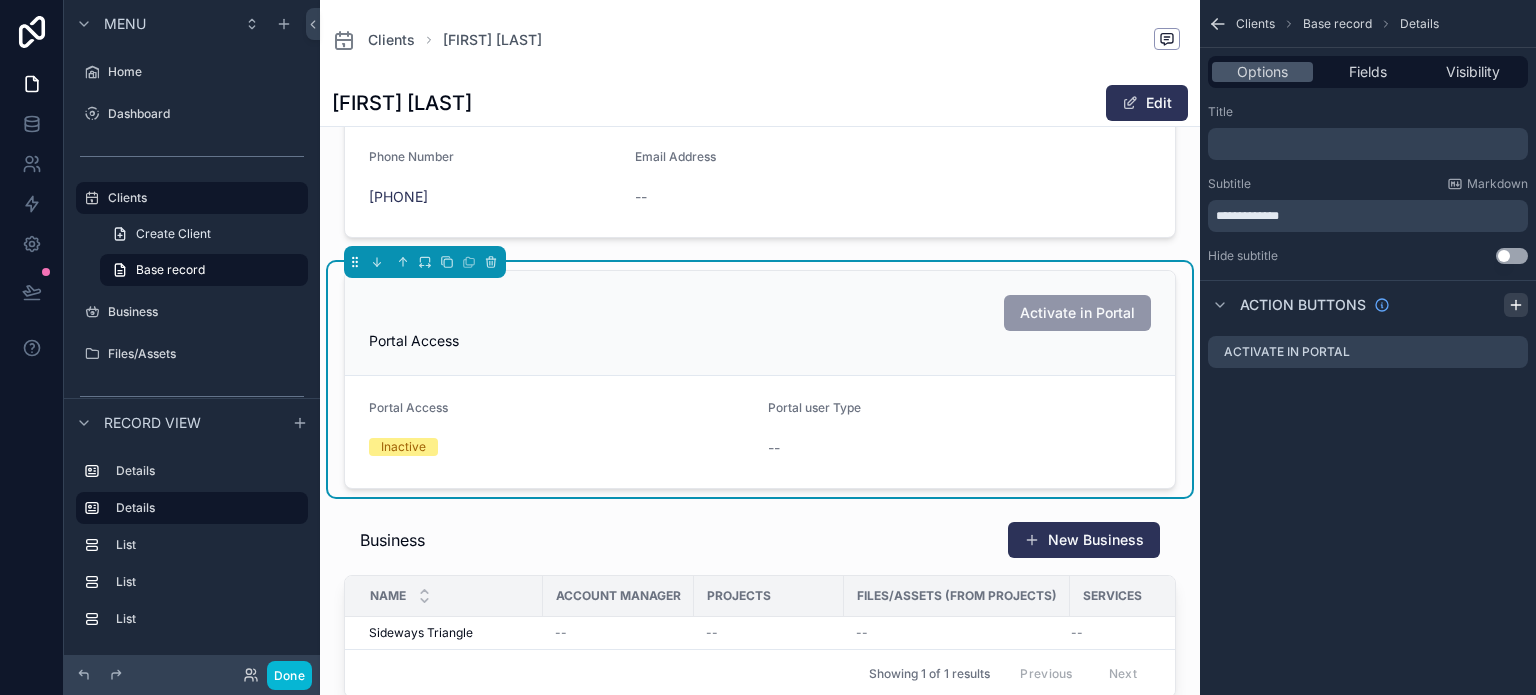 click 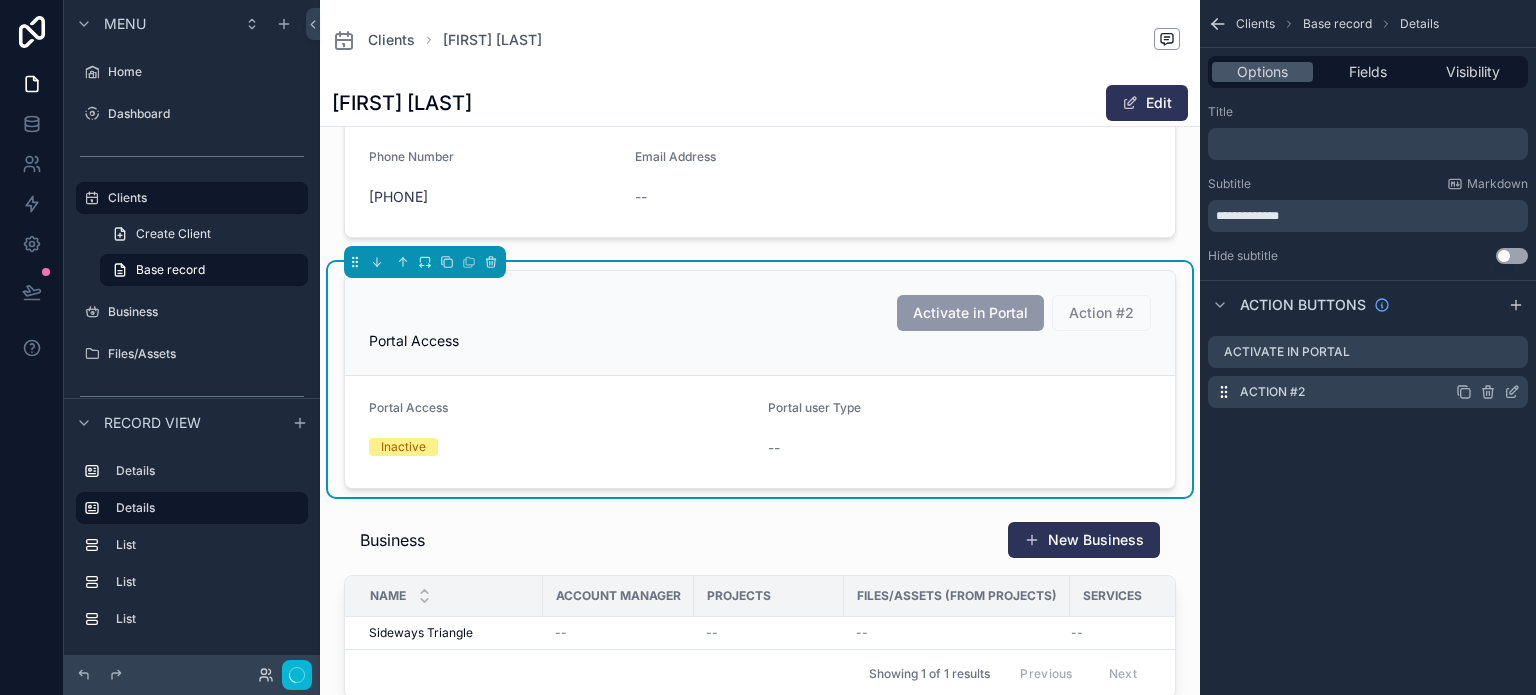 click 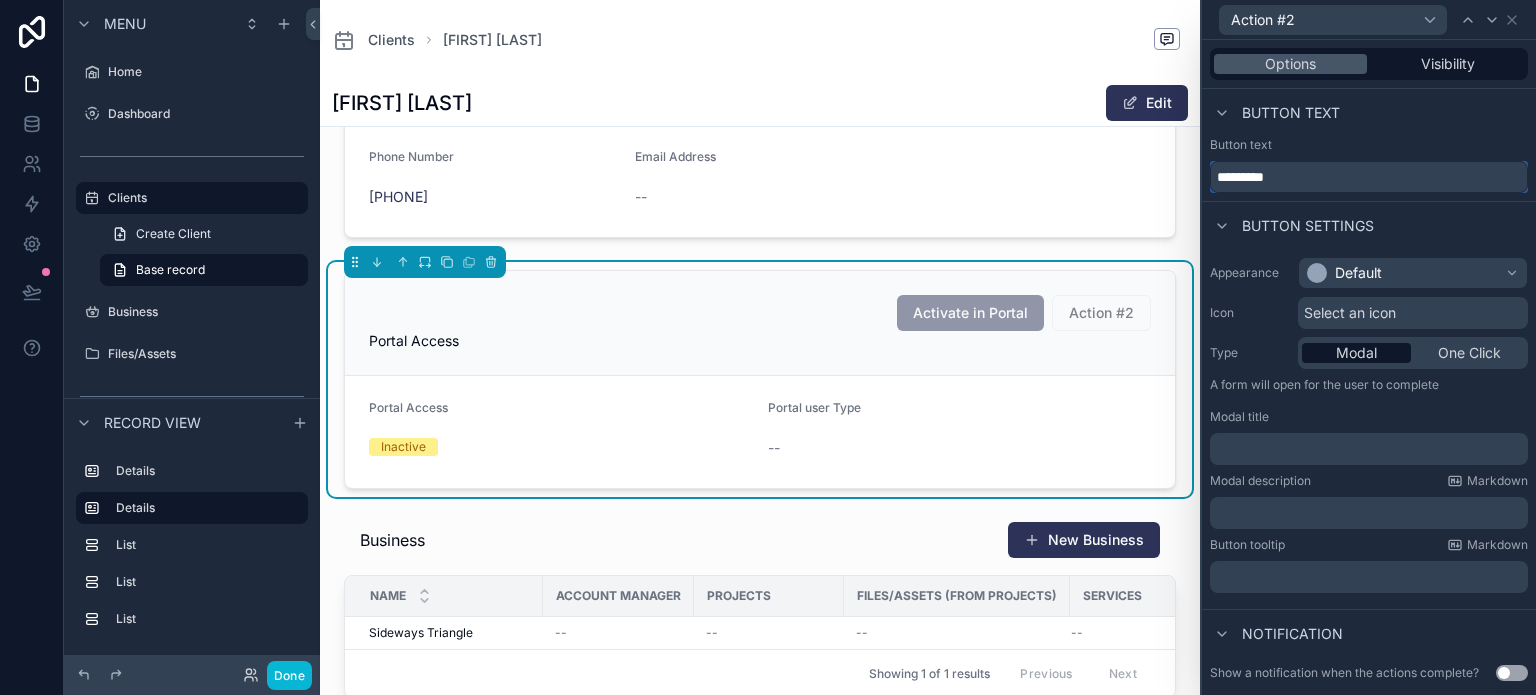 click on "*********" at bounding box center [1369, 177] 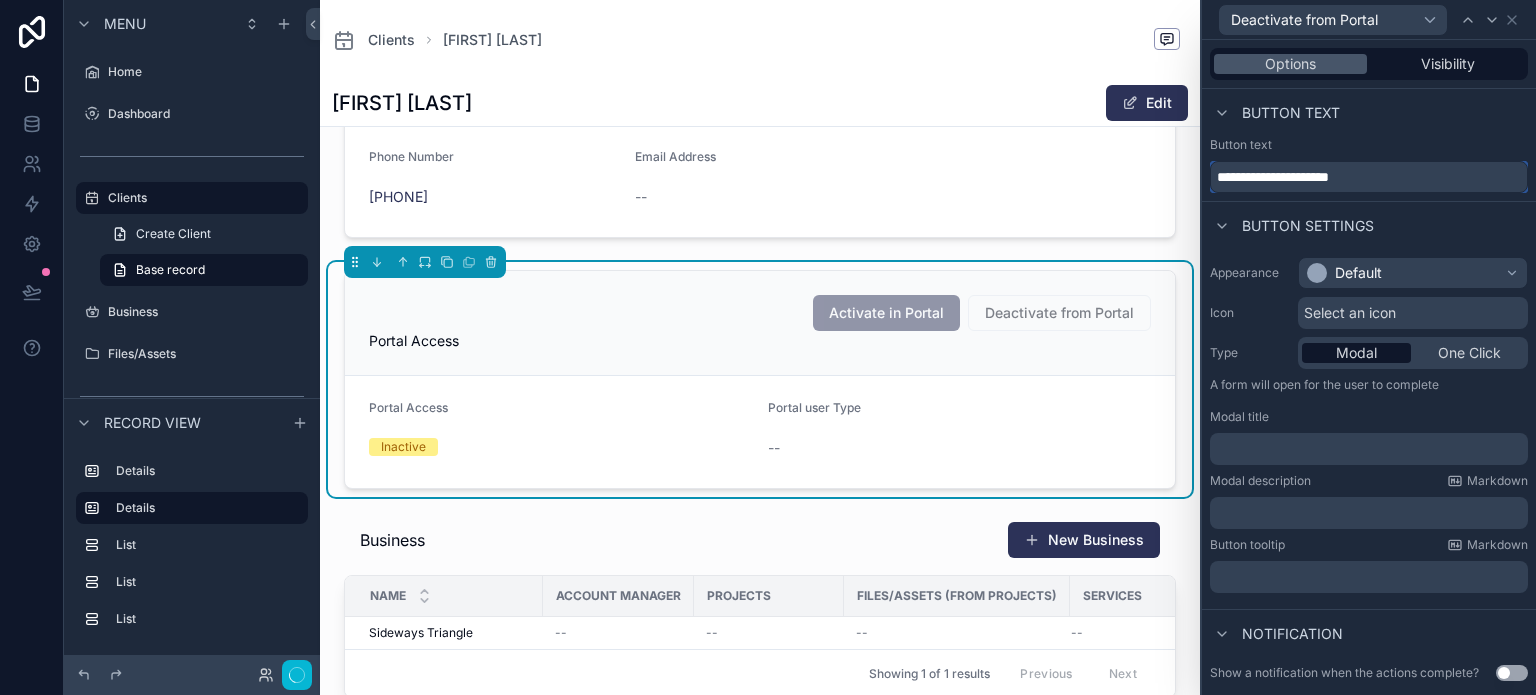 type on "**********" 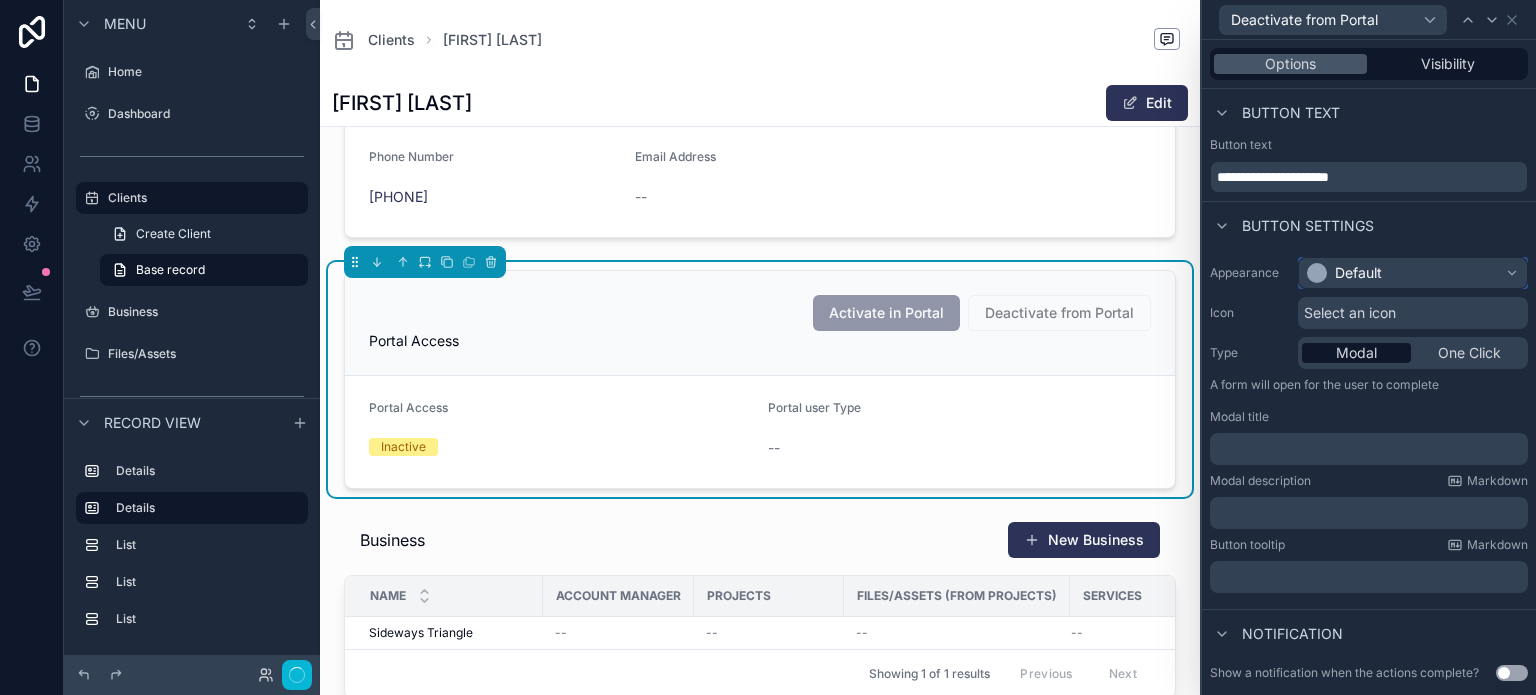 click on "Default" at bounding box center (1344, 273) 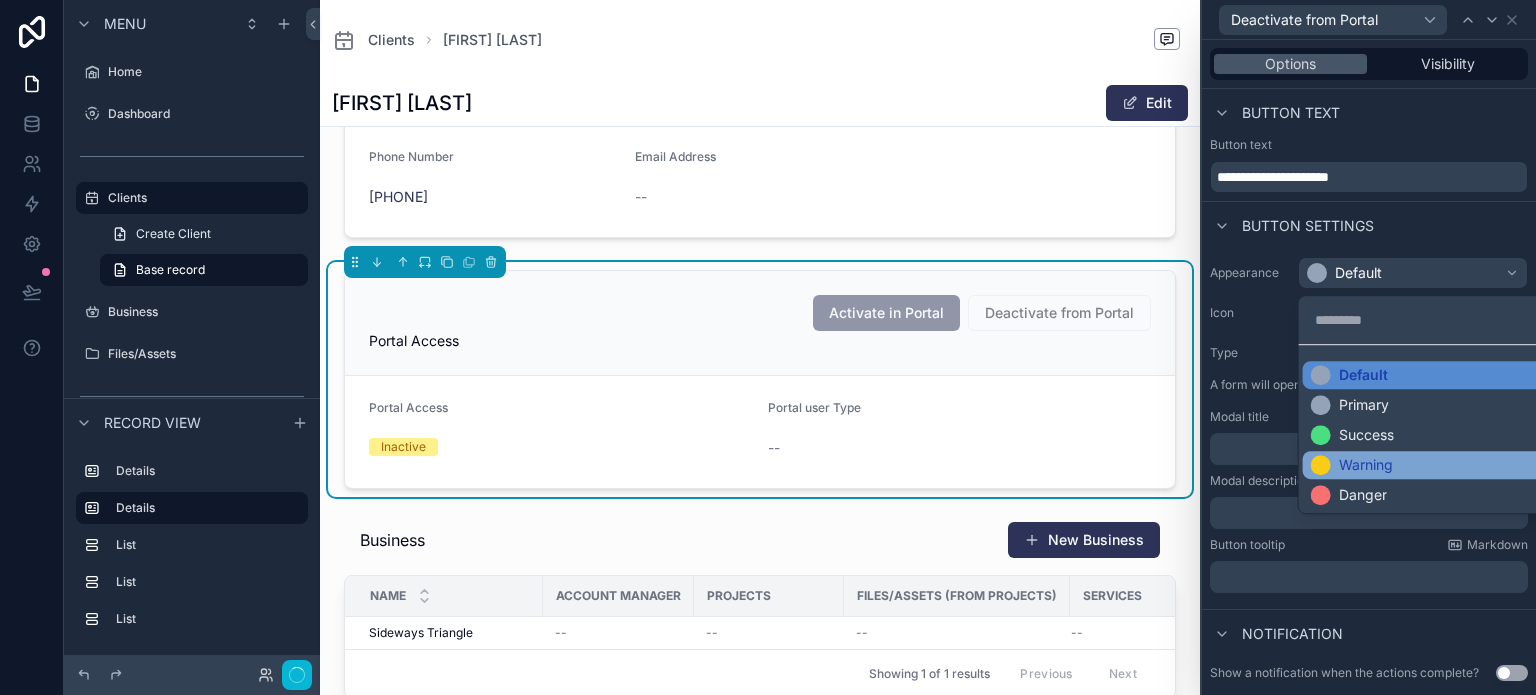 click on "Warning" at bounding box center [1366, 465] 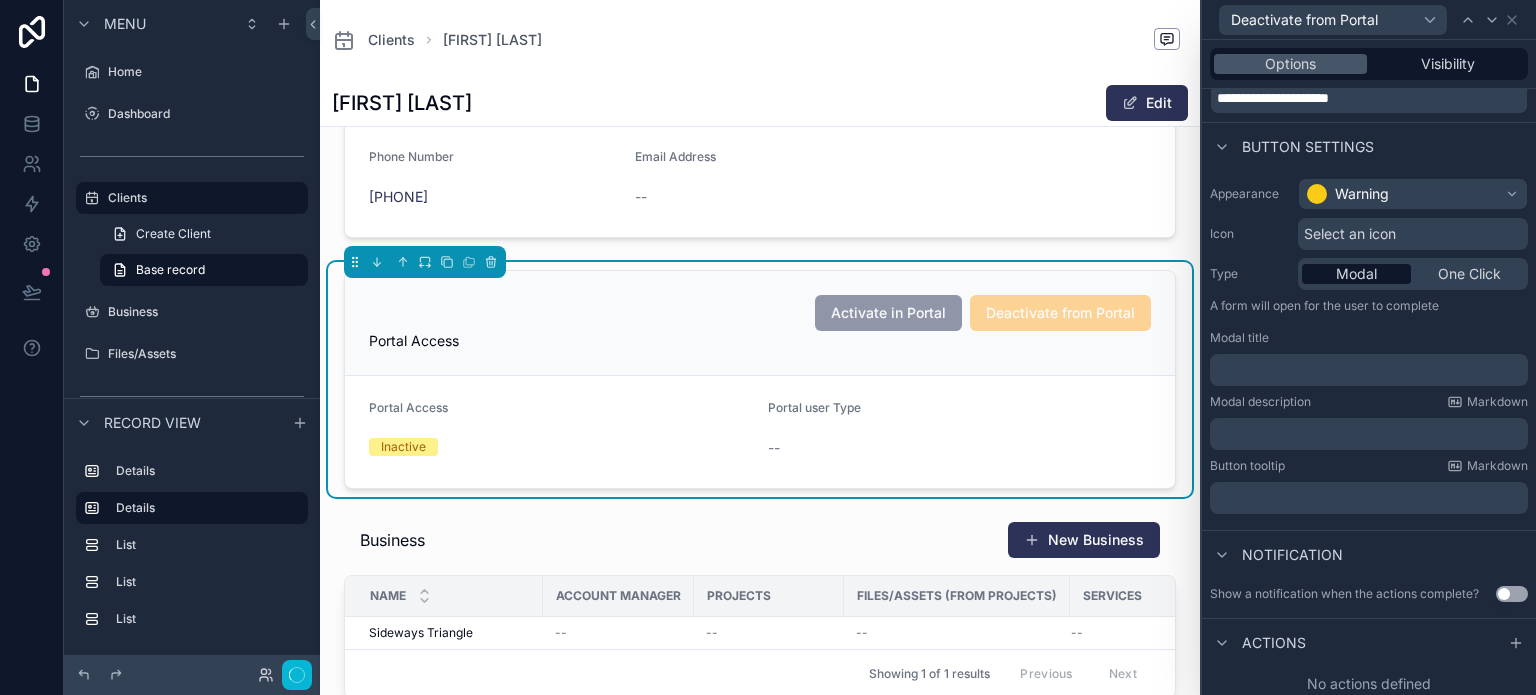 scroll, scrollTop: 85, scrollLeft: 0, axis: vertical 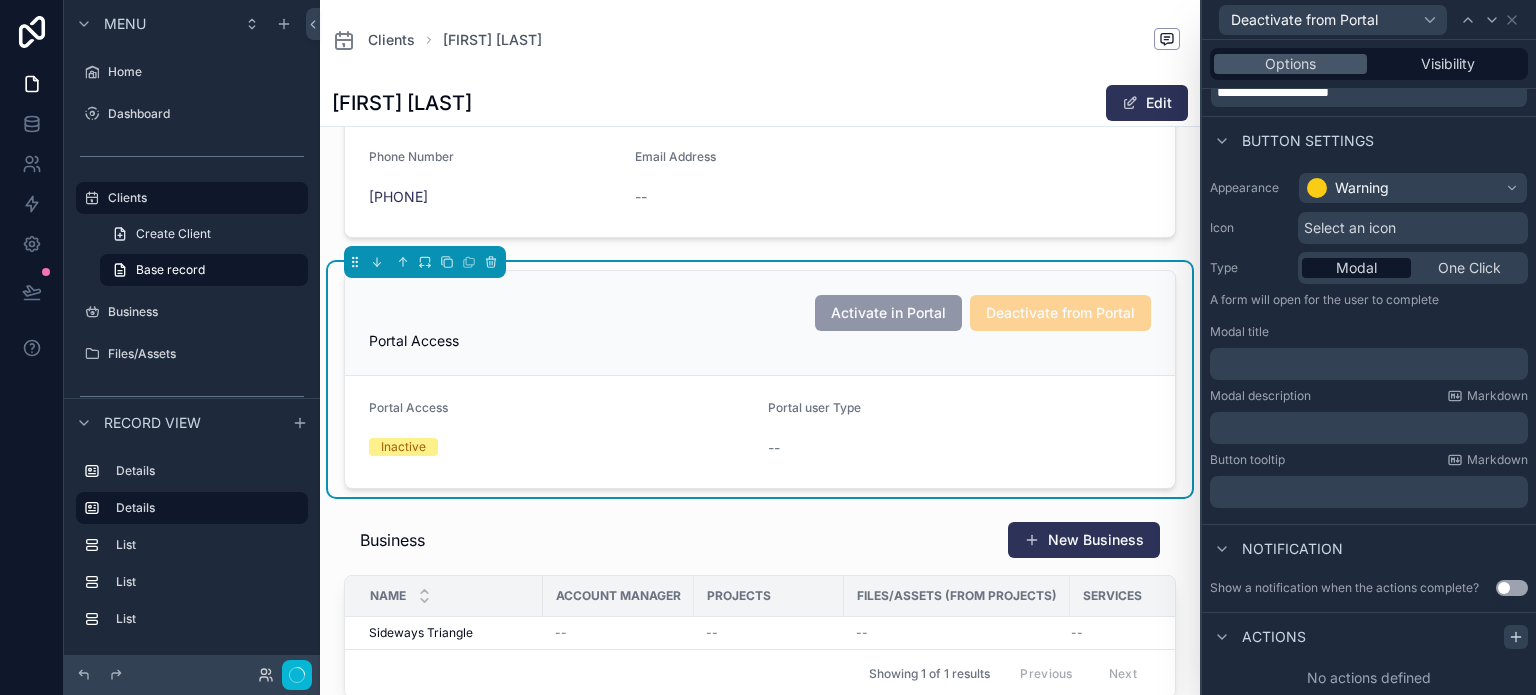 click 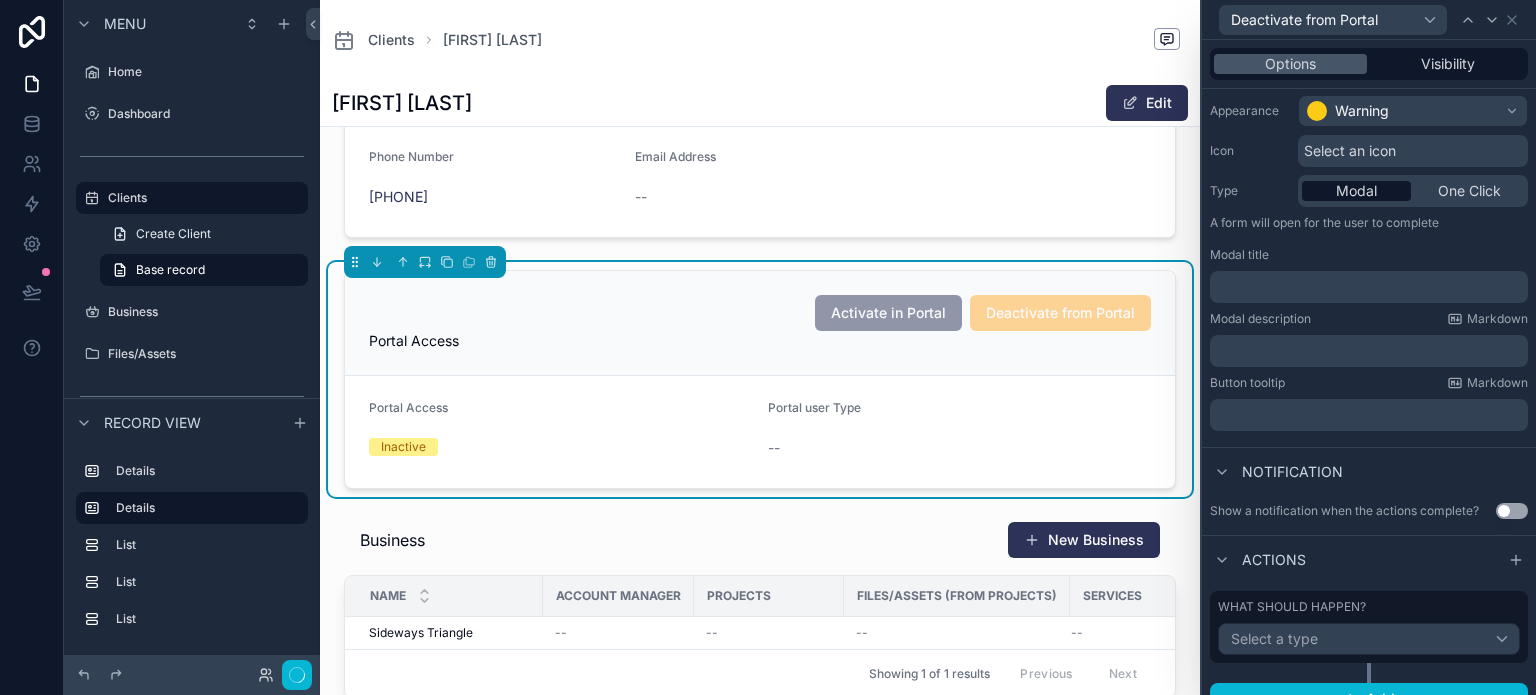 scroll, scrollTop: 188, scrollLeft: 0, axis: vertical 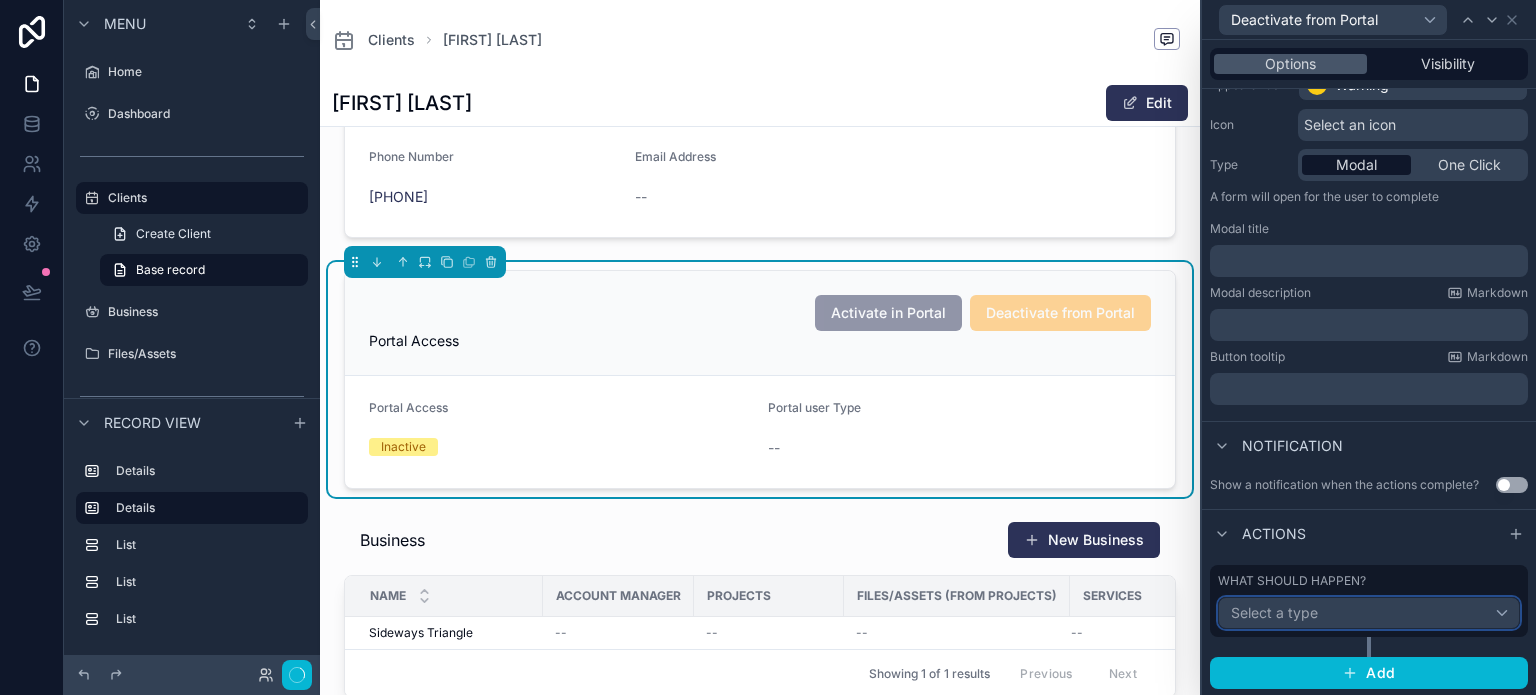 click on "Select a type" at bounding box center [1369, 613] 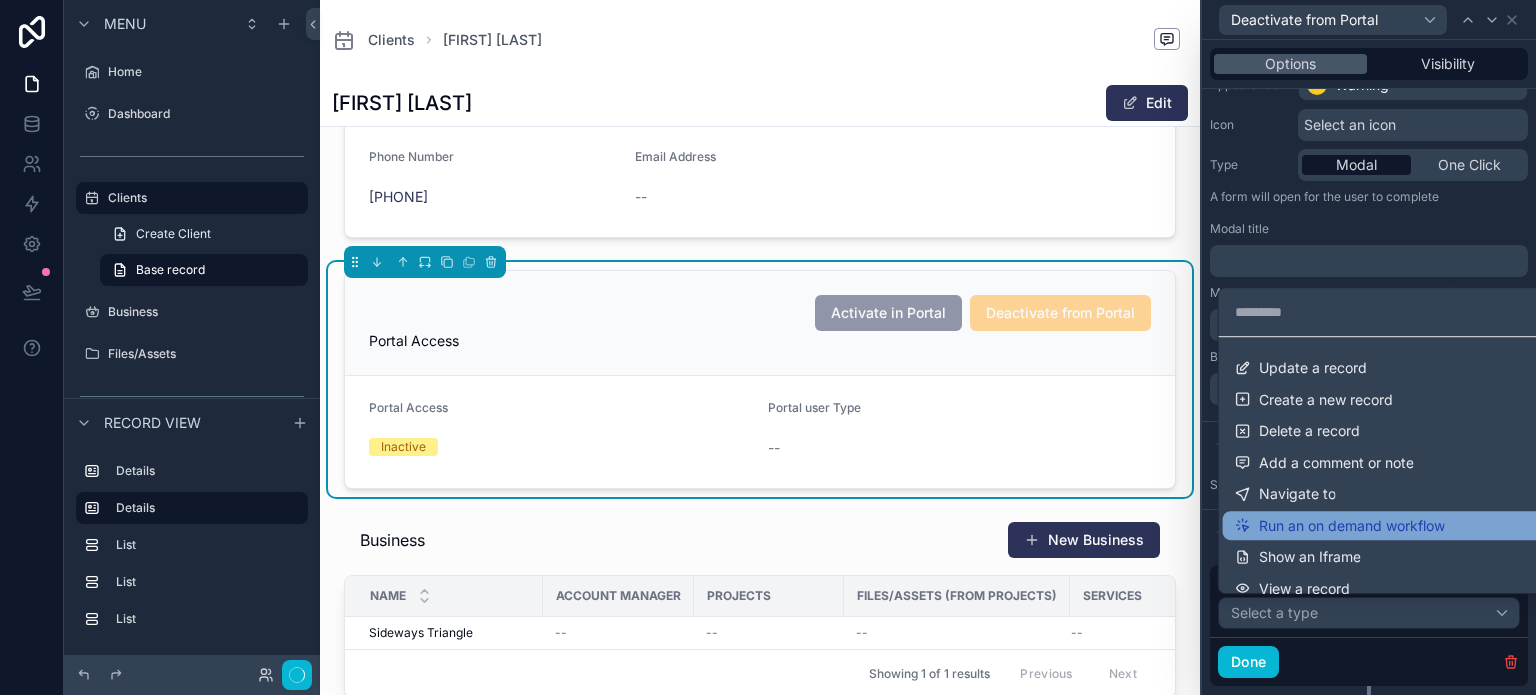 click on "Run an on demand workflow" at bounding box center [1352, 526] 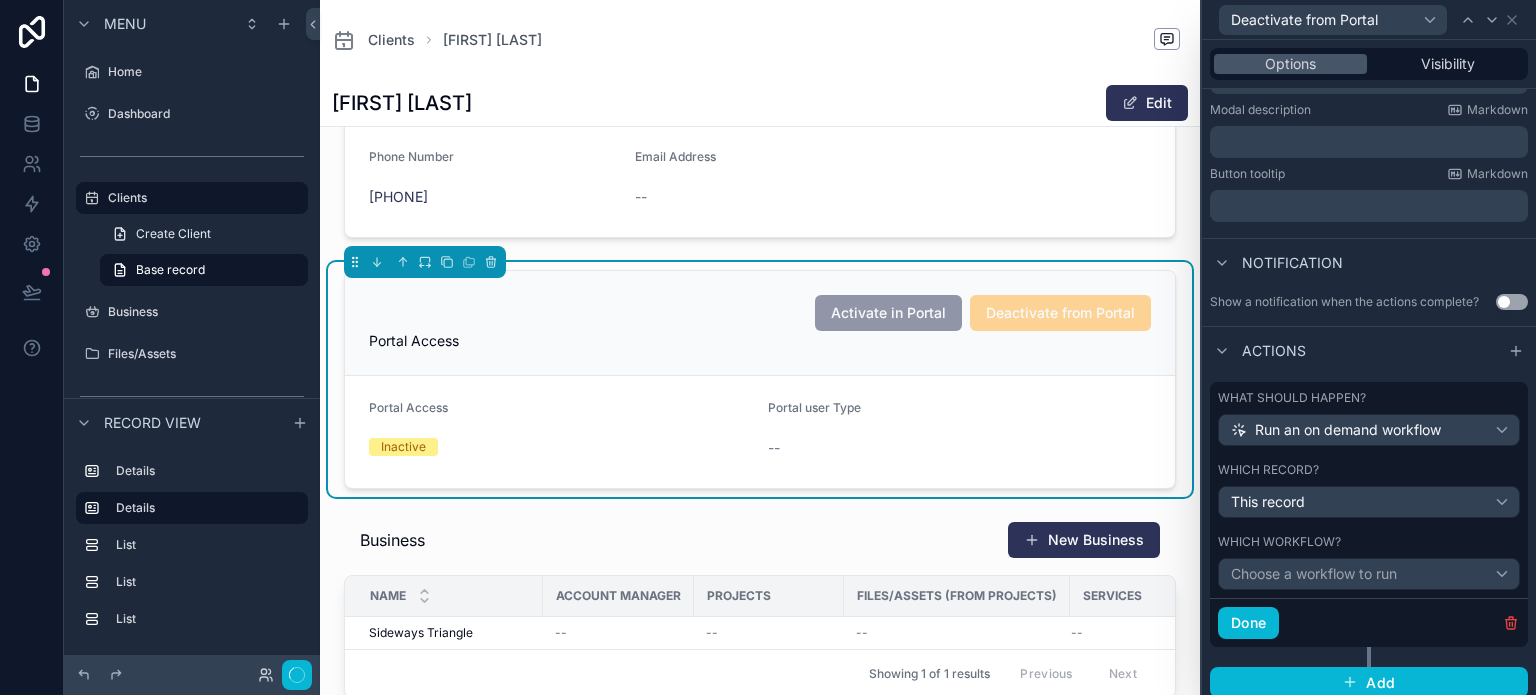 scroll, scrollTop: 380, scrollLeft: 0, axis: vertical 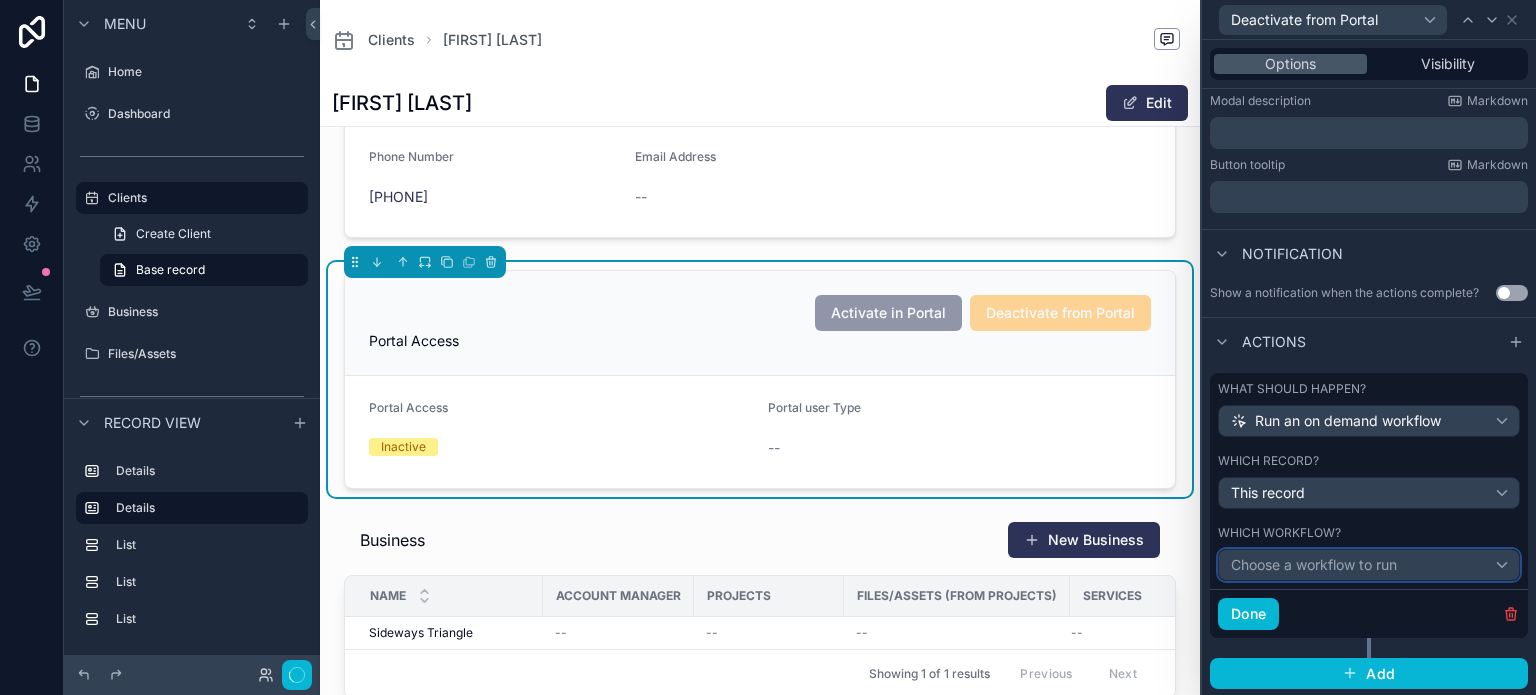 click on "Choose a workflow to run" at bounding box center (1314, 564) 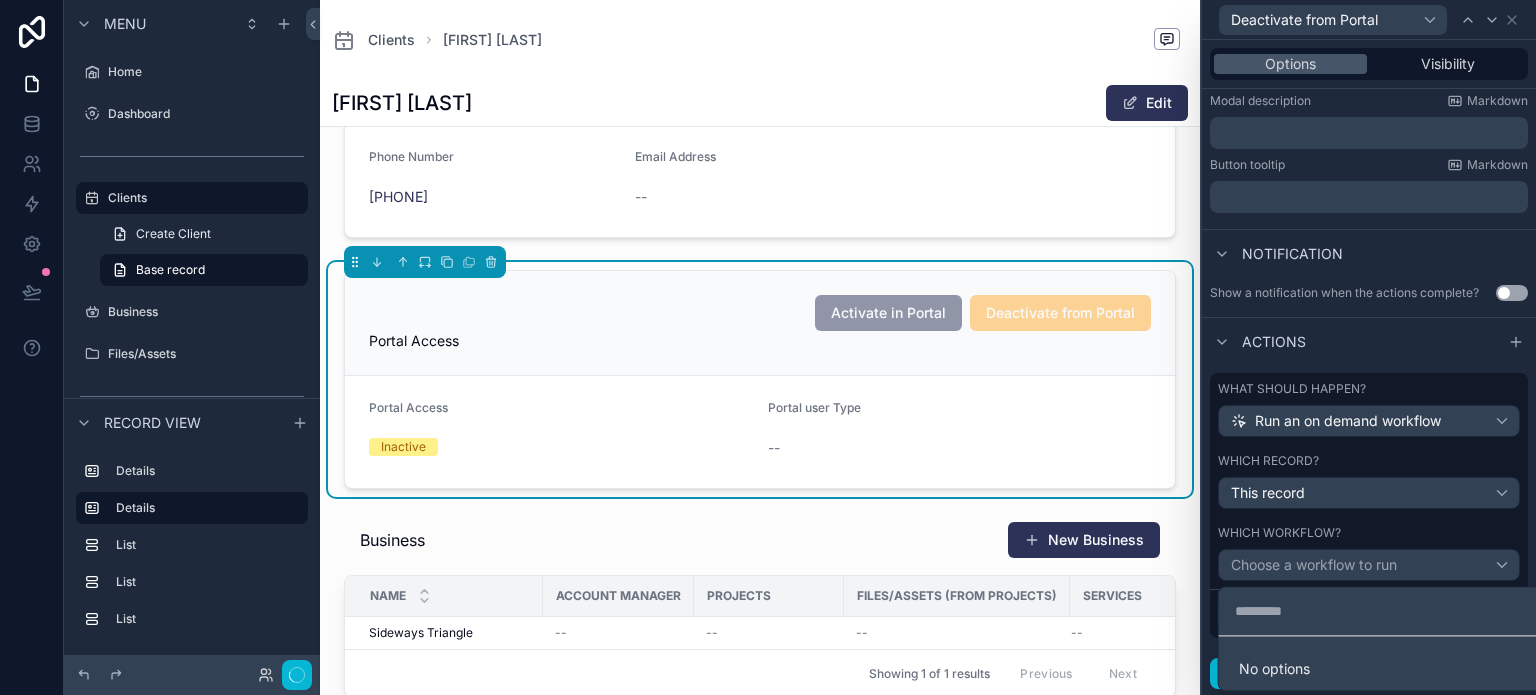 click at bounding box center [1369, 347] 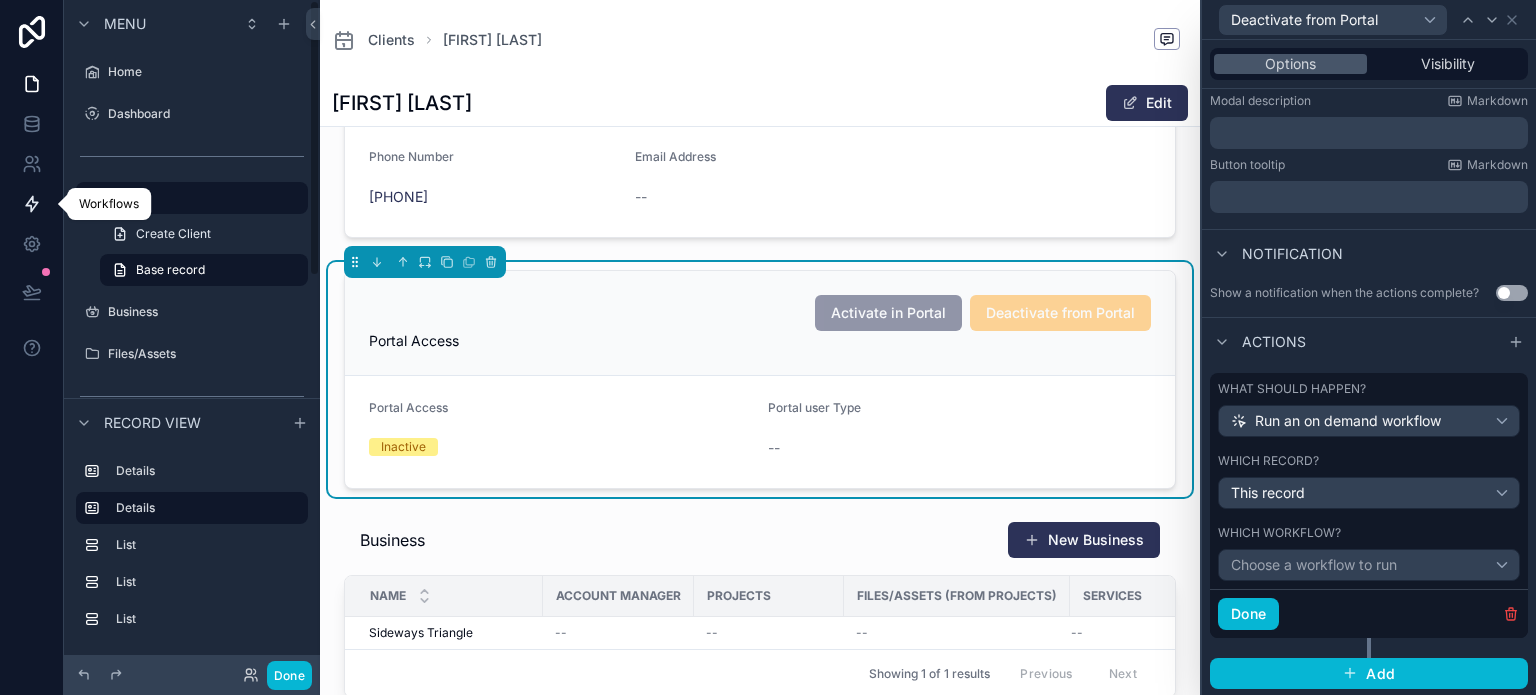click at bounding box center (31, 204) 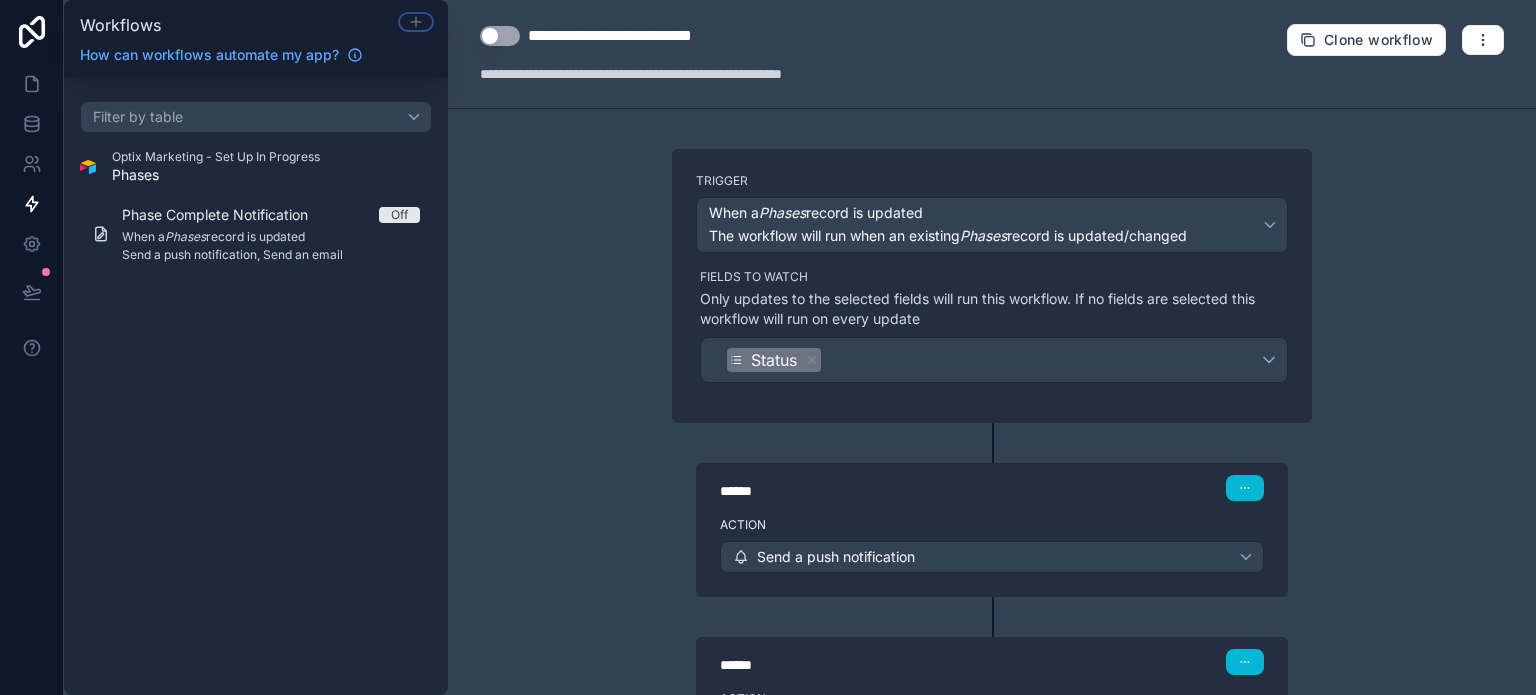 click 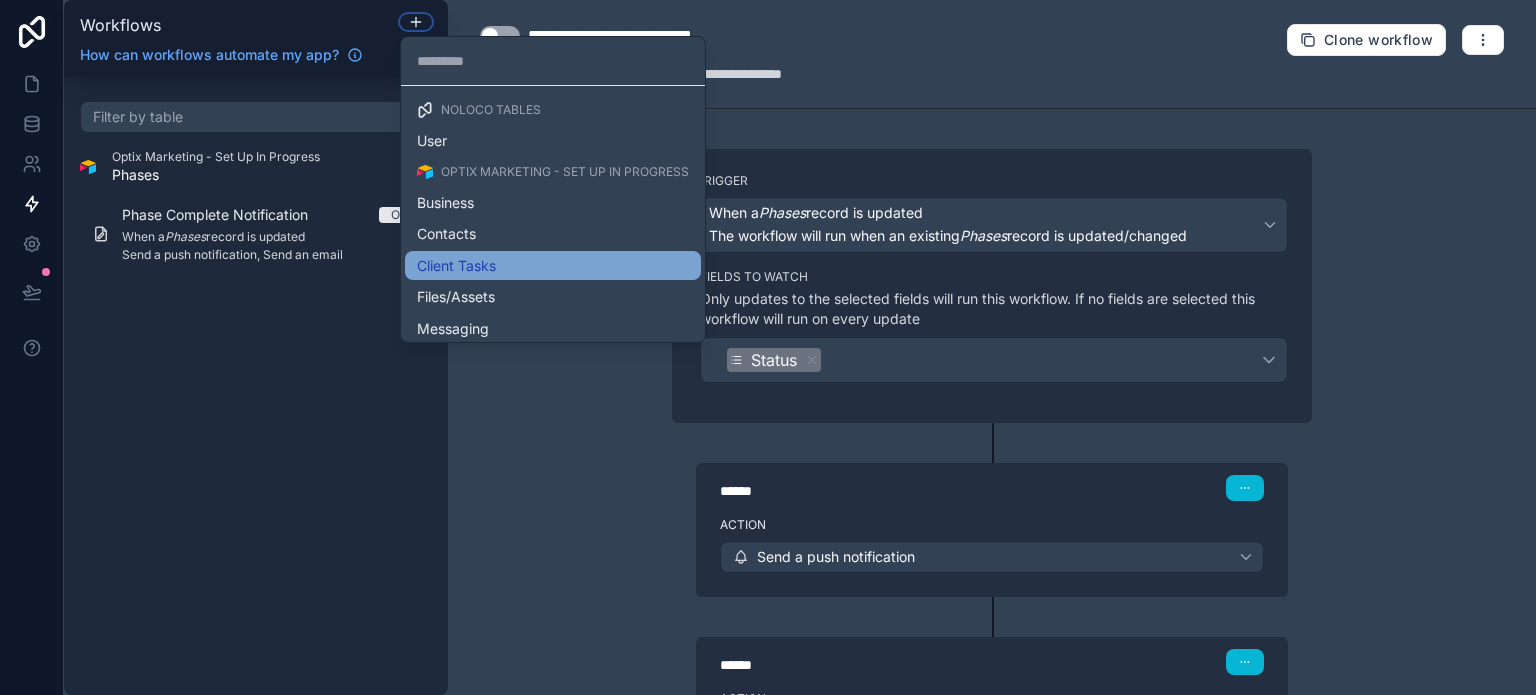 scroll, scrollTop: 0, scrollLeft: 0, axis: both 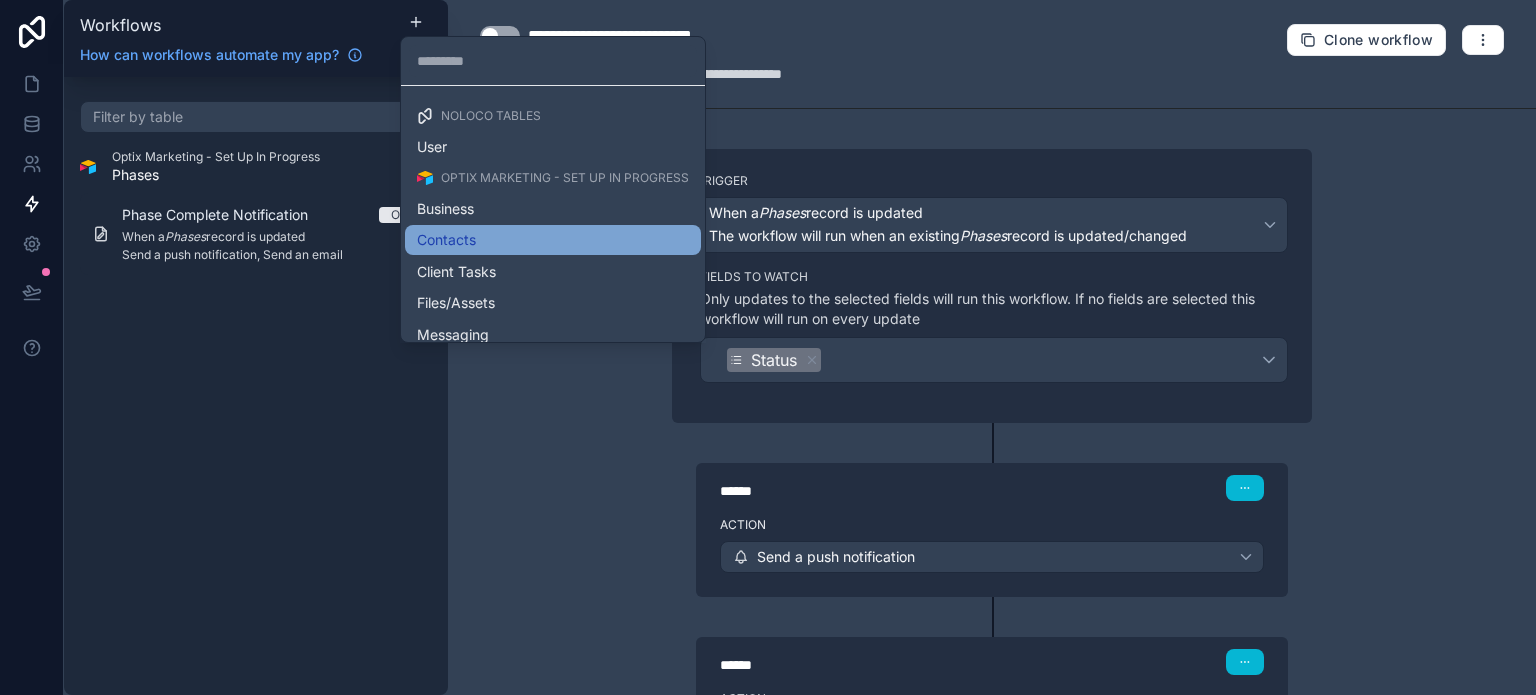 click on "Contacts" at bounding box center (553, 240) 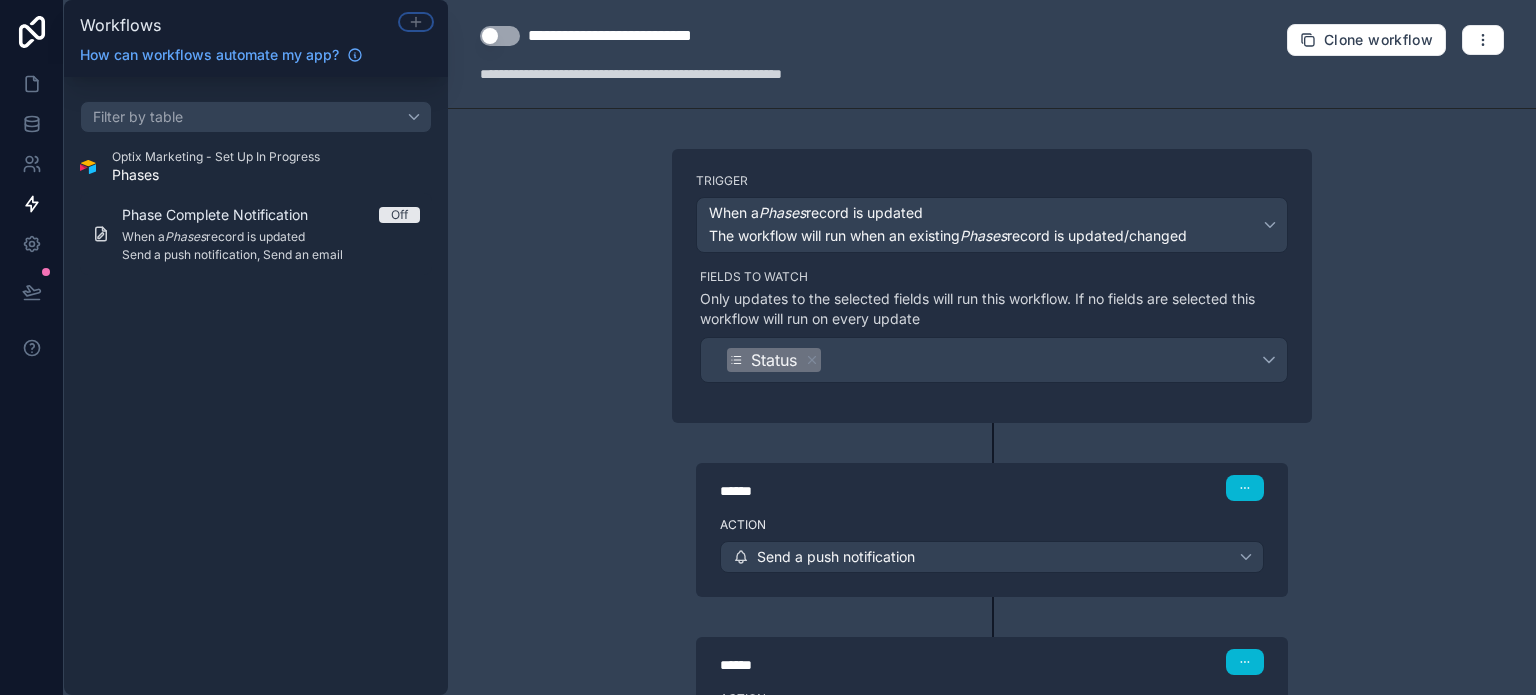 click 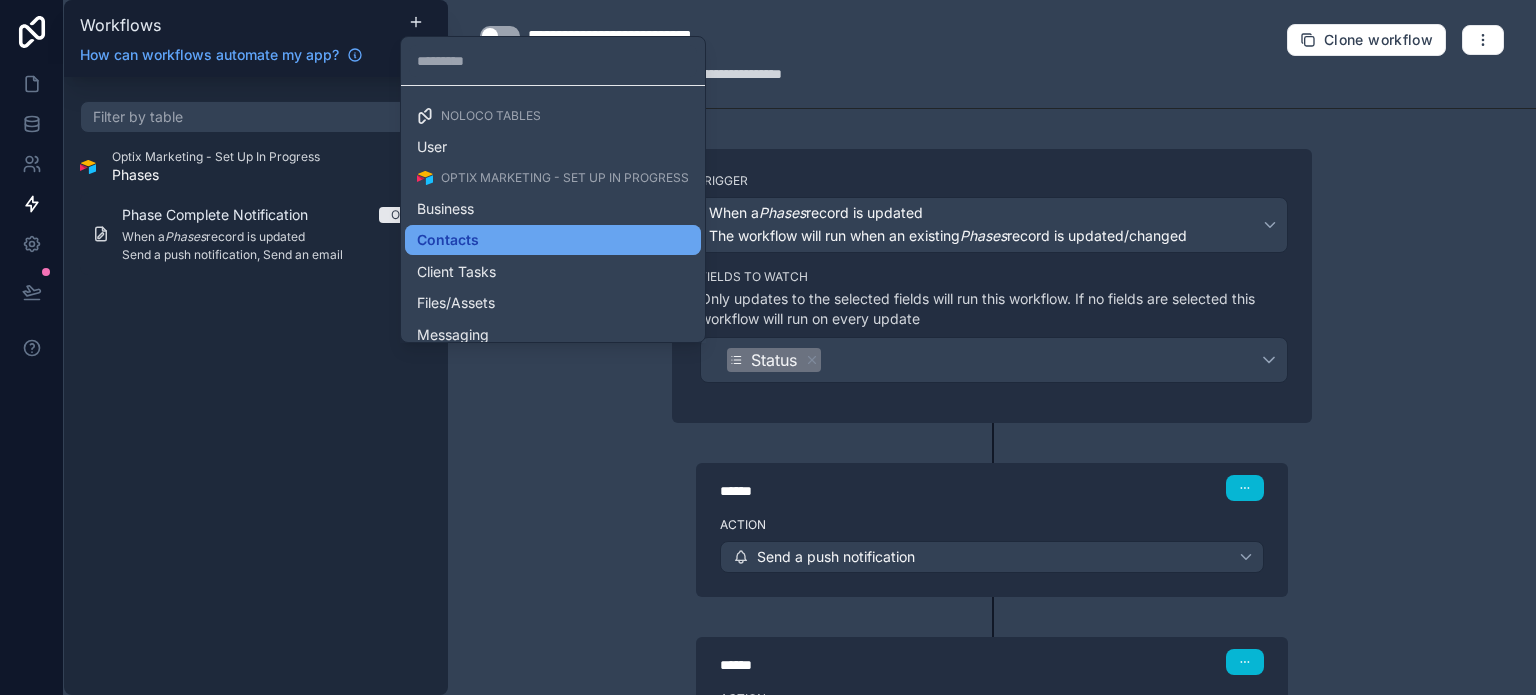 click on "Contacts" at bounding box center [448, 240] 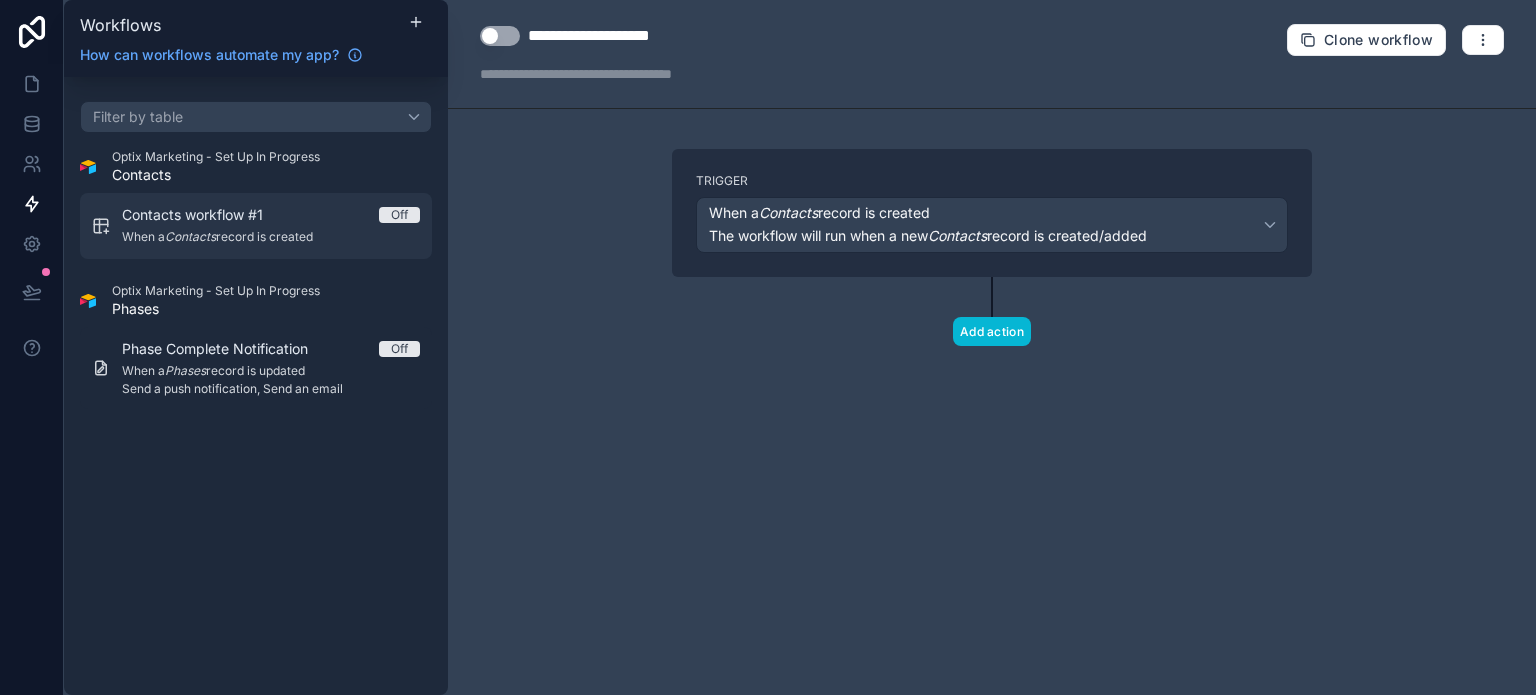 drag, startPoint x: 262, startPoint y: 221, endPoint x: 424, endPoint y: 228, distance: 162.15117 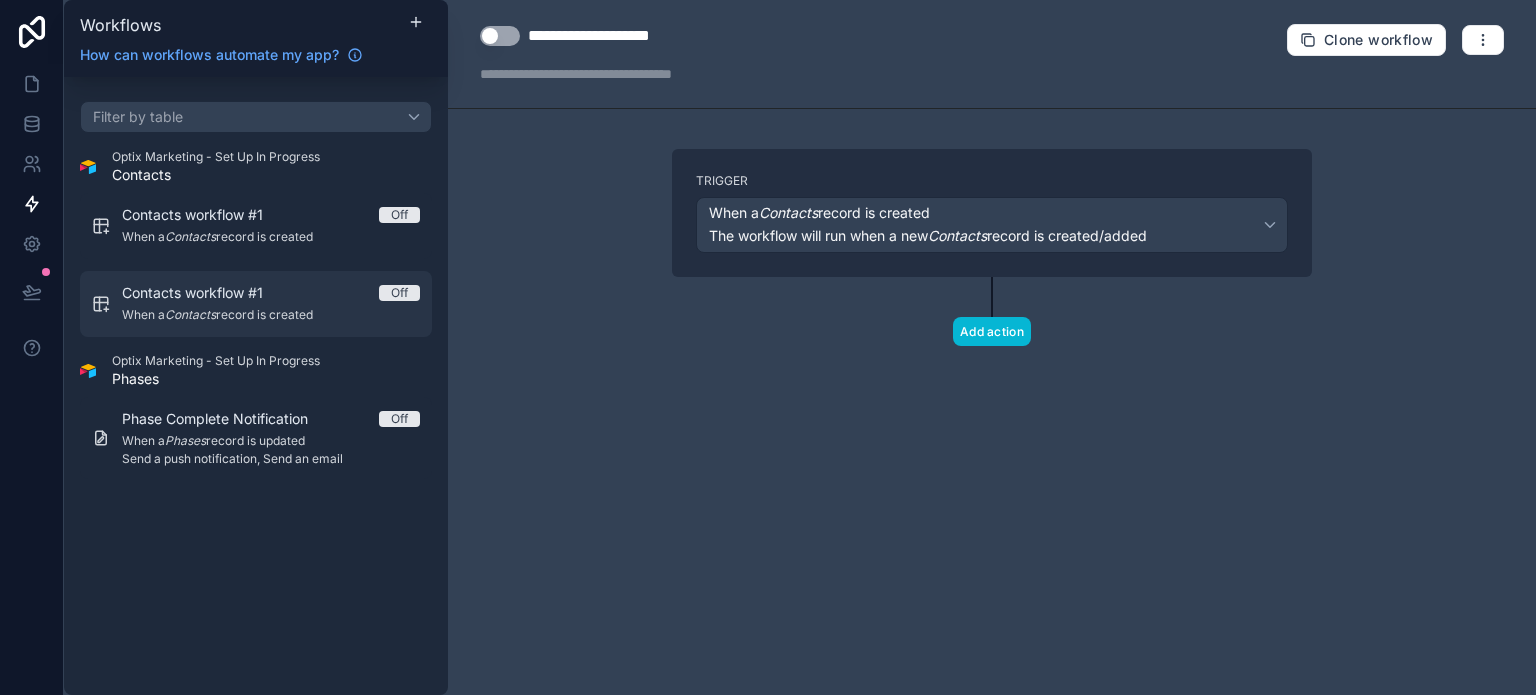 click on "Contacts workflow #1 Off" at bounding box center (271, 293) 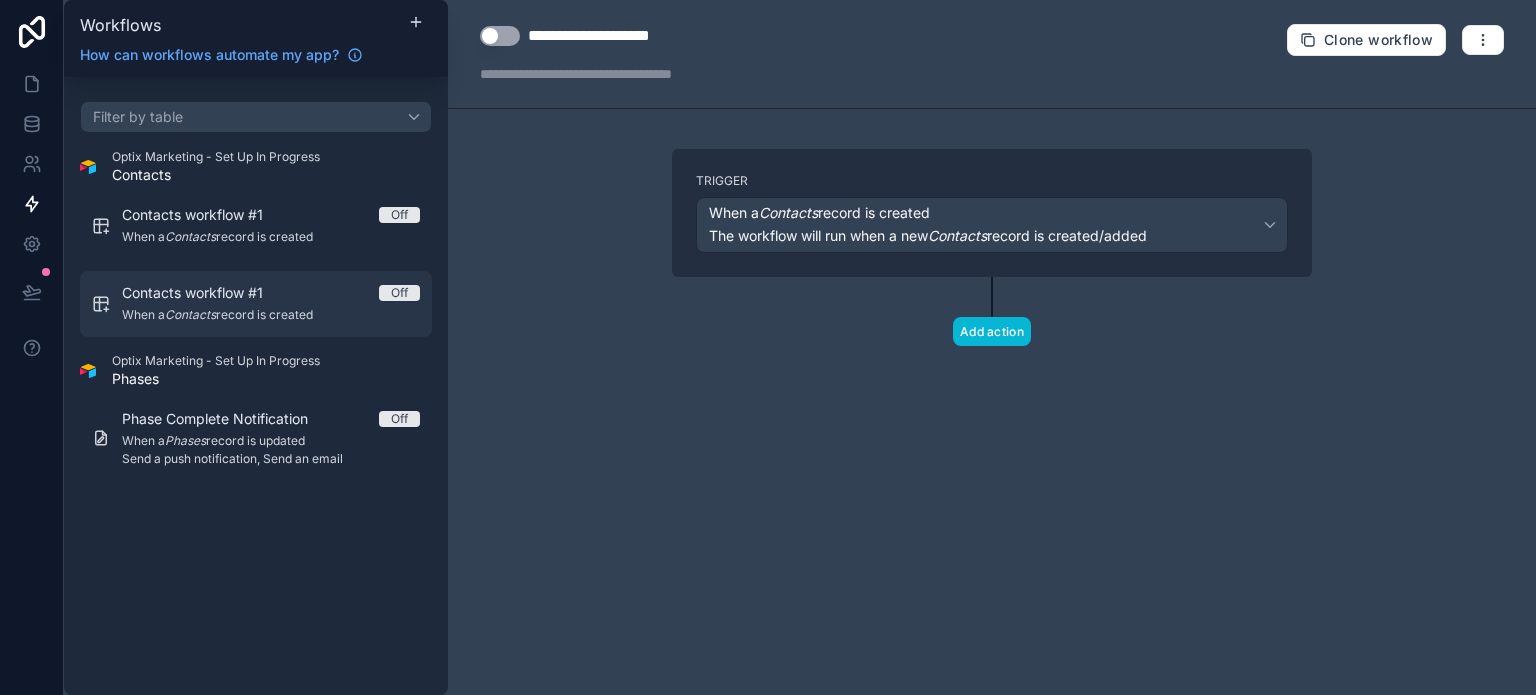 click on "Contacts workflow #1" at bounding box center (204, 293) 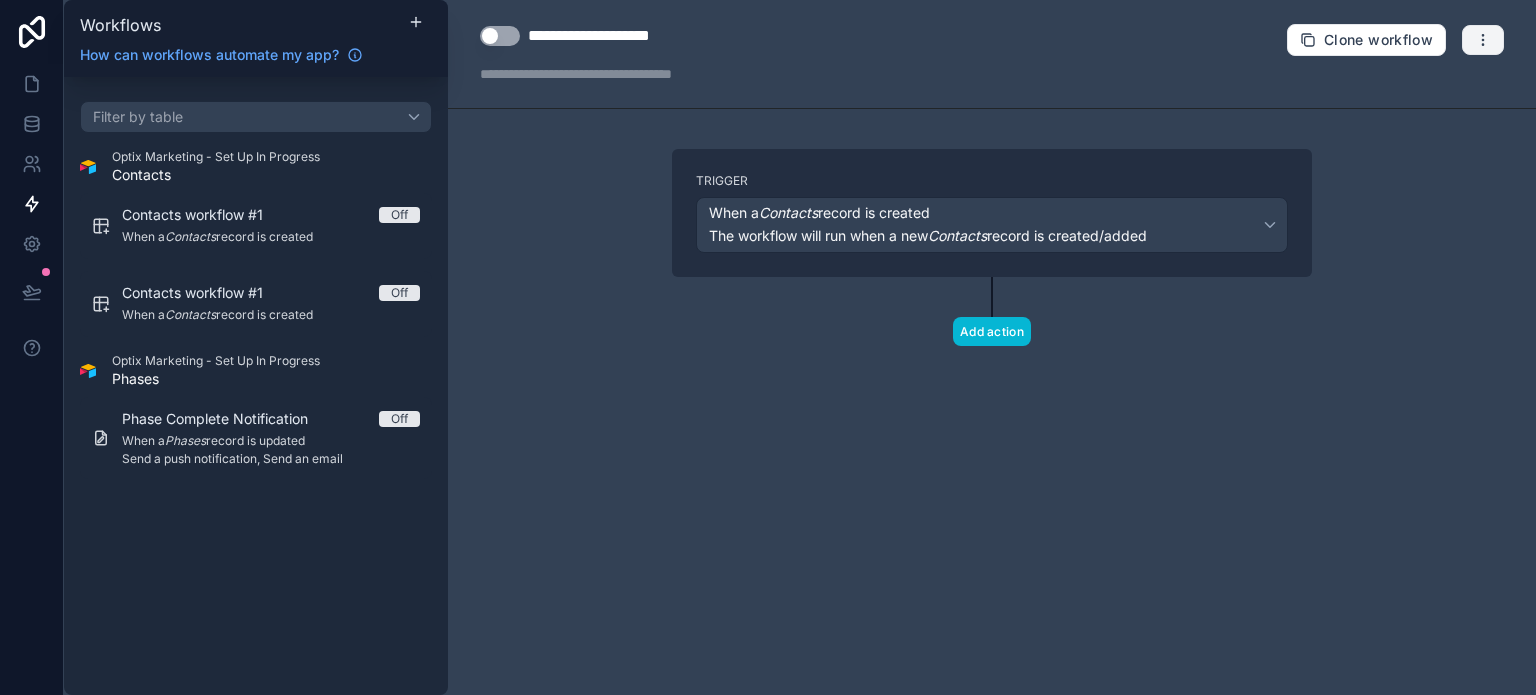 click 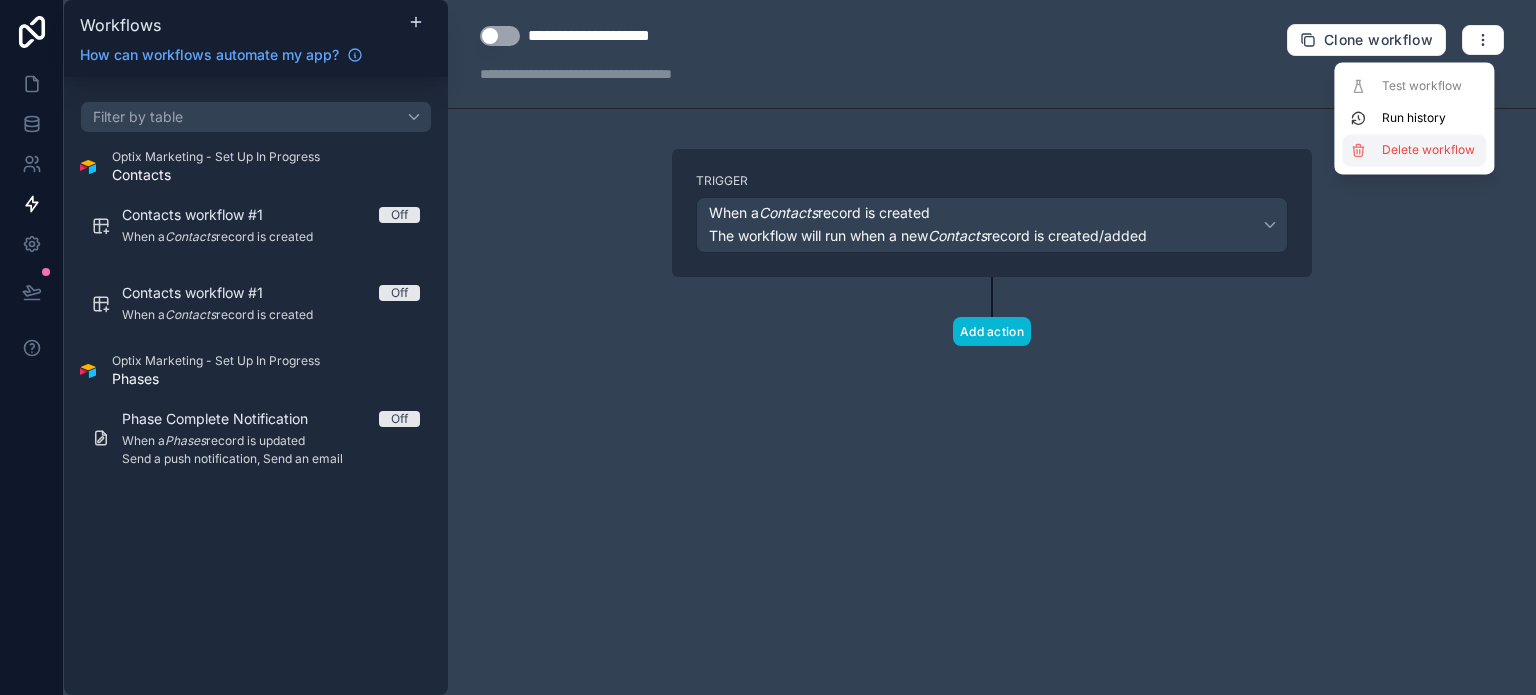 click on "Delete workflow" at bounding box center [1430, 150] 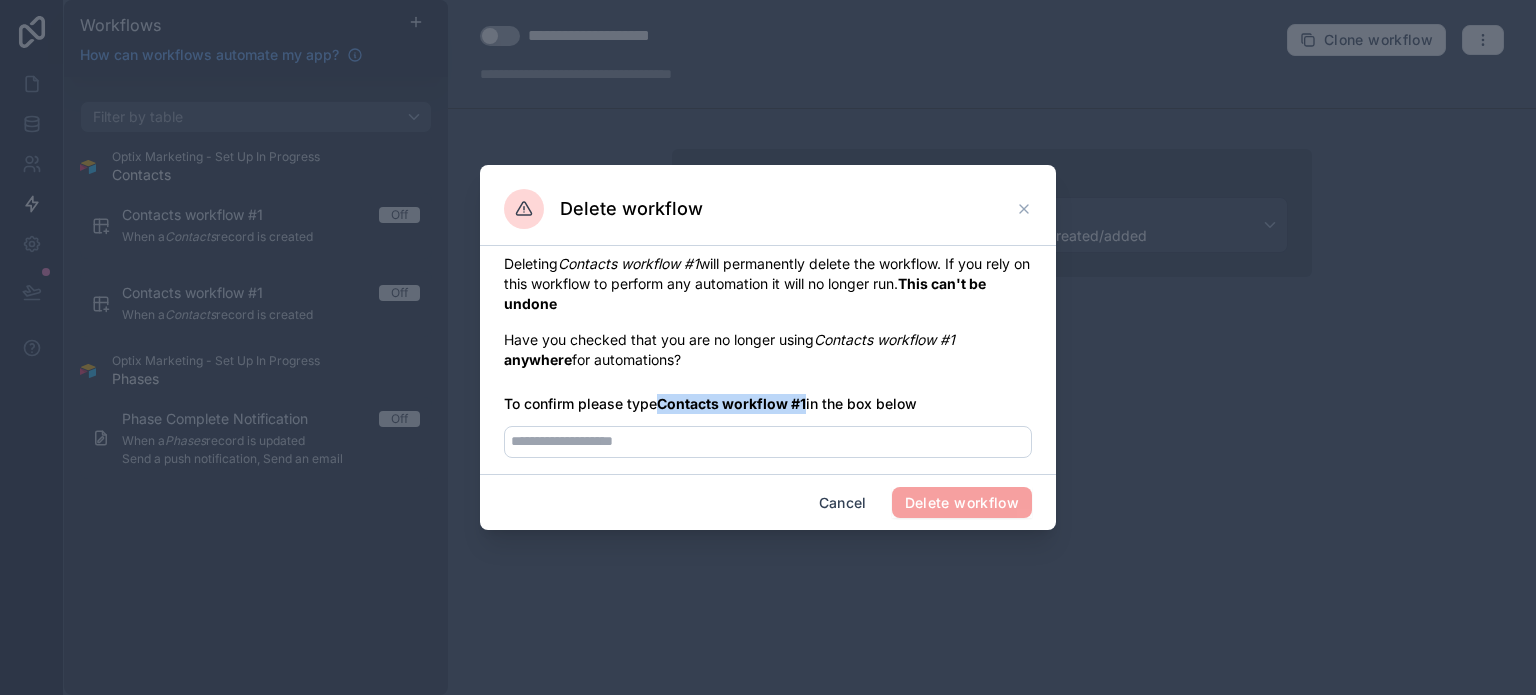 drag, startPoint x: 666, startPoint y: 405, endPoint x: 808, endPoint y: 407, distance: 142.01408 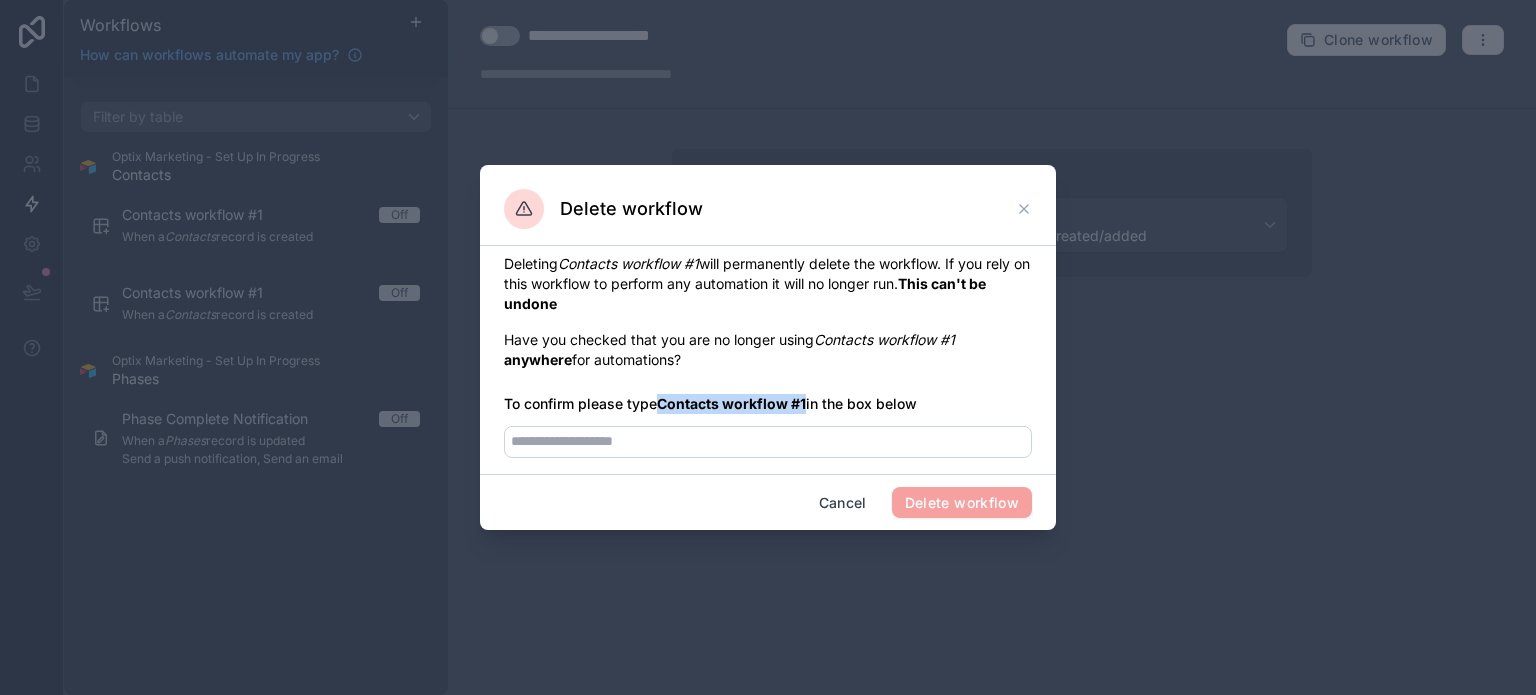 click on "Contacts workflow #1" at bounding box center [731, 403] 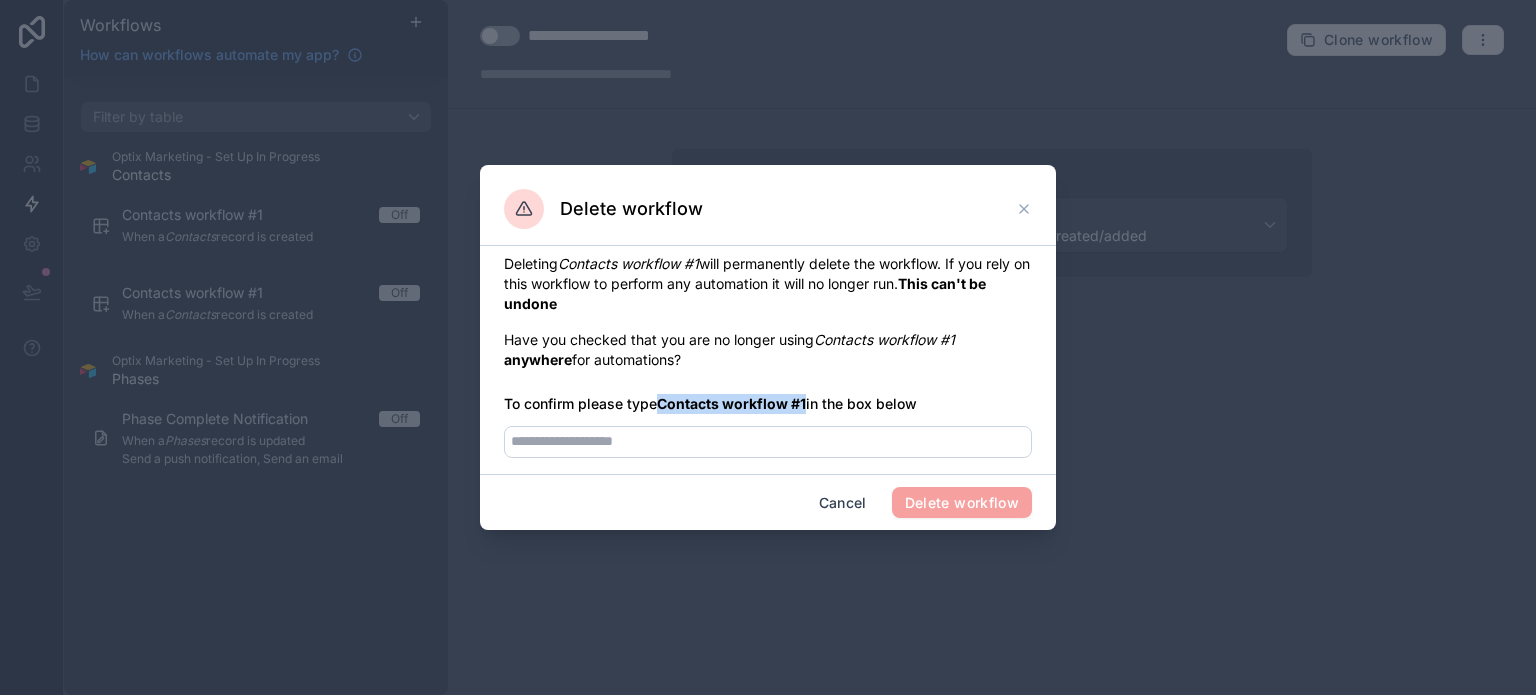 copy on "Contacts workflow #1" 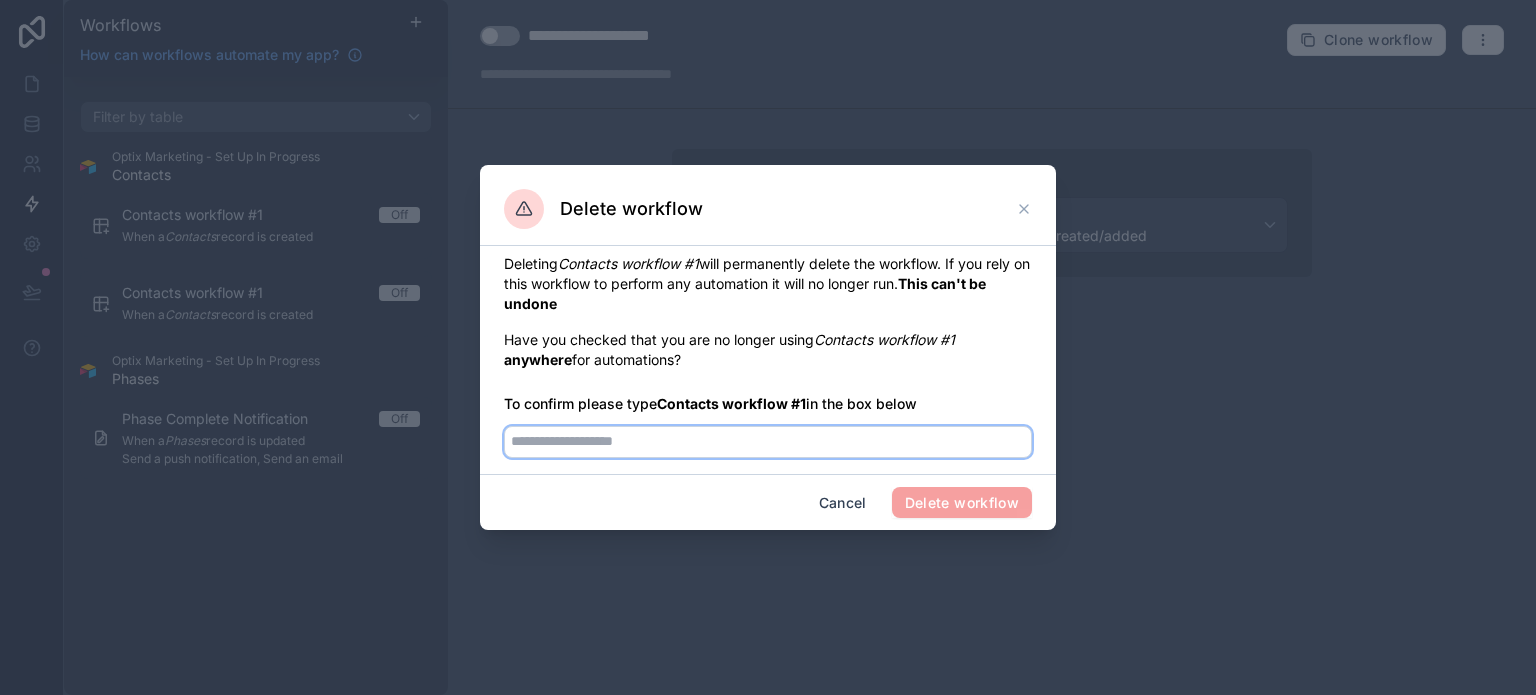 click at bounding box center (768, 442) 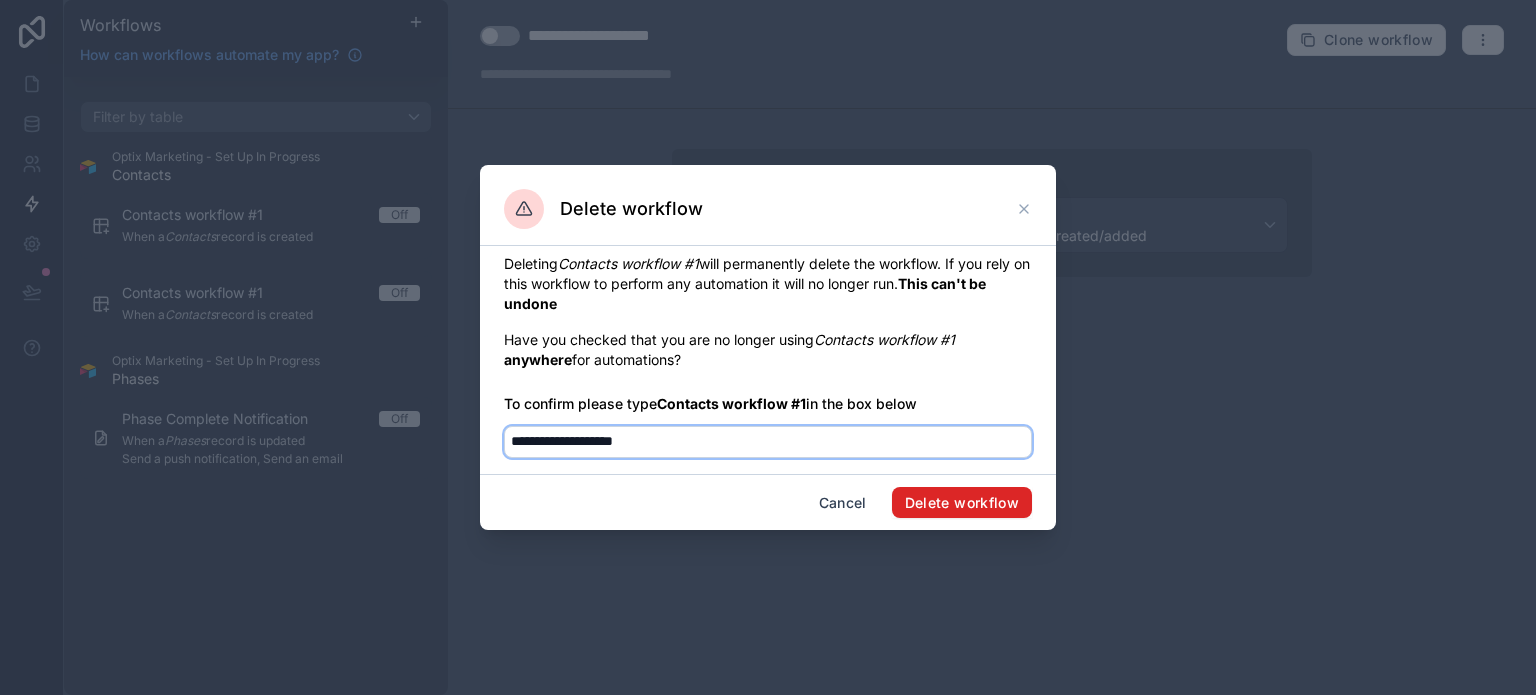 type on "**********" 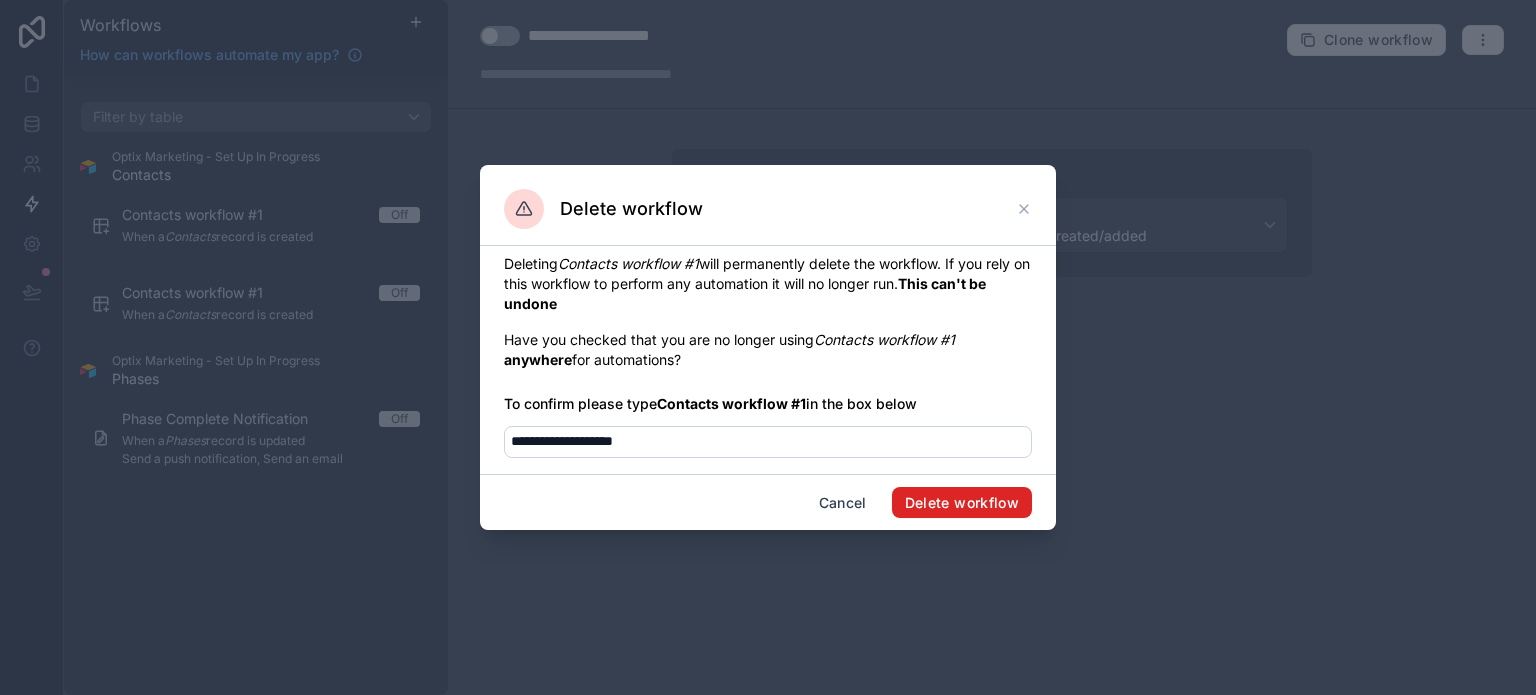 click on "Delete workflow" at bounding box center (962, 503) 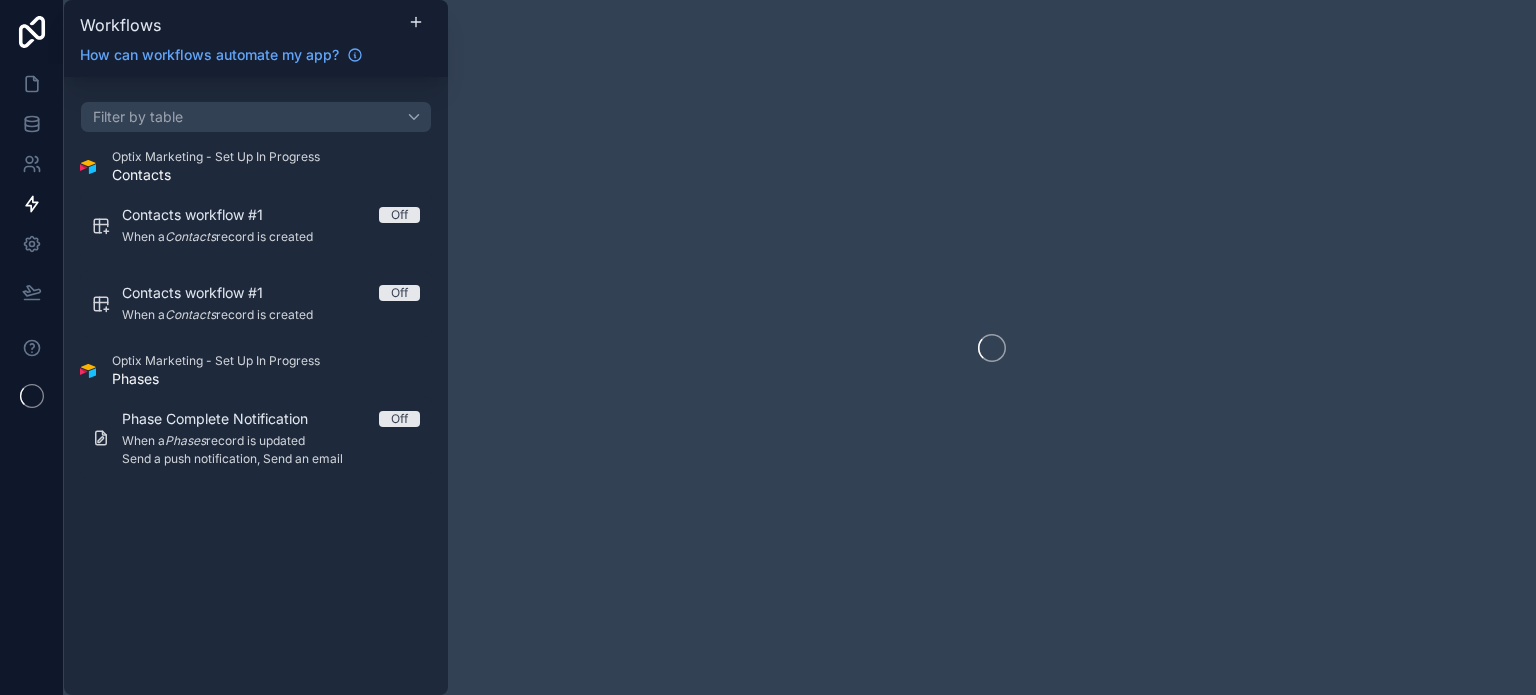 scroll, scrollTop: 0, scrollLeft: 0, axis: both 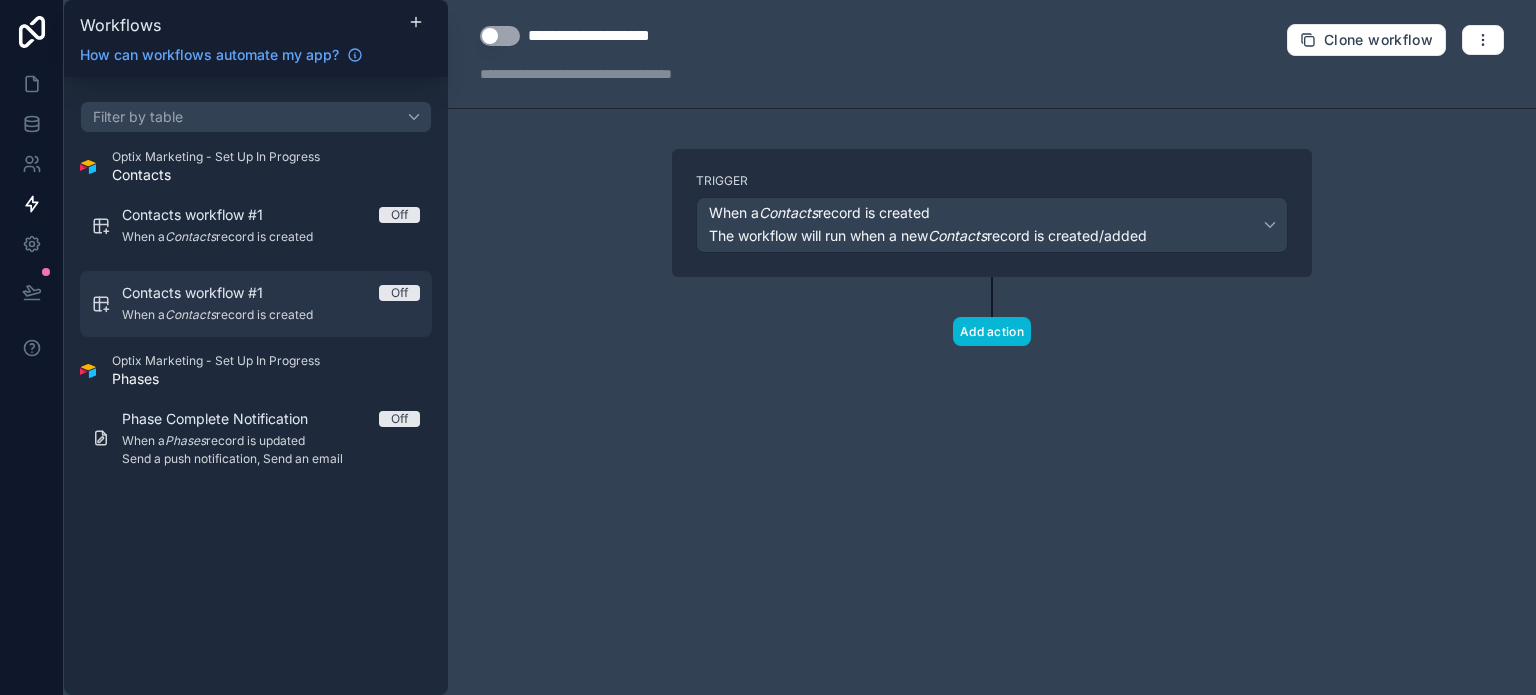click on "Contacts workflow #1 Off" at bounding box center (271, 293) 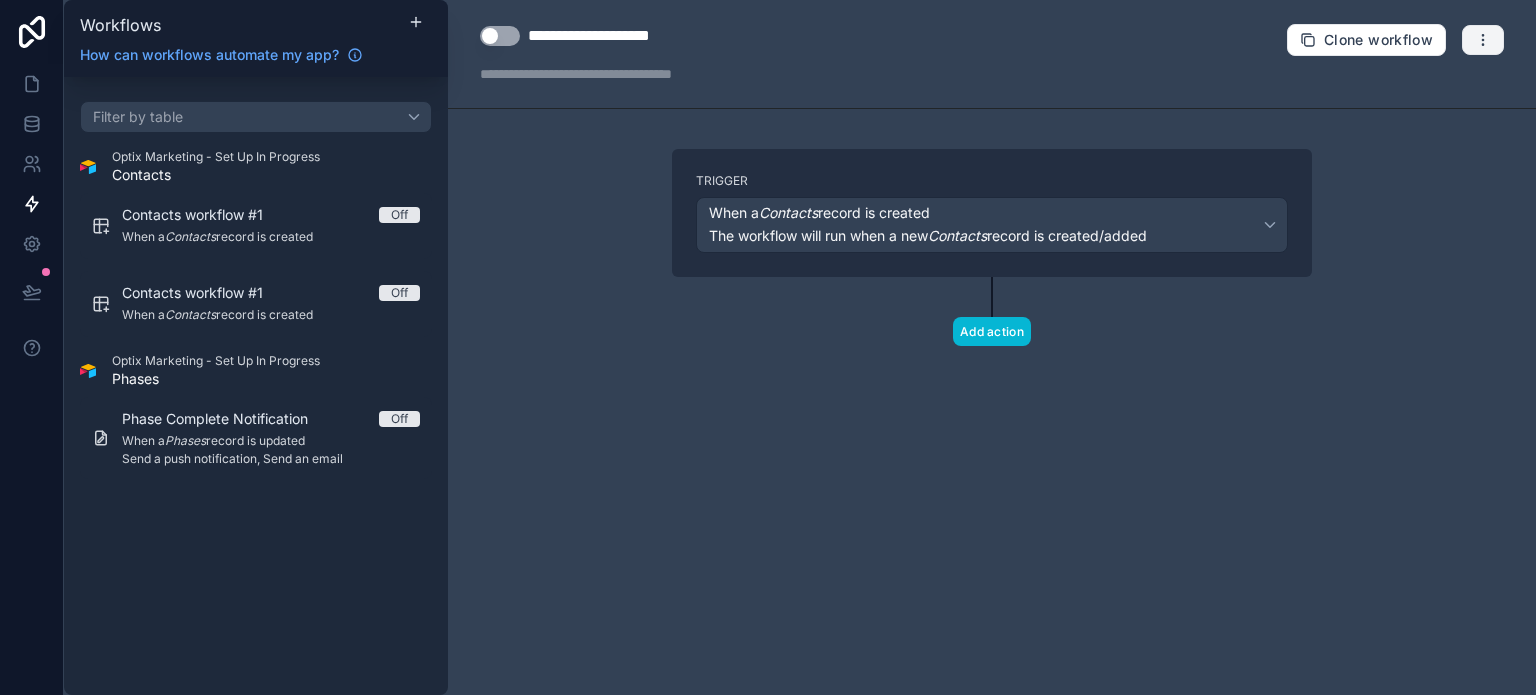 click at bounding box center [1483, 40] 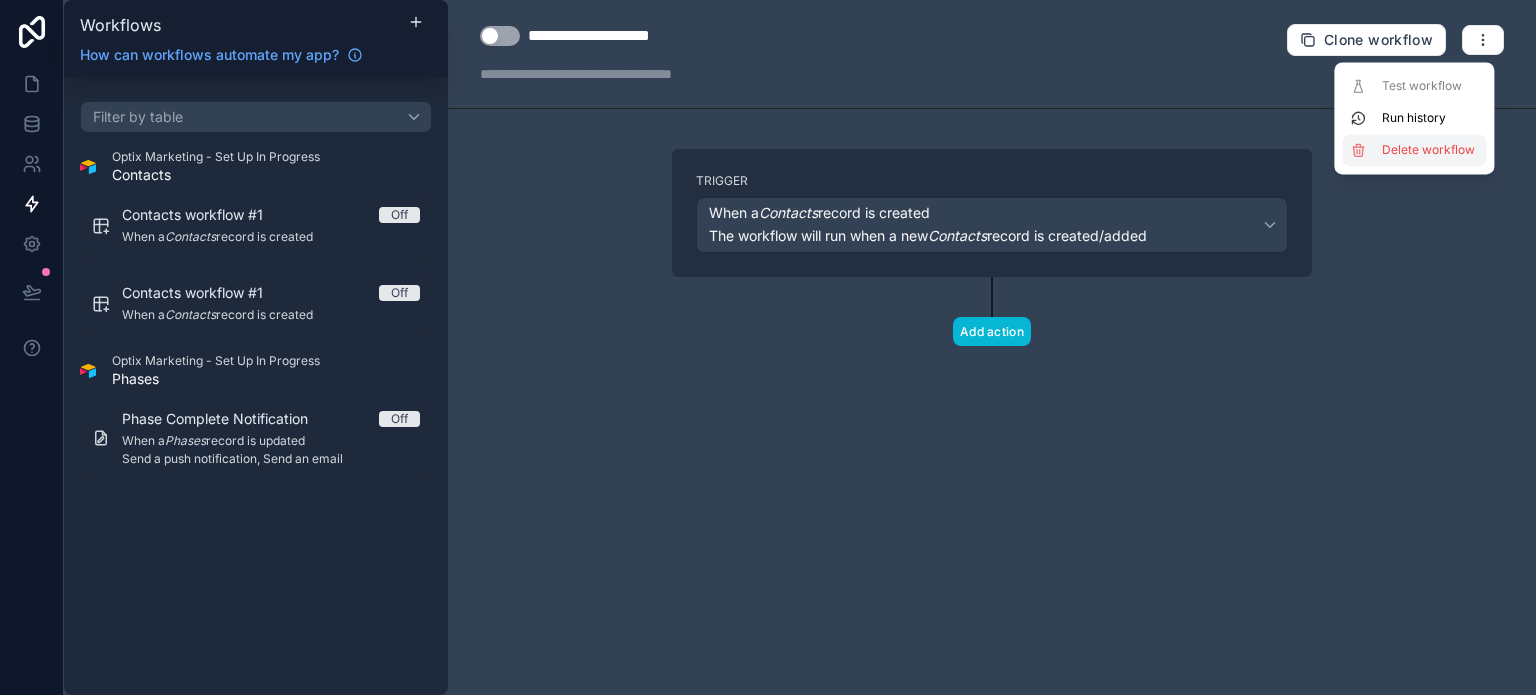 click on "Delete workflow" at bounding box center (1430, 150) 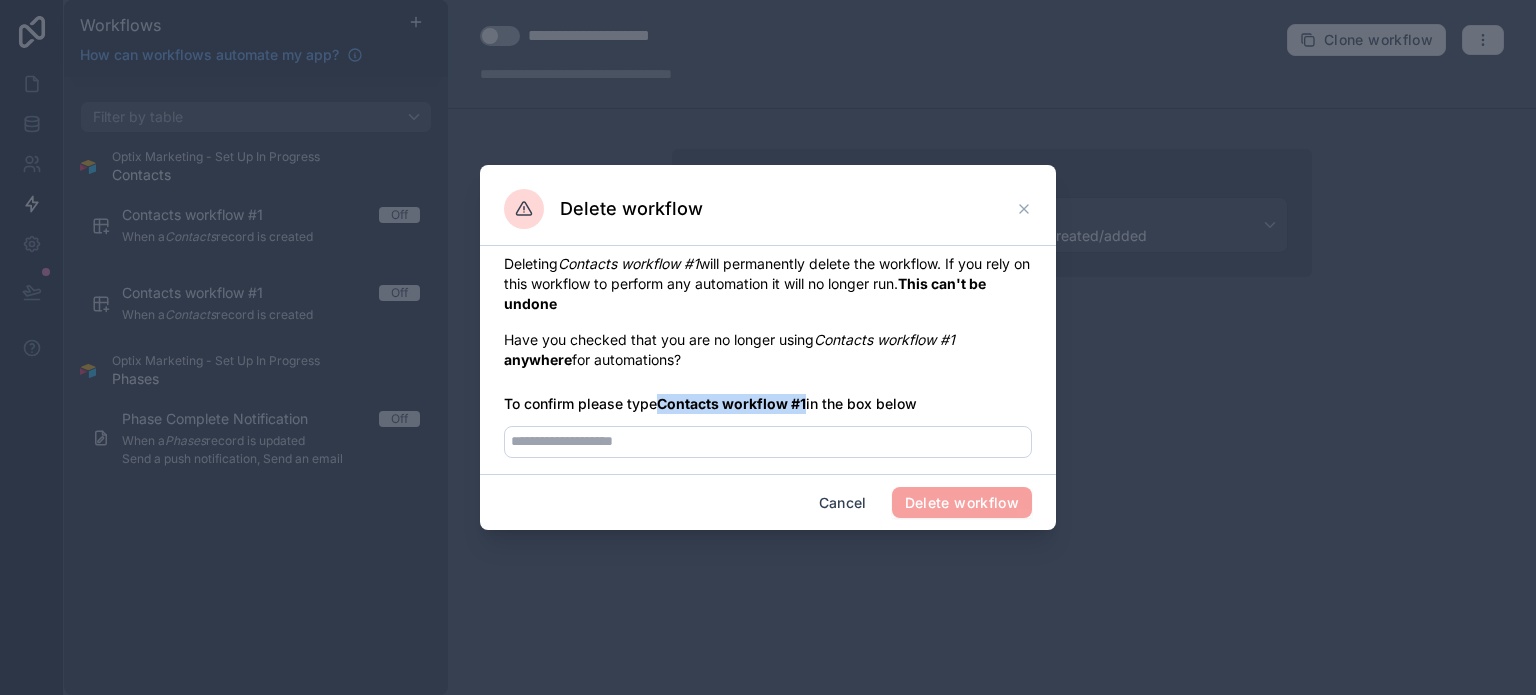 drag, startPoint x: 664, startPoint y: 408, endPoint x: 810, endPoint y: 403, distance: 146.08559 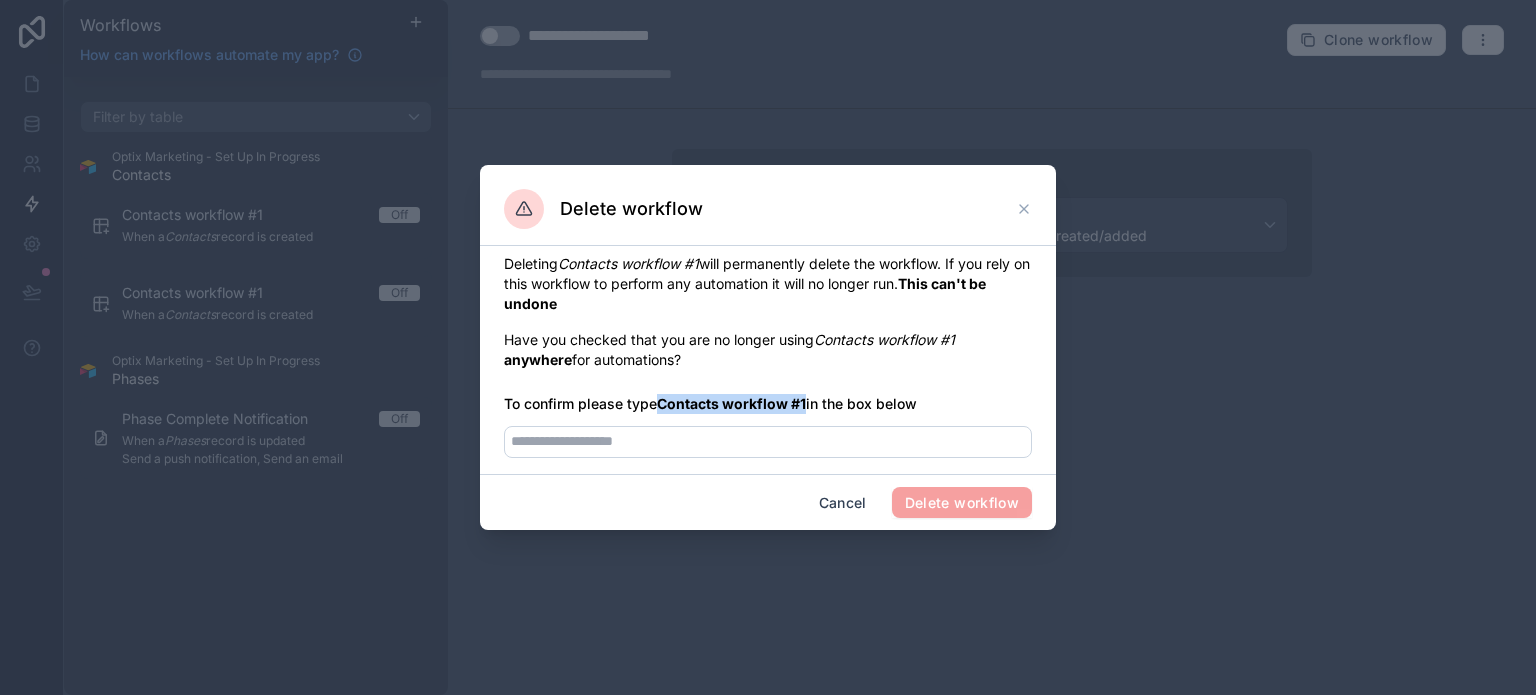 click on "To confirm please type Contacts workflow #1 in the box below" at bounding box center [768, 404] 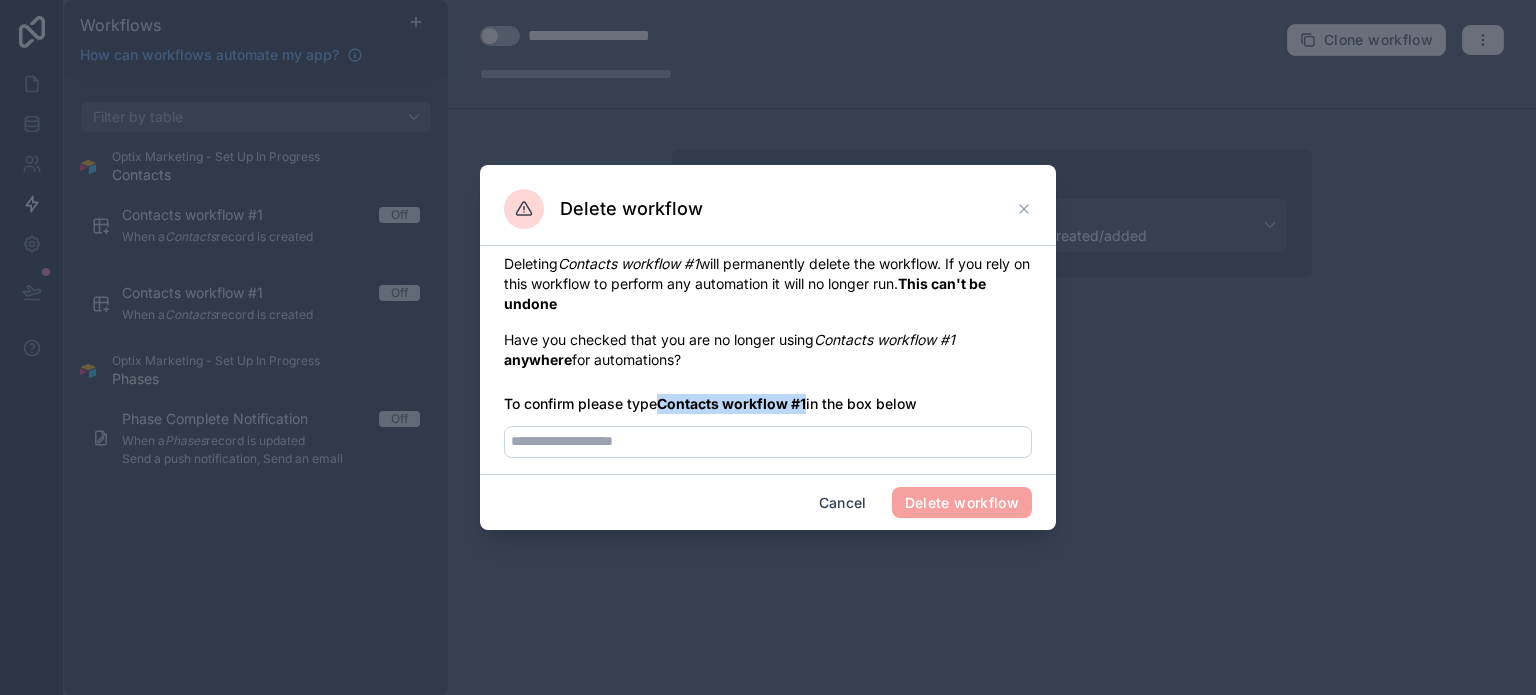 copy on "Contacts workflow #1" 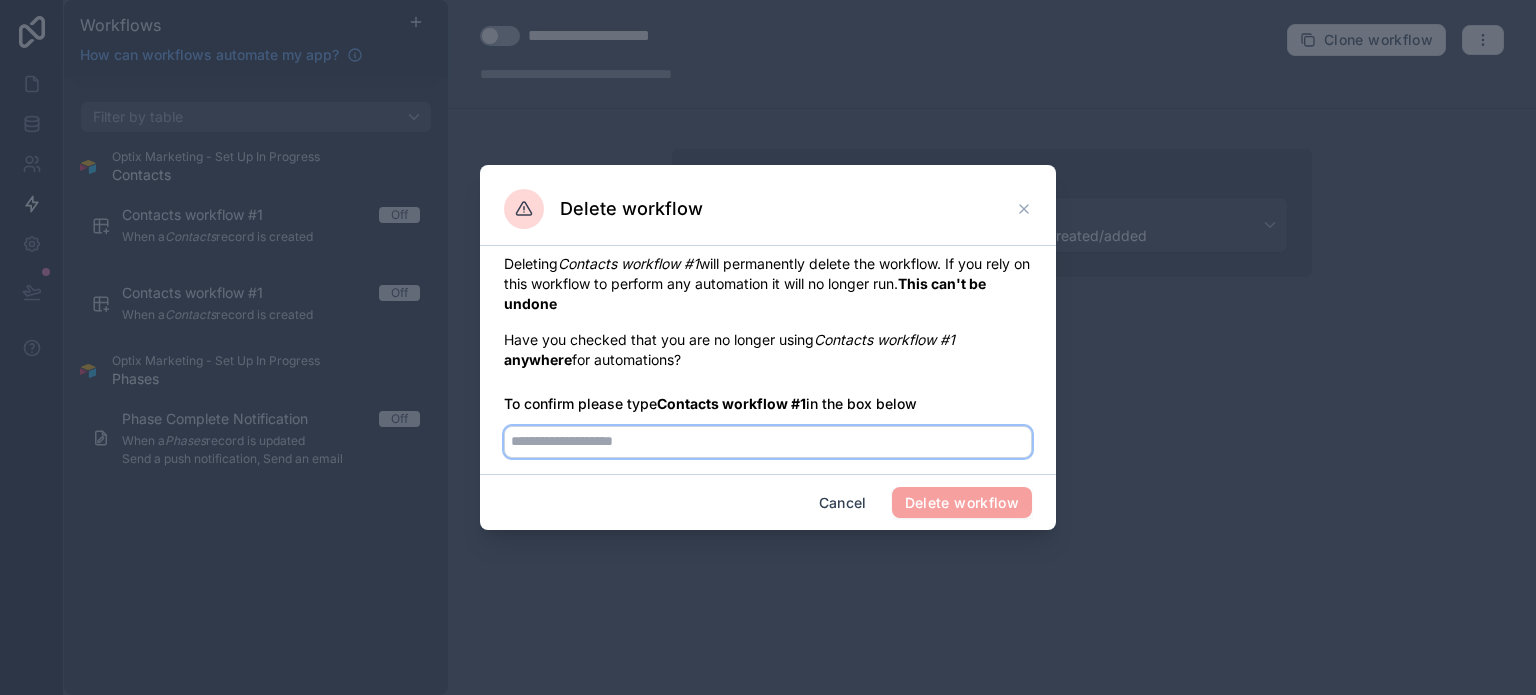 click at bounding box center (768, 442) 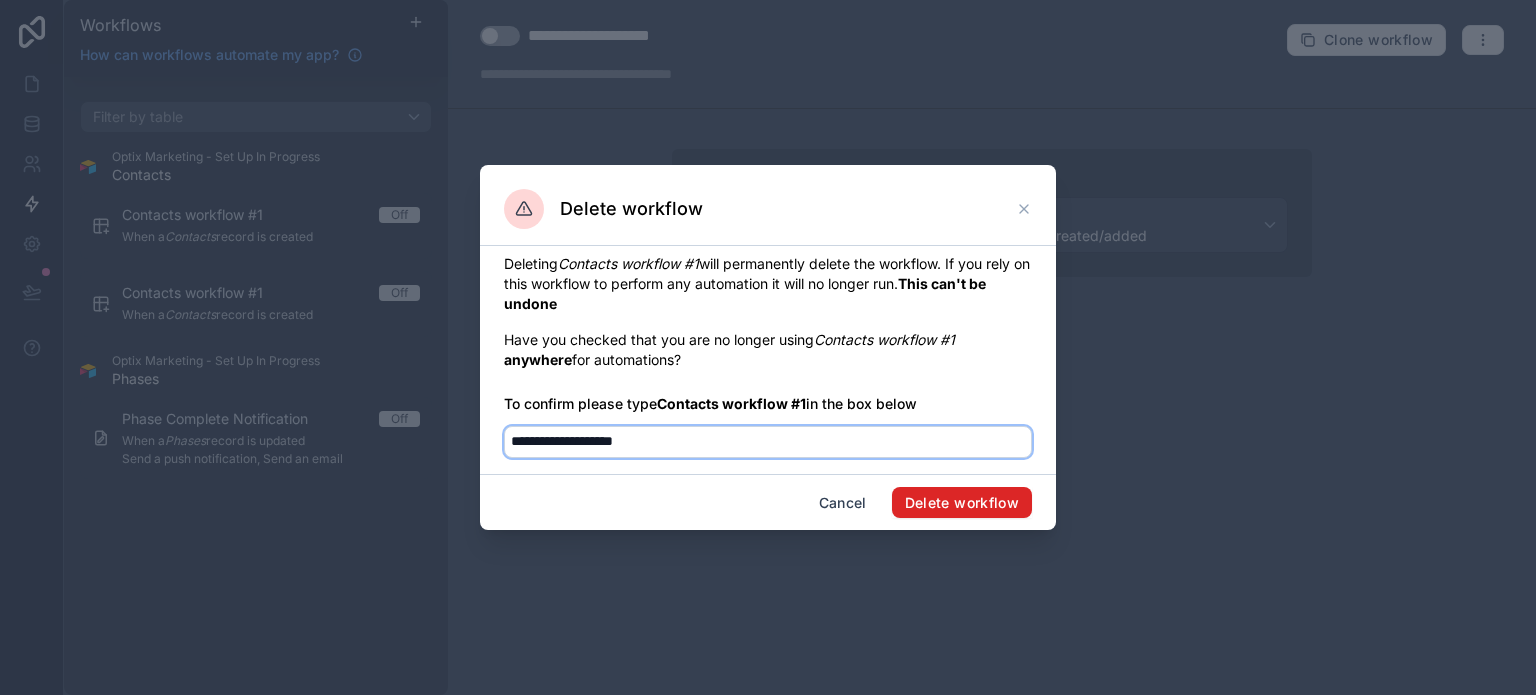 type on "**********" 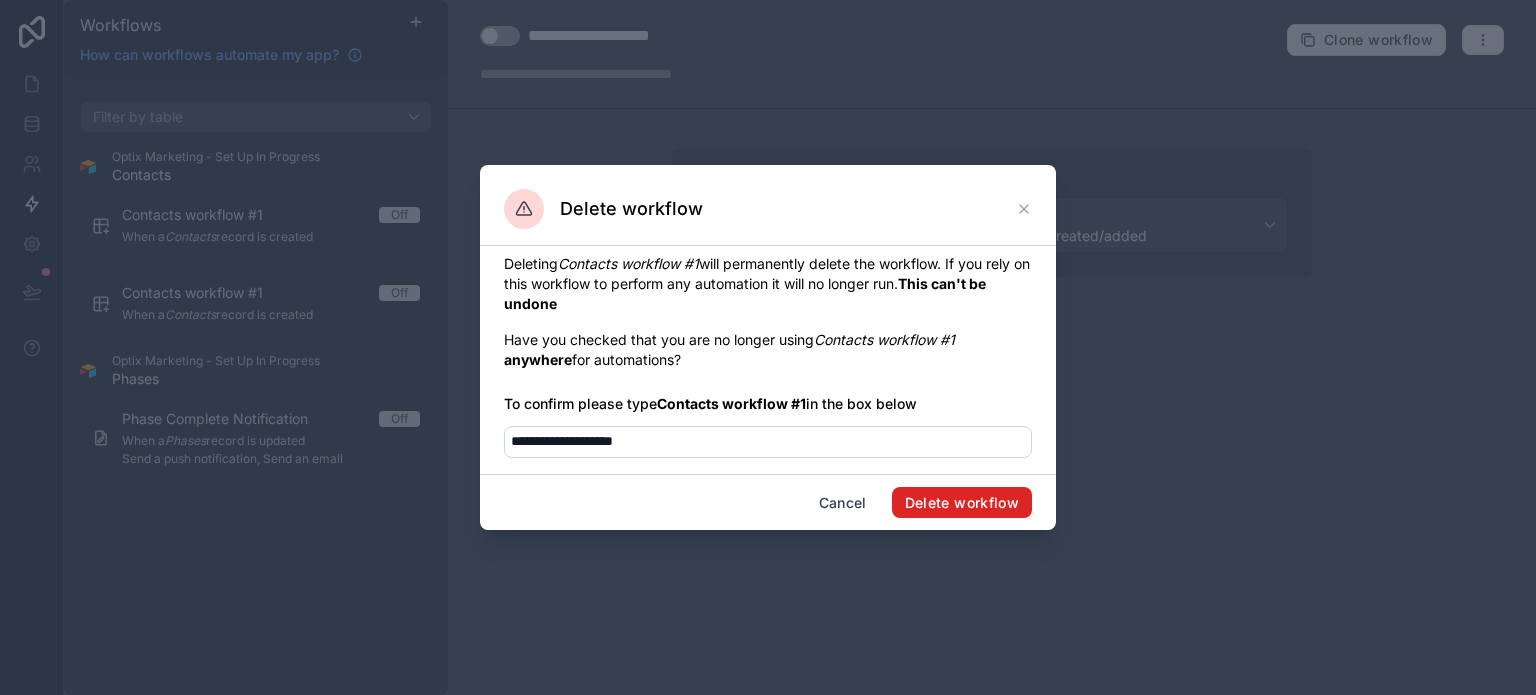 click on "Delete workflow" at bounding box center (962, 503) 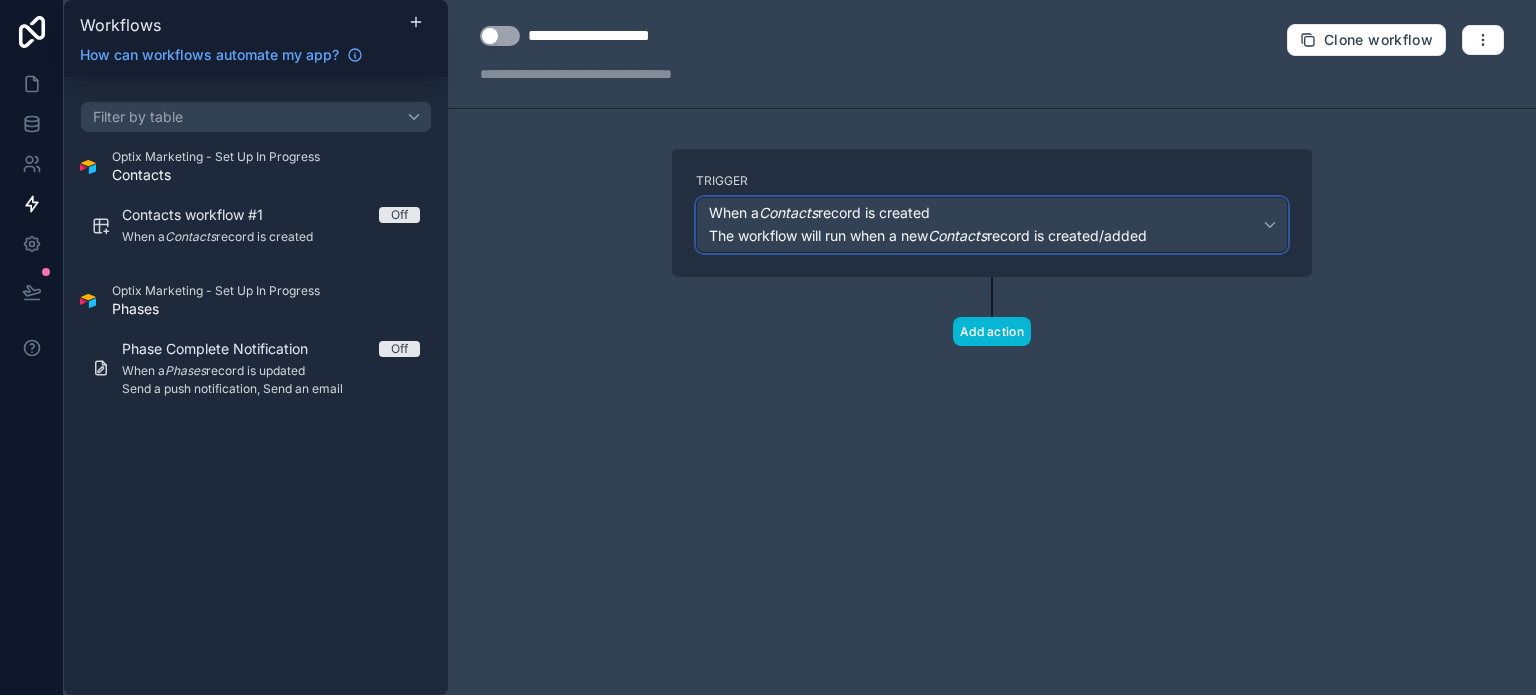 click on "When a Contacts record is created" at bounding box center [819, 213] 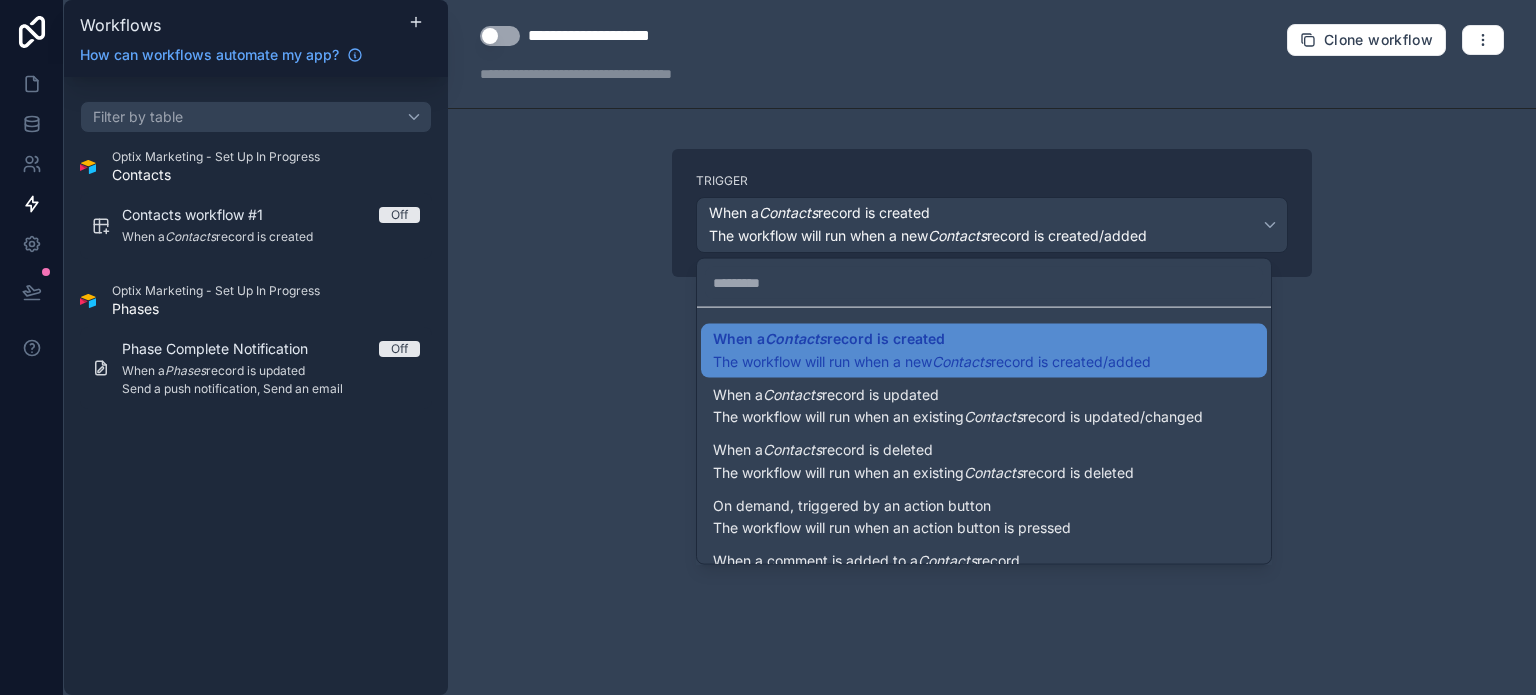 click at bounding box center (768, 347) 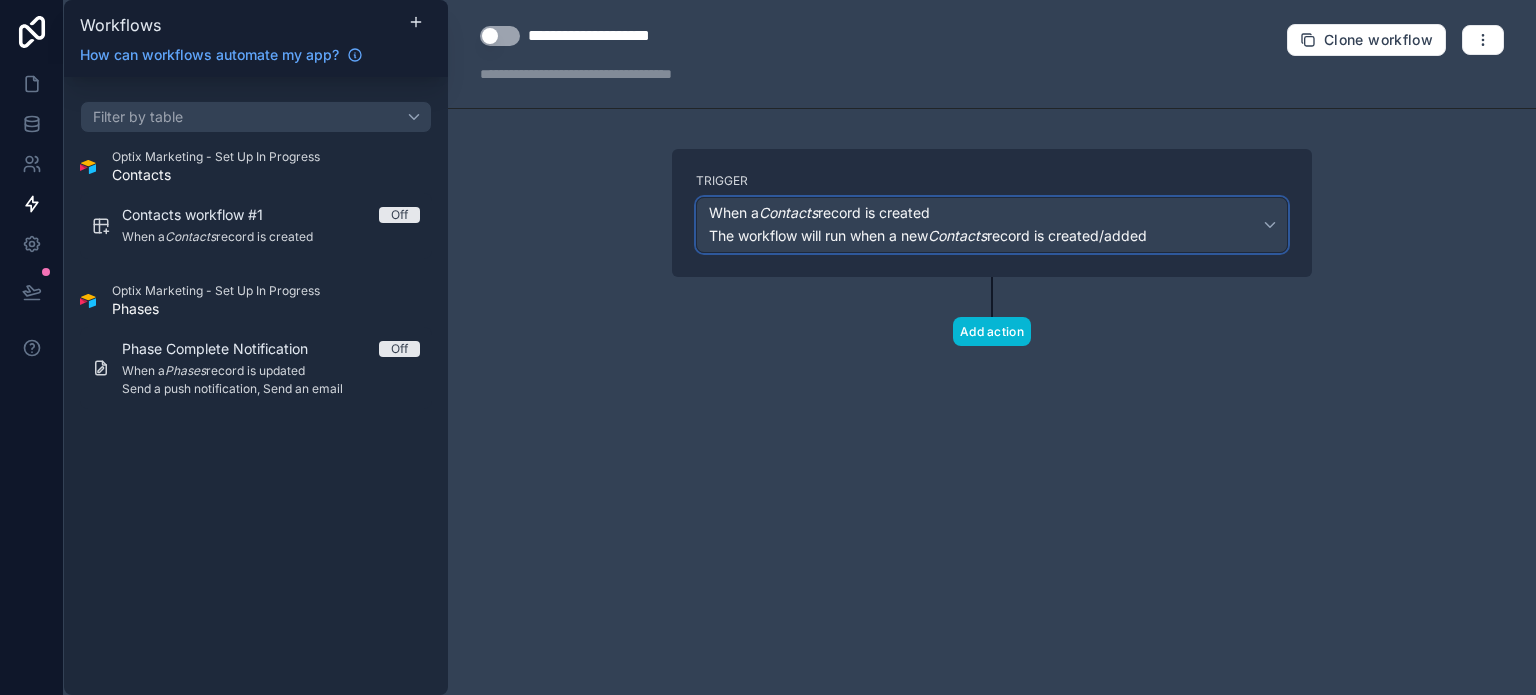 click on "When a Contacts record is created" at bounding box center (819, 213) 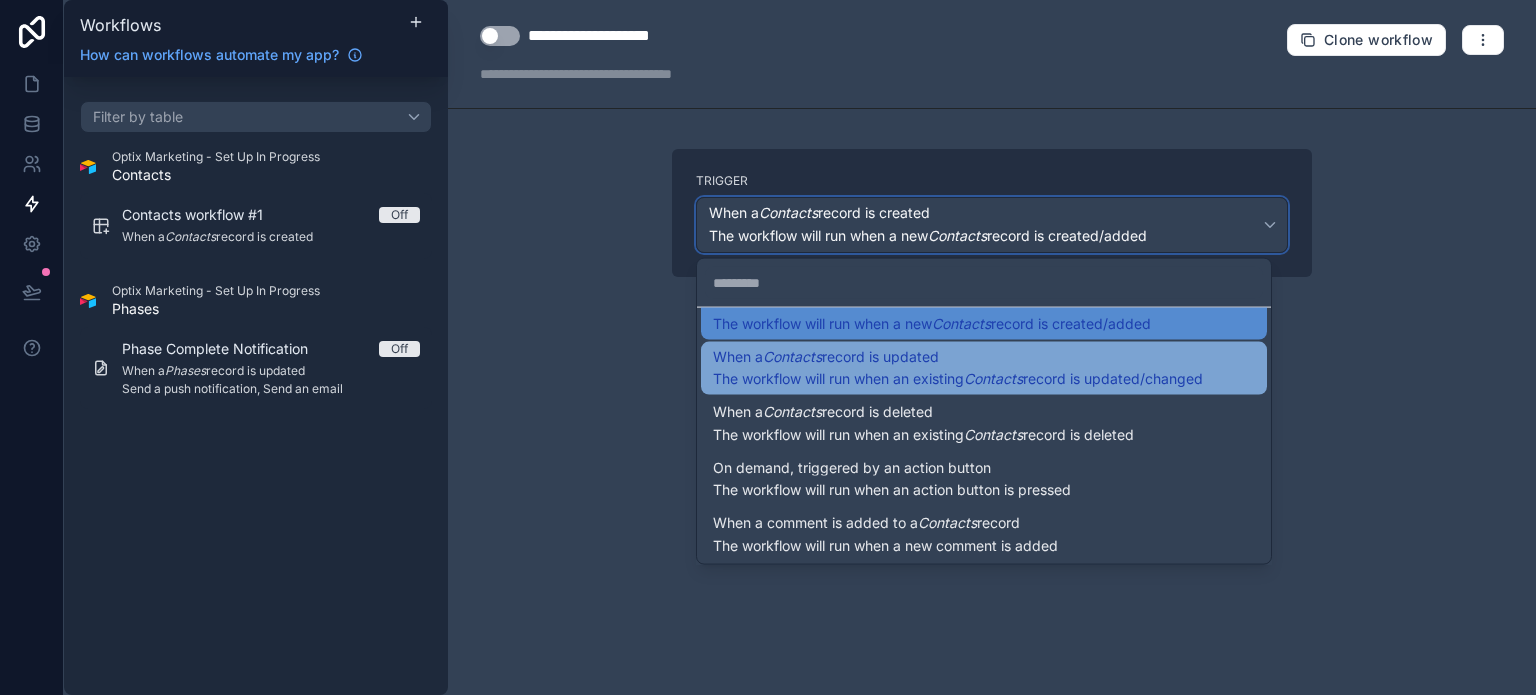 scroll, scrollTop: 39, scrollLeft: 0, axis: vertical 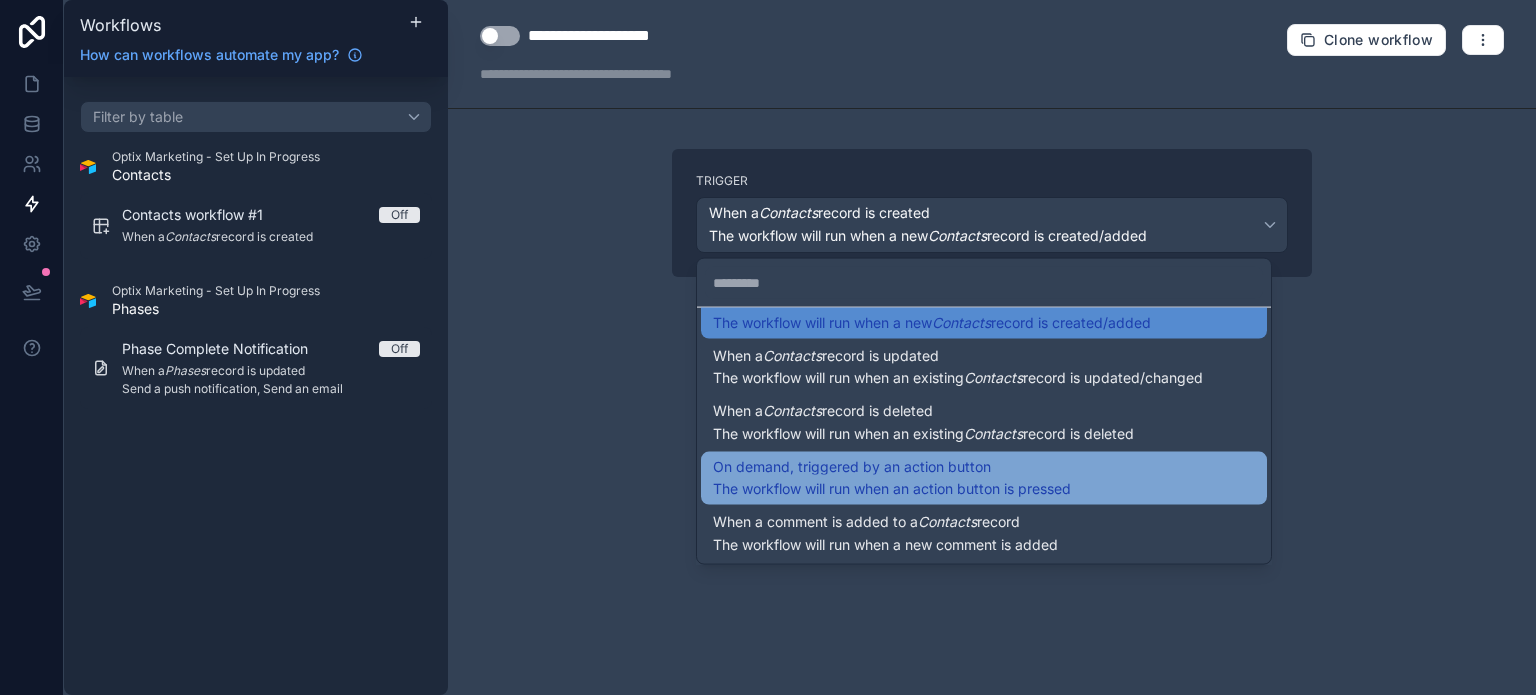 click on "On demand, triggered by an action button" at bounding box center [892, 466] 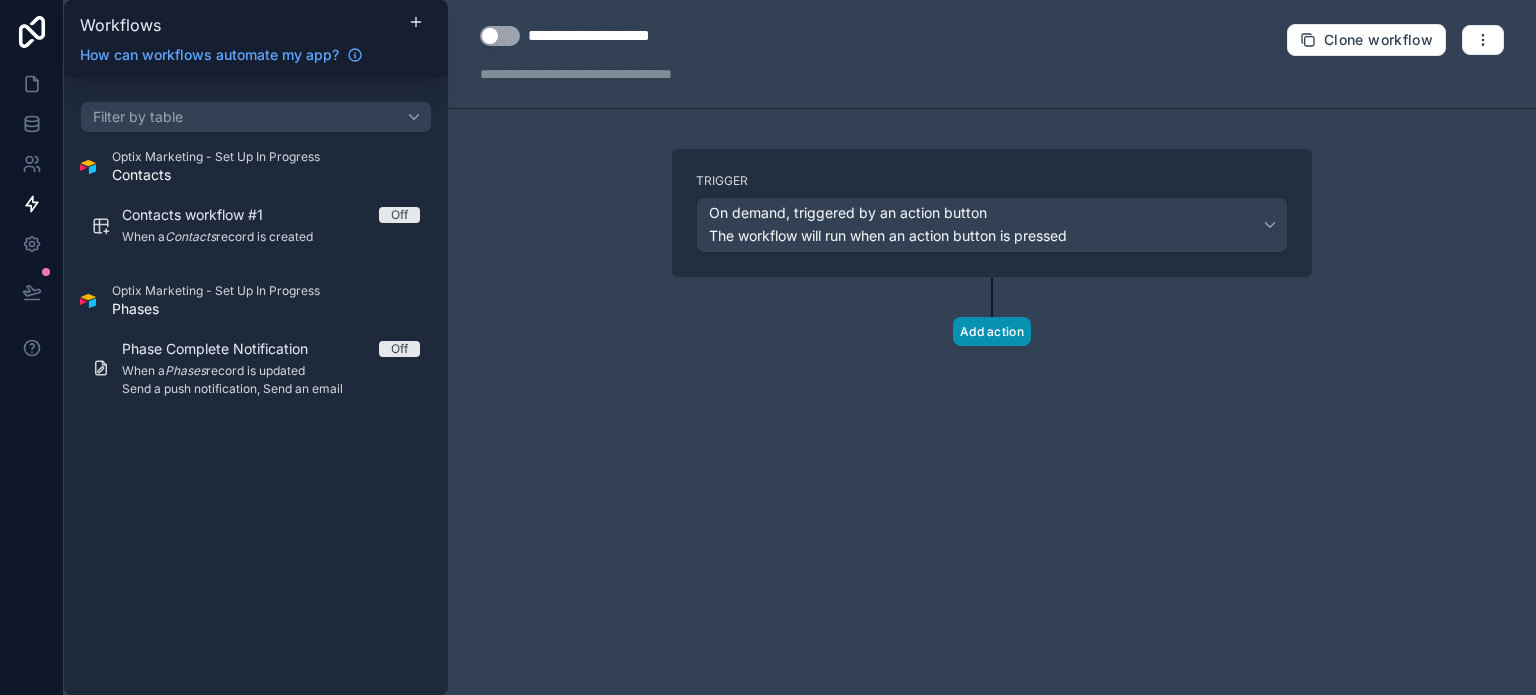 click on "Add action" at bounding box center (992, 331) 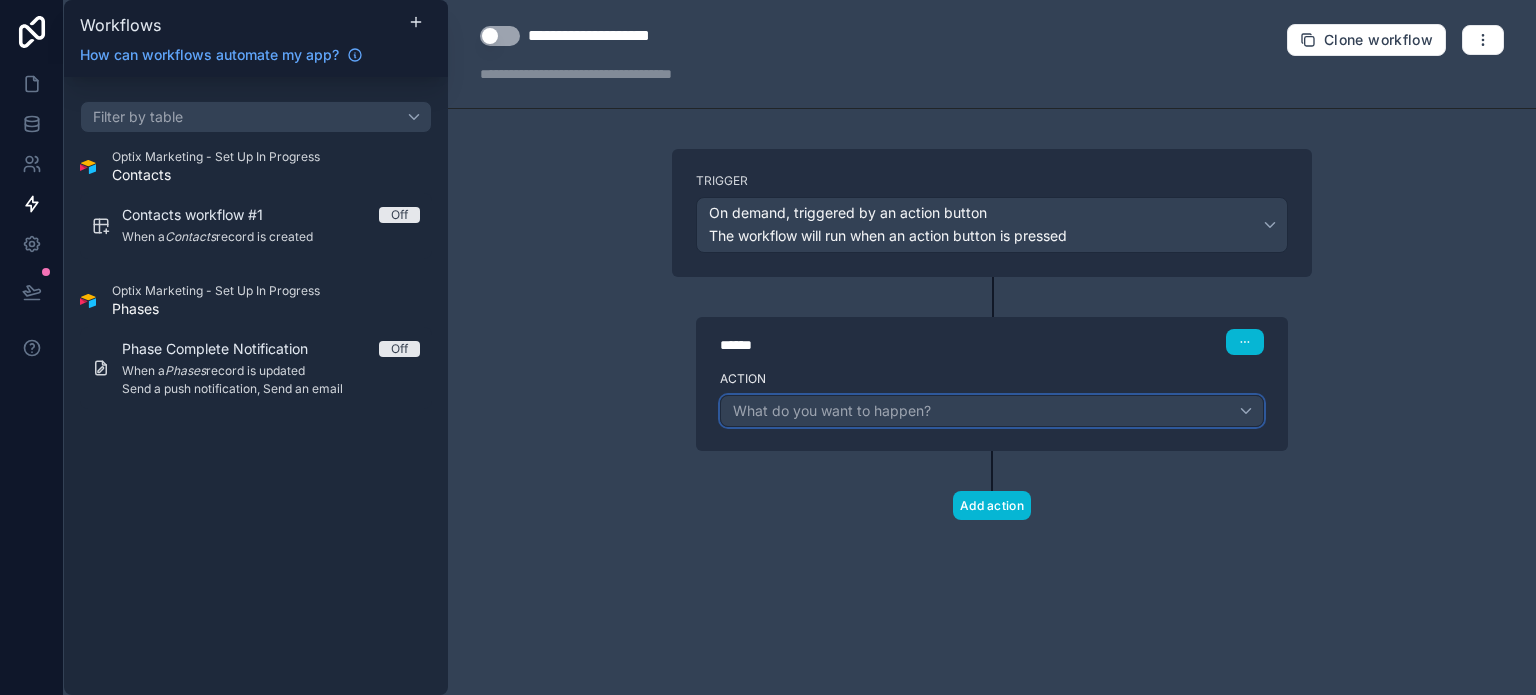 click on "What do you want to happen?" at bounding box center [992, 411] 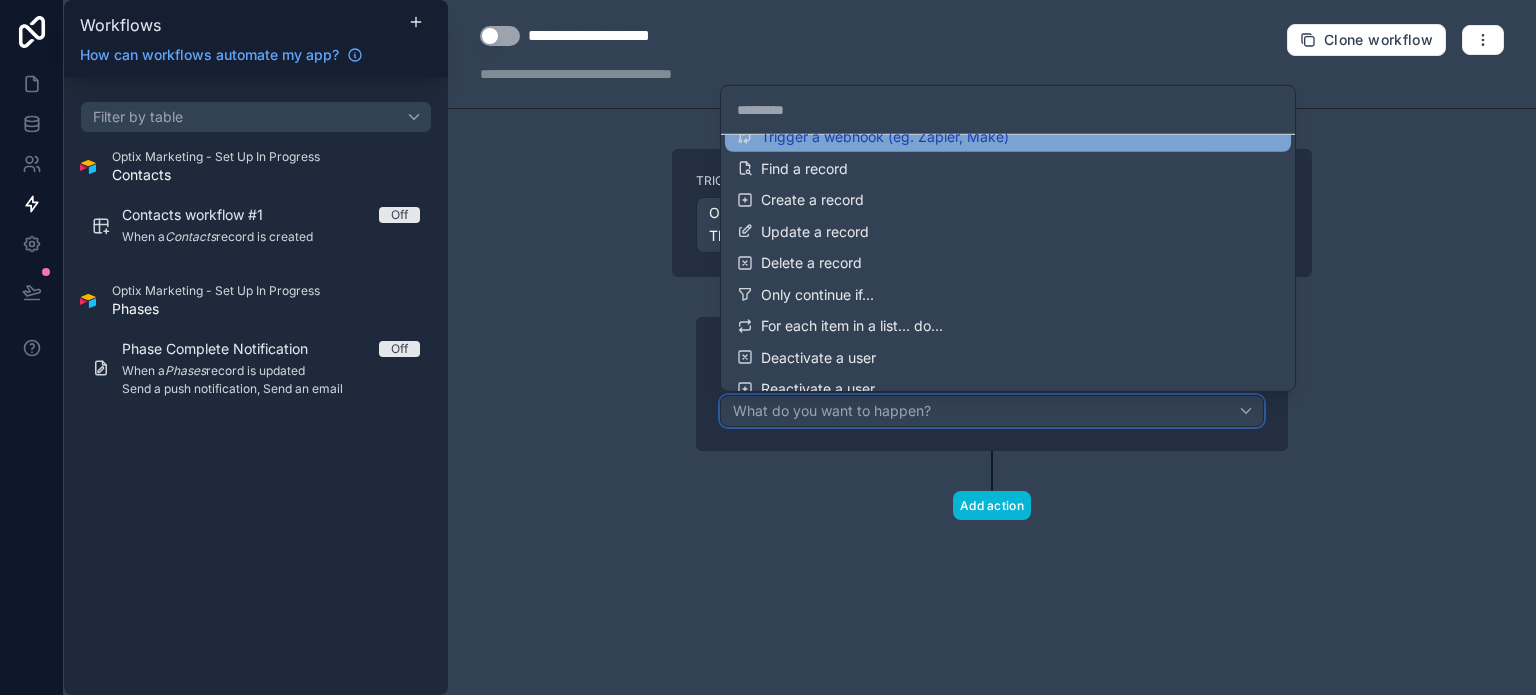 scroll, scrollTop: 100, scrollLeft: 0, axis: vertical 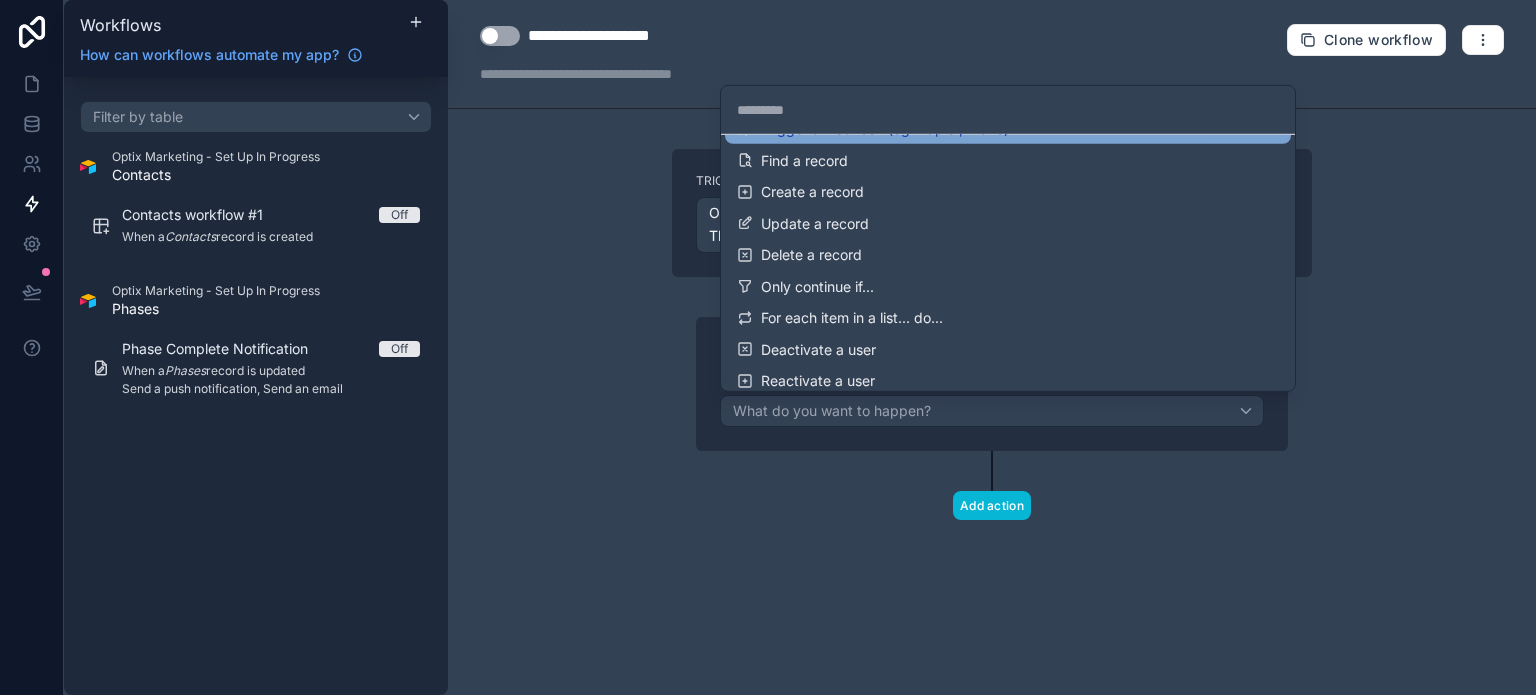 click on "Update a record" at bounding box center [1008, 223] 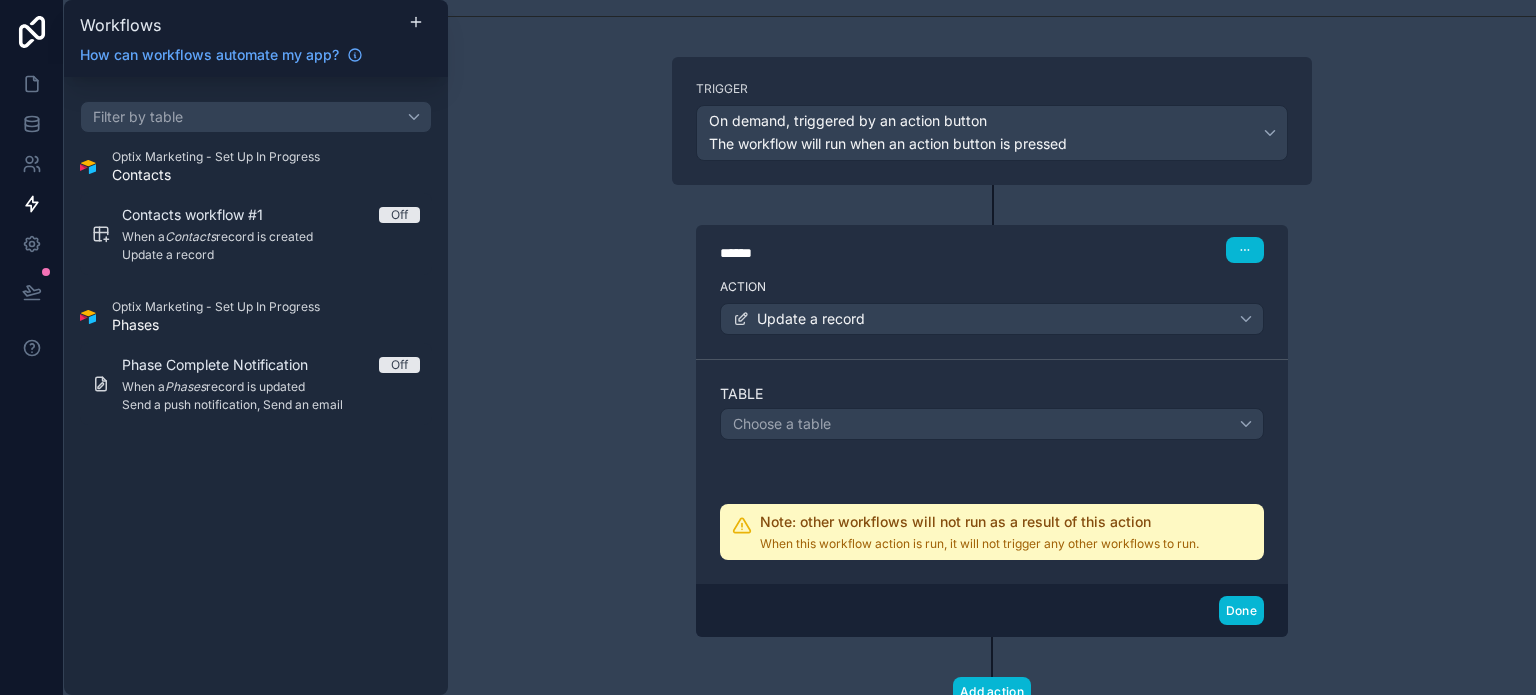 scroll, scrollTop: 100, scrollLeft: 0, axis: vertical 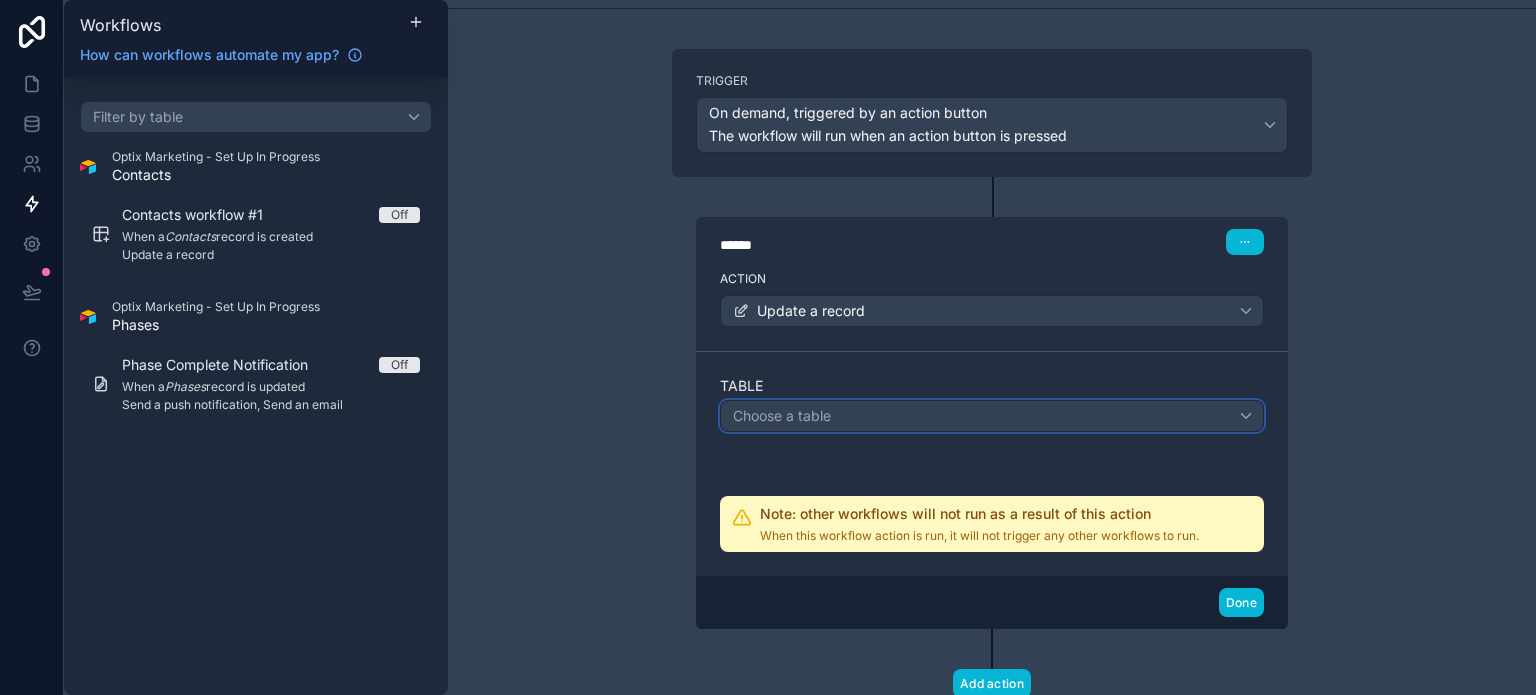 click on "Choose a table" at bounding box center [992, 416] 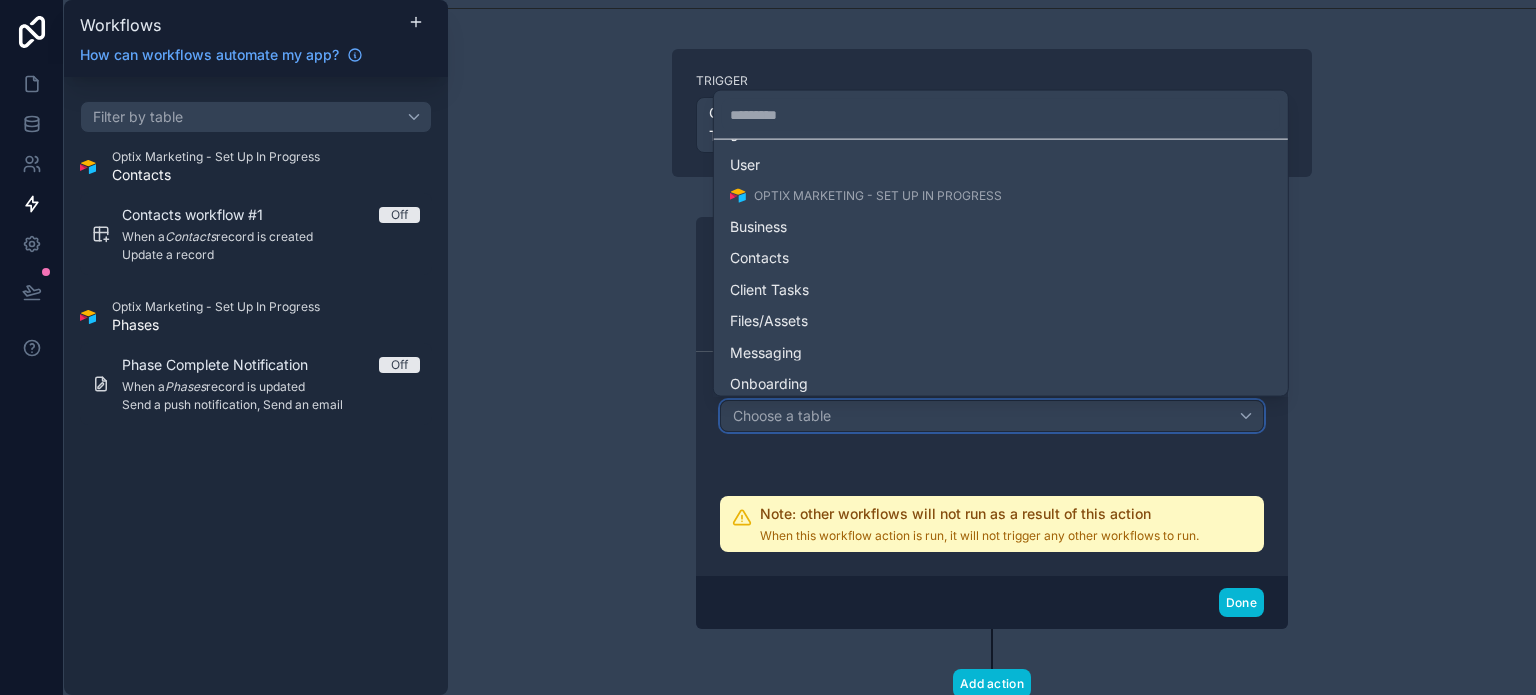 scroll, scrollTop: 0, scrollLeft: 0, axis: both 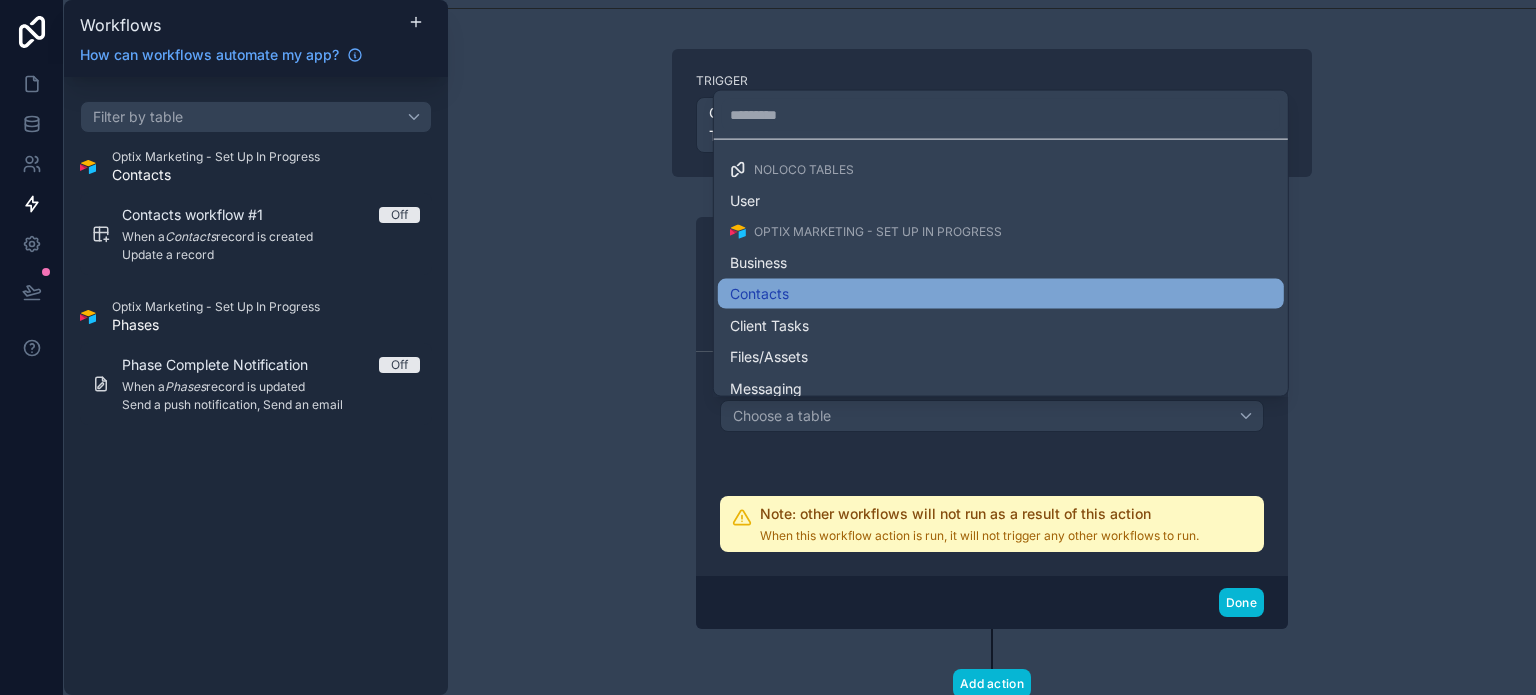 click on "Contacts" at bounding box center (1001, 294) 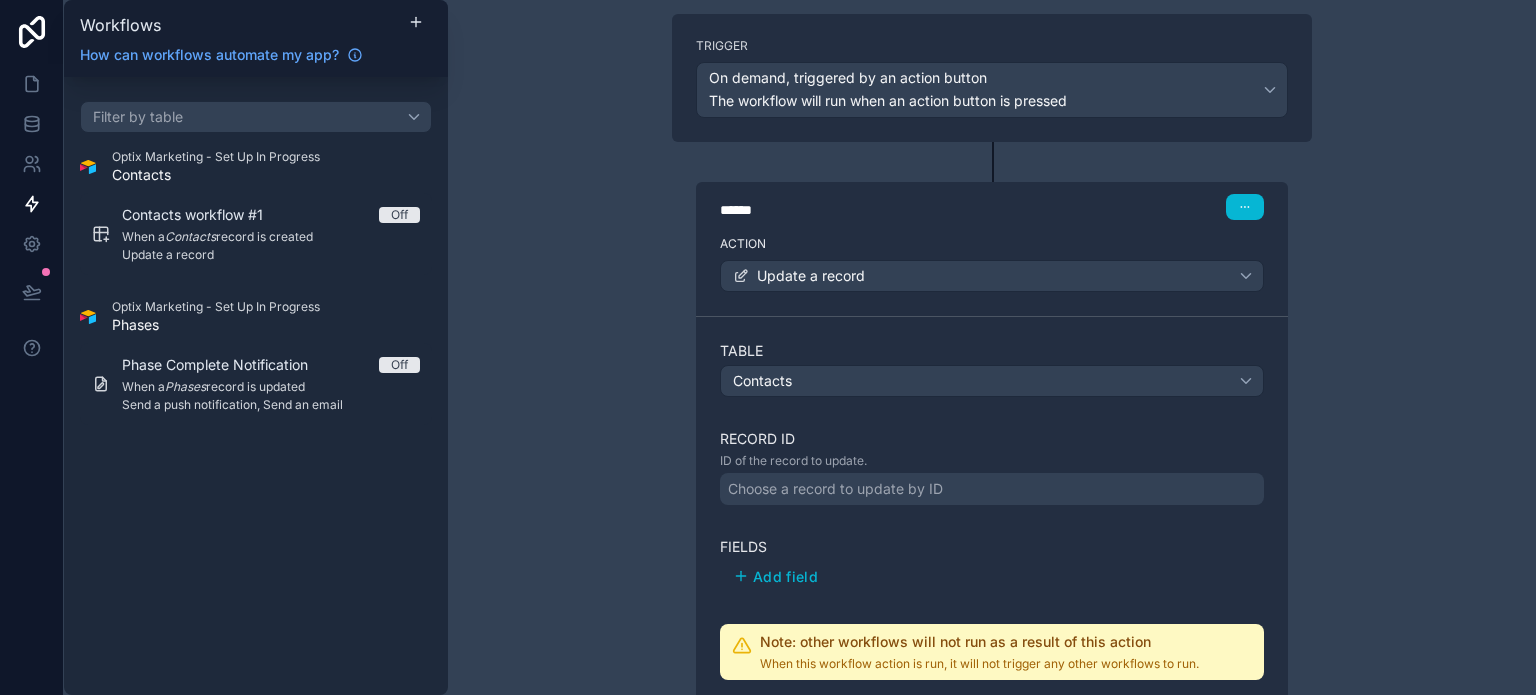 scroll, scrollTop: 300, scrollLeft: 0, axis: vertical 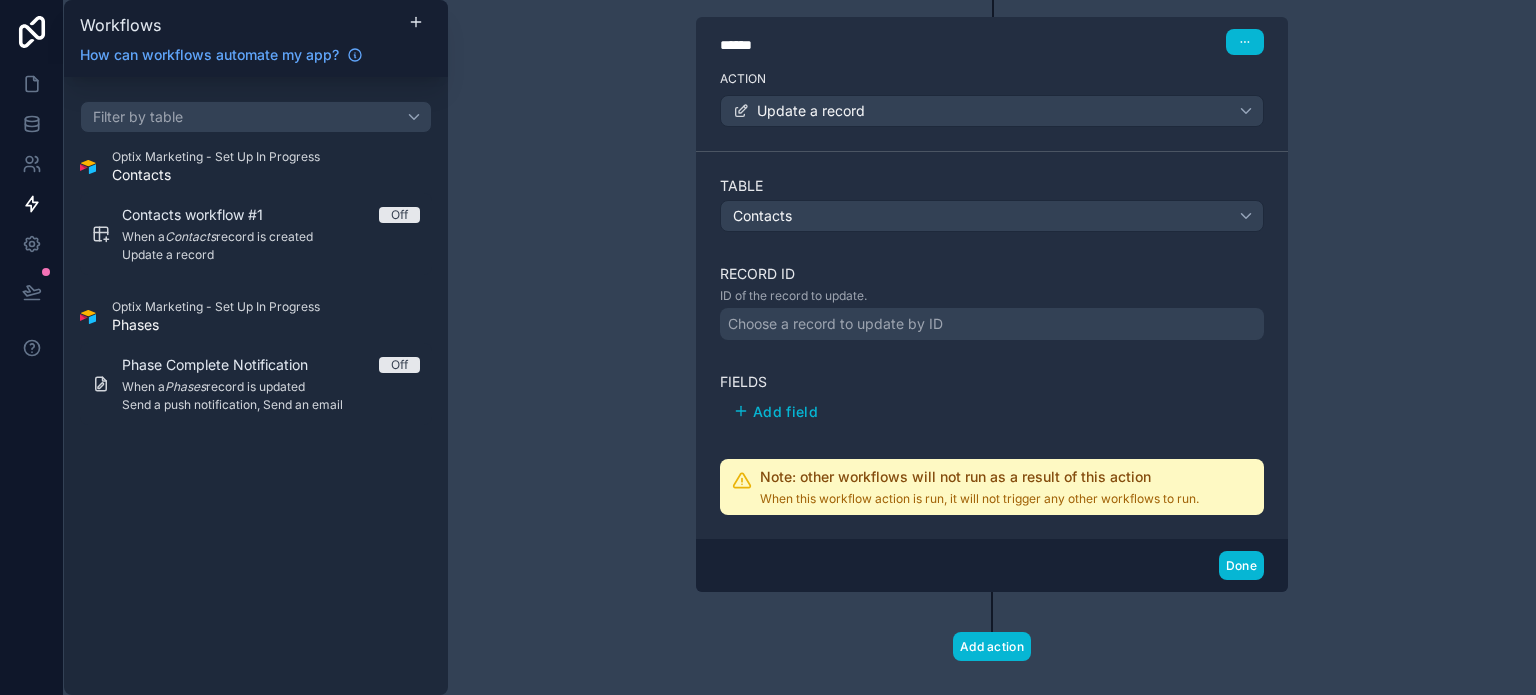 click on "Choose a record to update by ID" at bounding box center [835, 324] 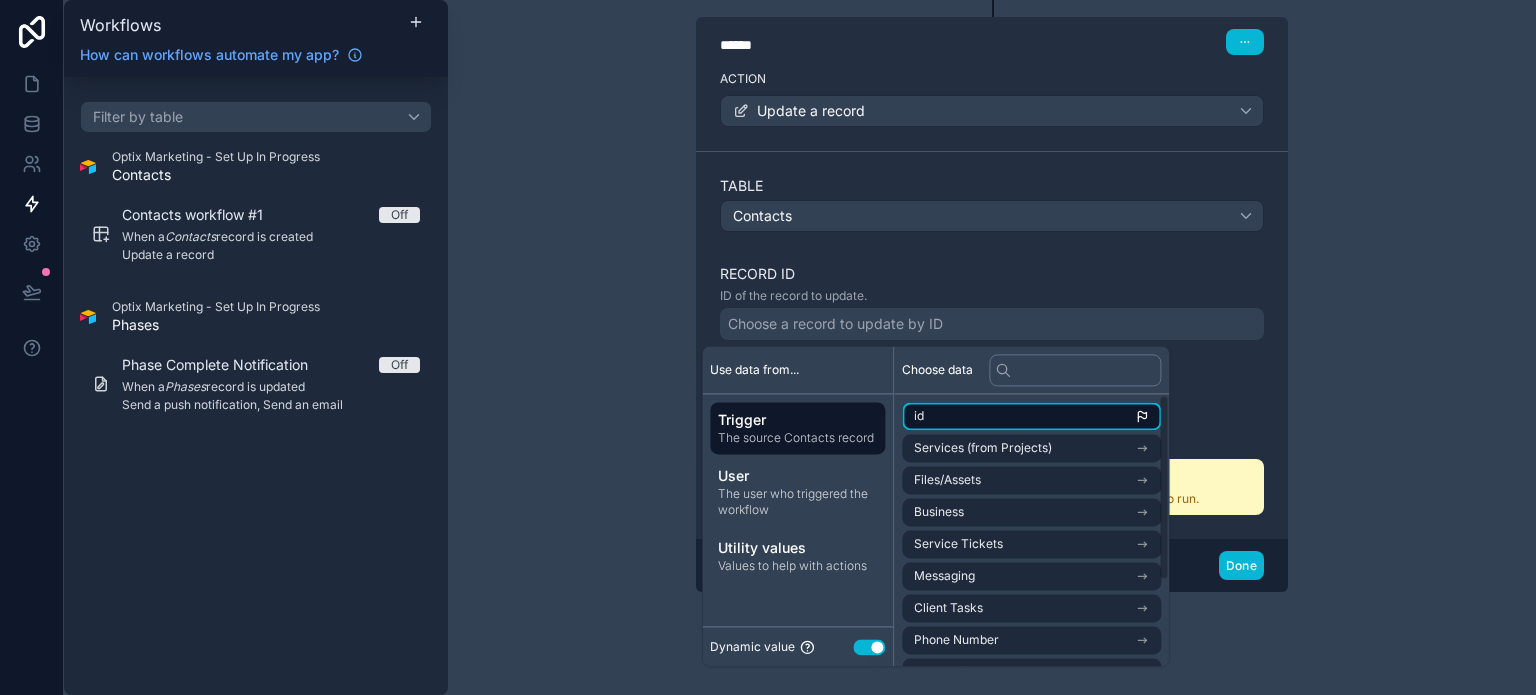 click on "id" at bounding box center (1031, 416) 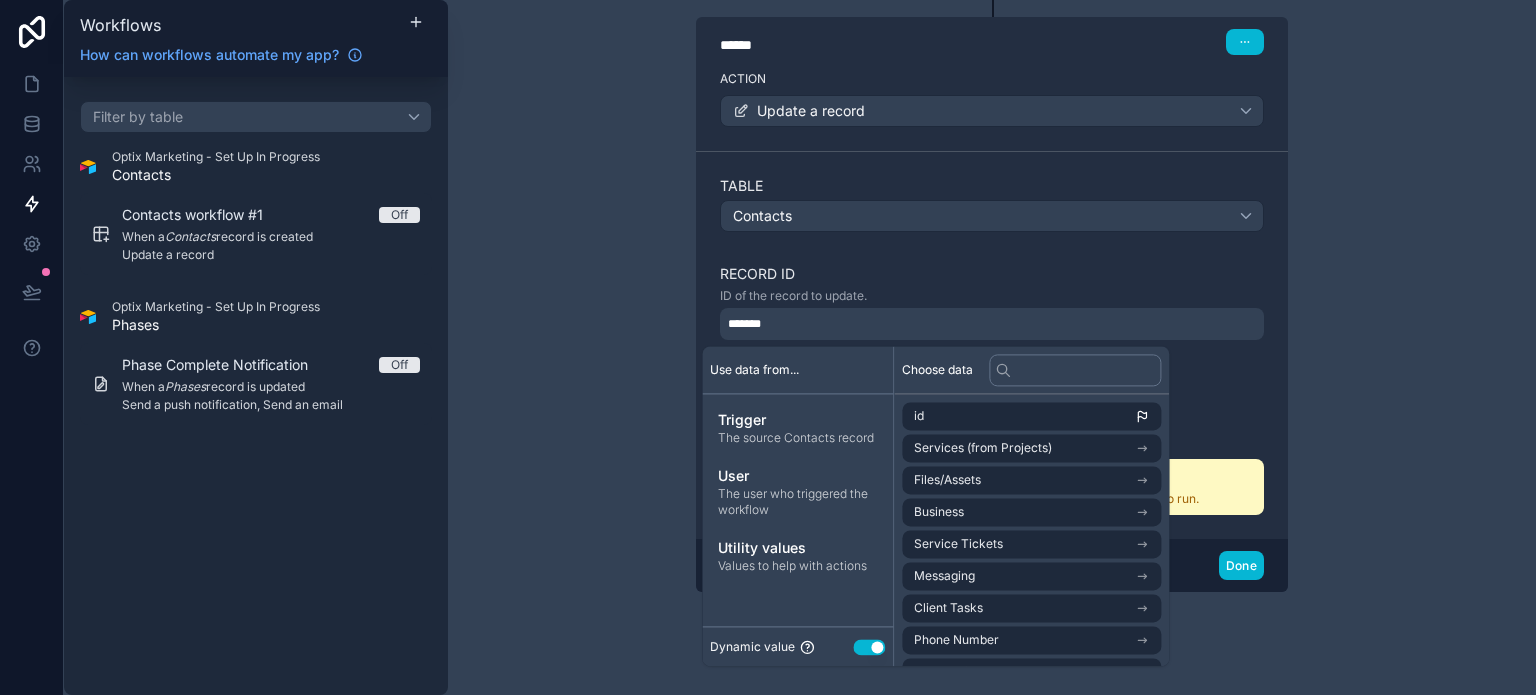 click on "ID of the record to update." at bounding box center (992, 296) 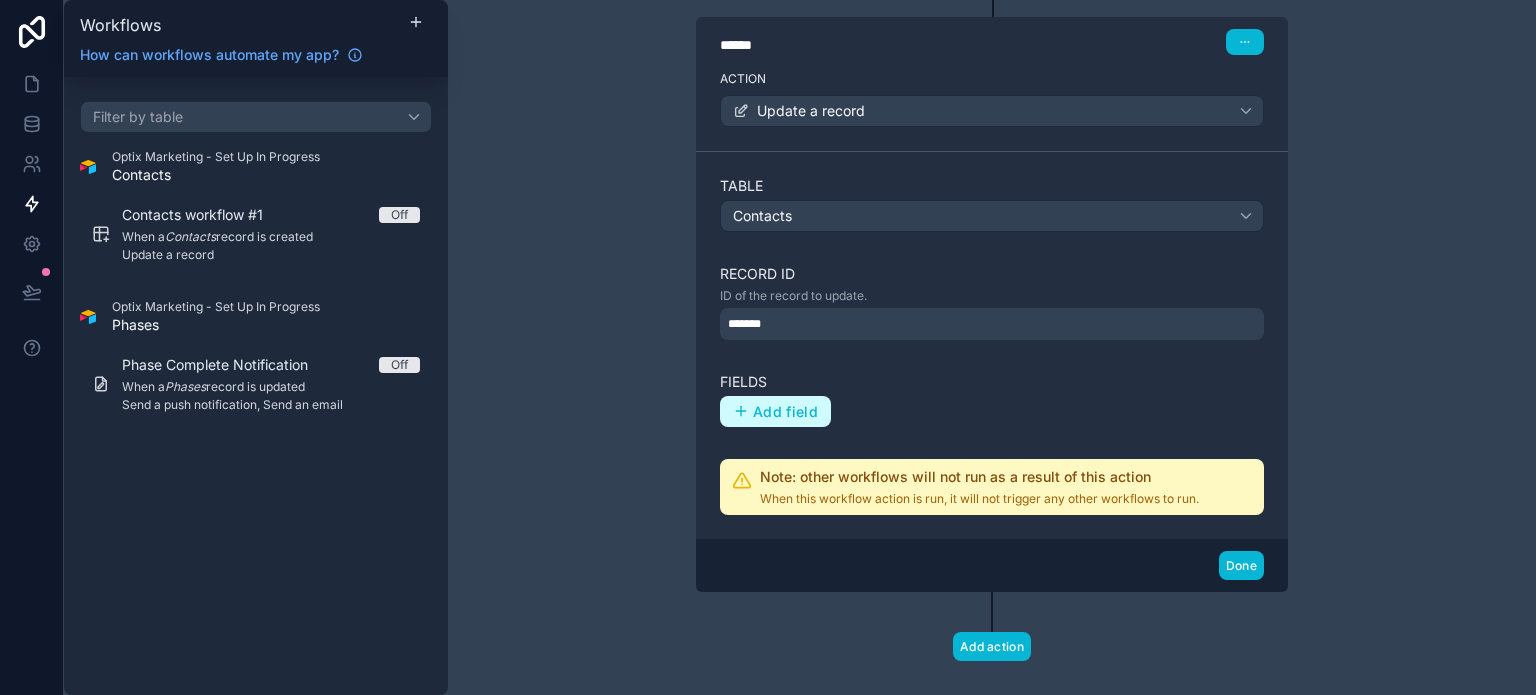 click on "Add field" at bounding box center (785, 412) 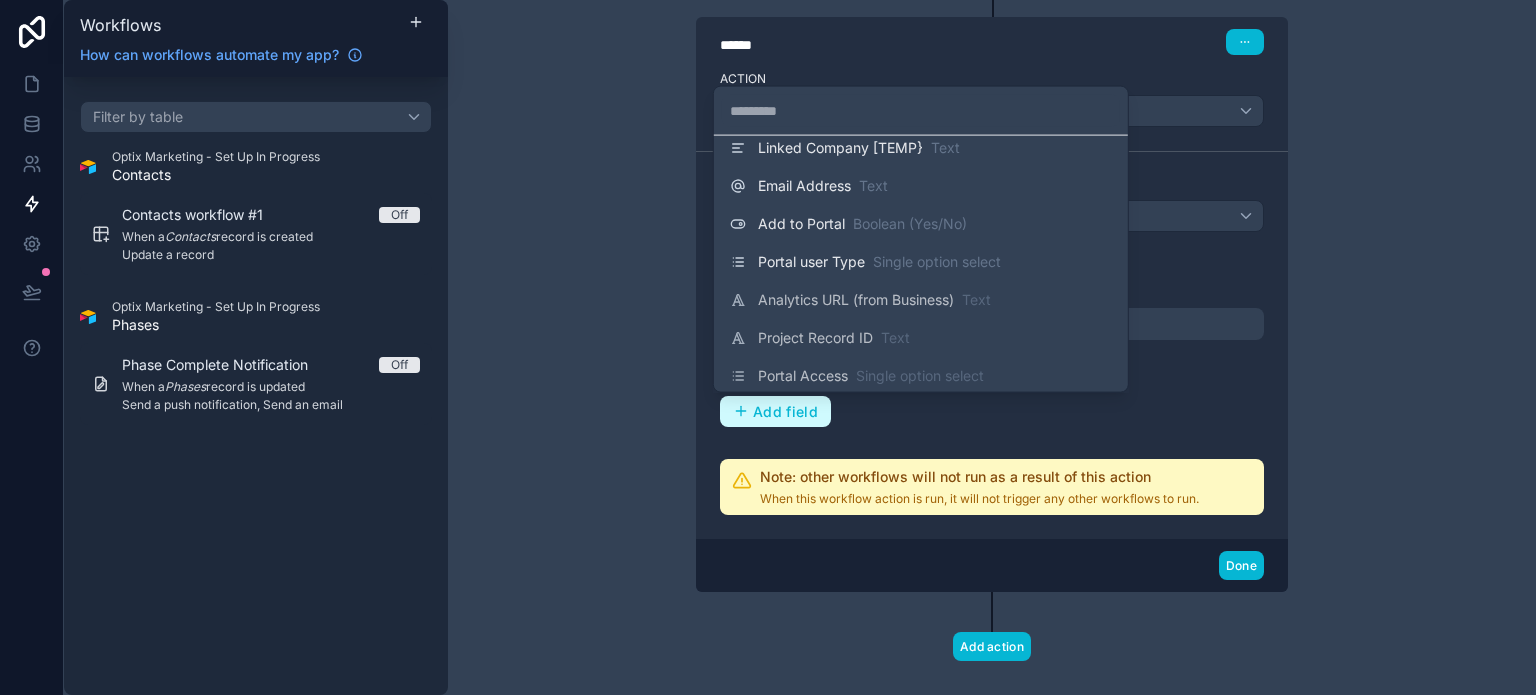 scroll, scrollTop: 600, scrollLeft: 0, axis: vertical 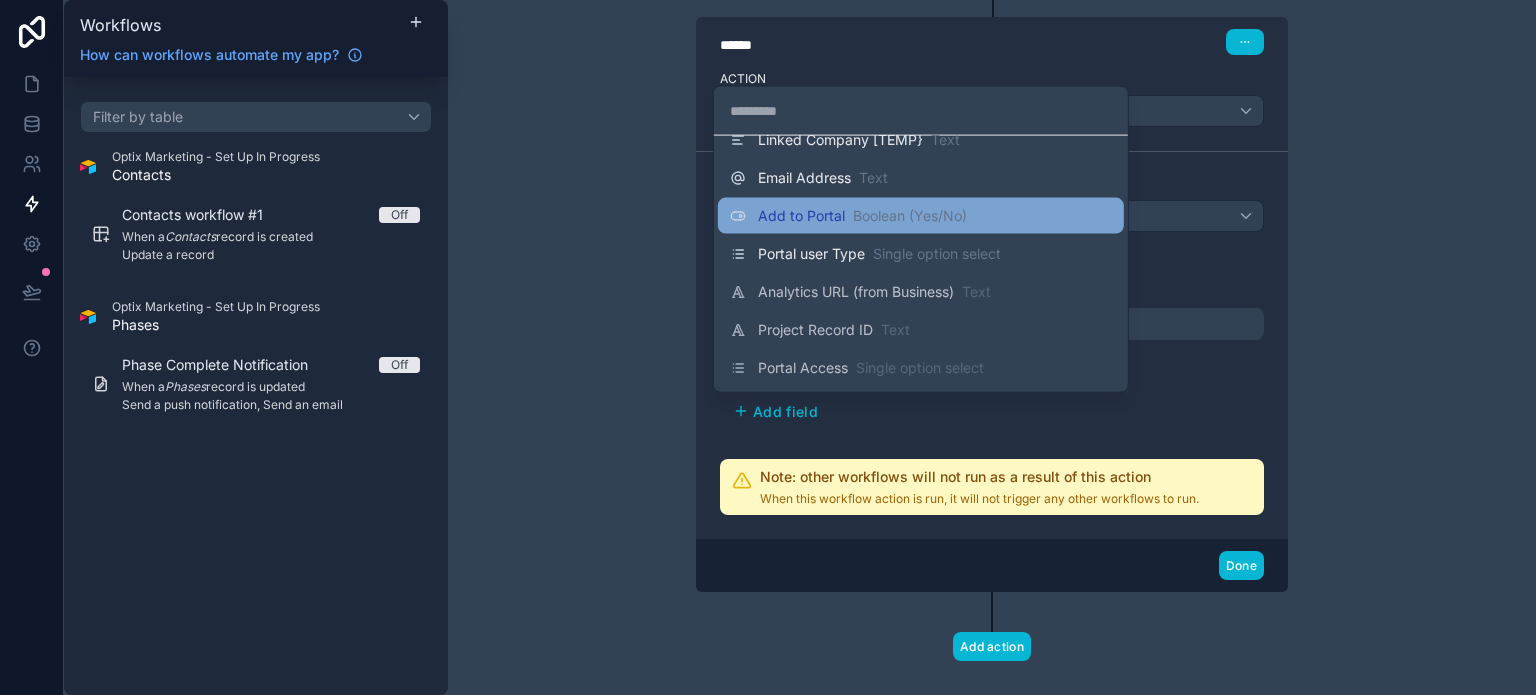 click on "Add to Portal Boolean (Yes/No)" at bounding box center (848, 216) 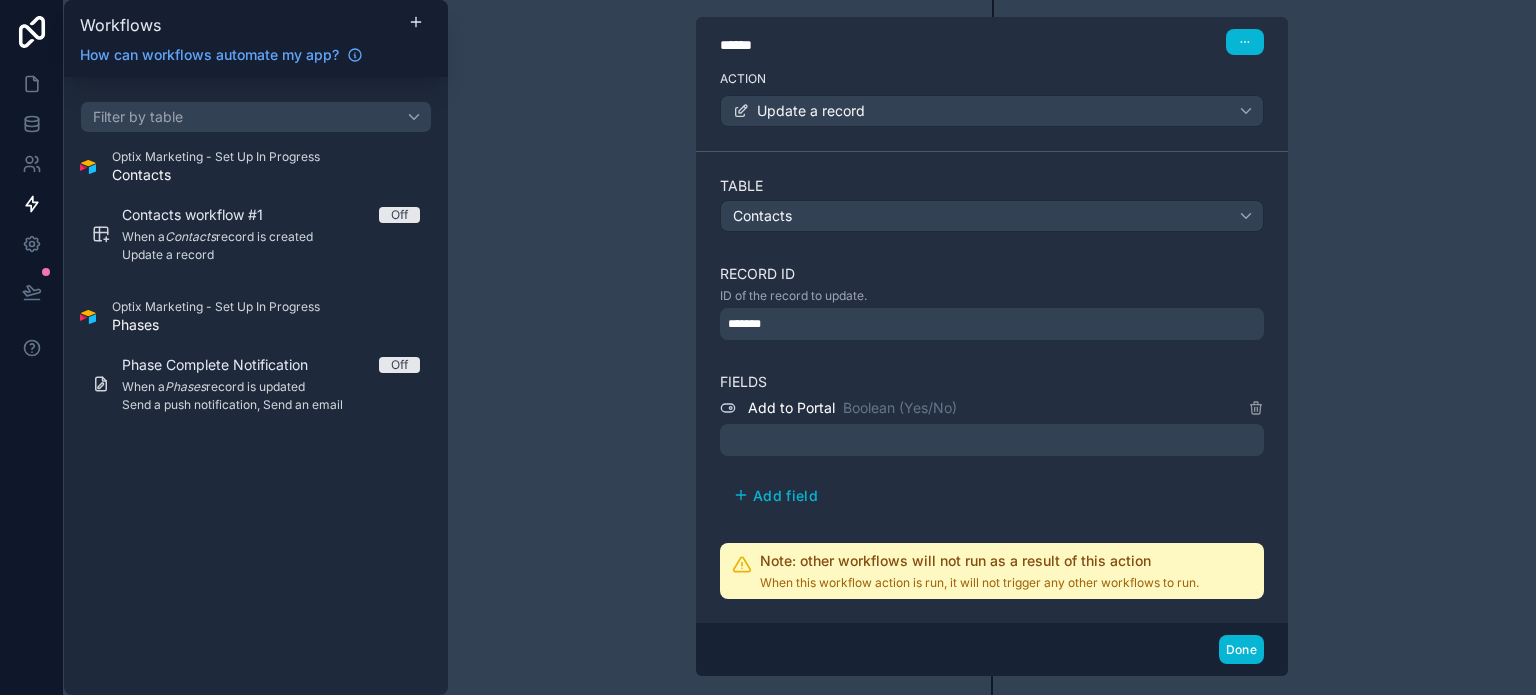 click at bounding box center [992, 440] 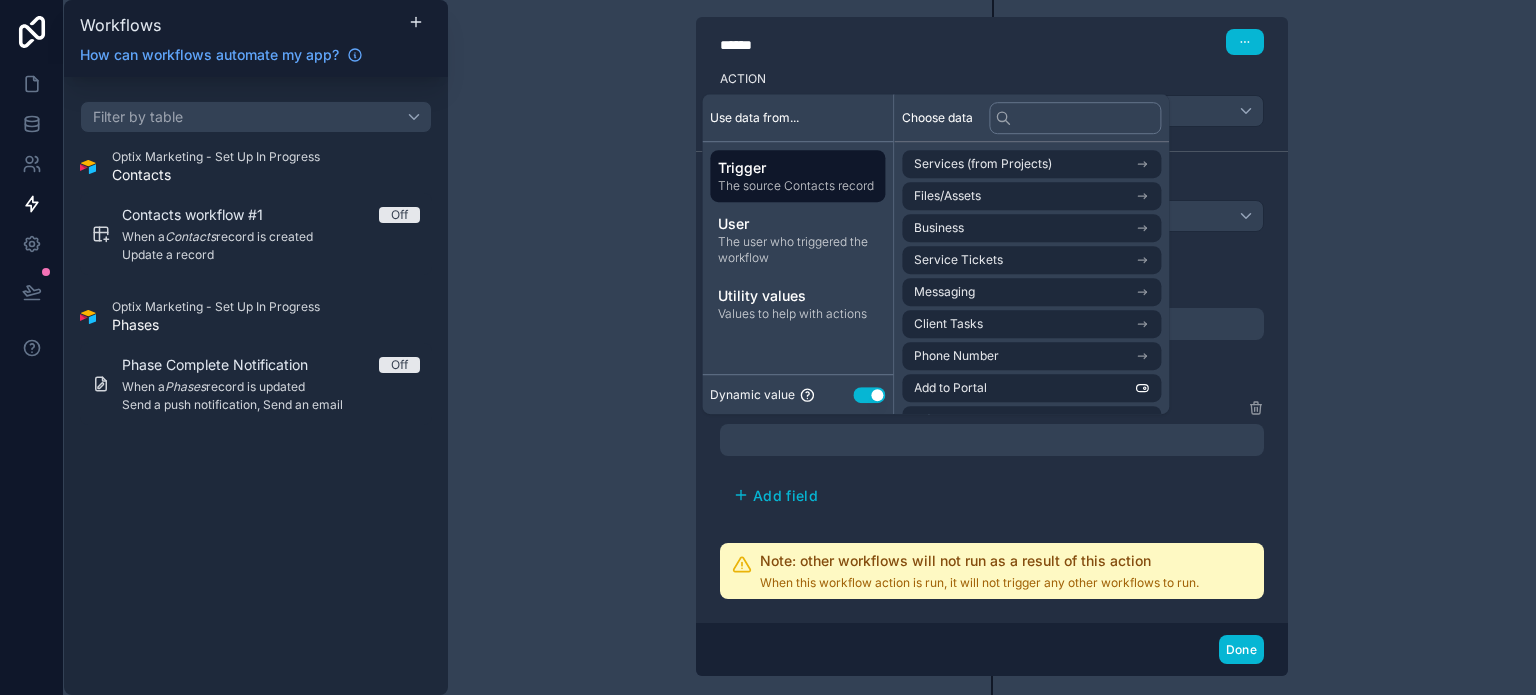 click on "Use setting" at bounding box center [869, 395] 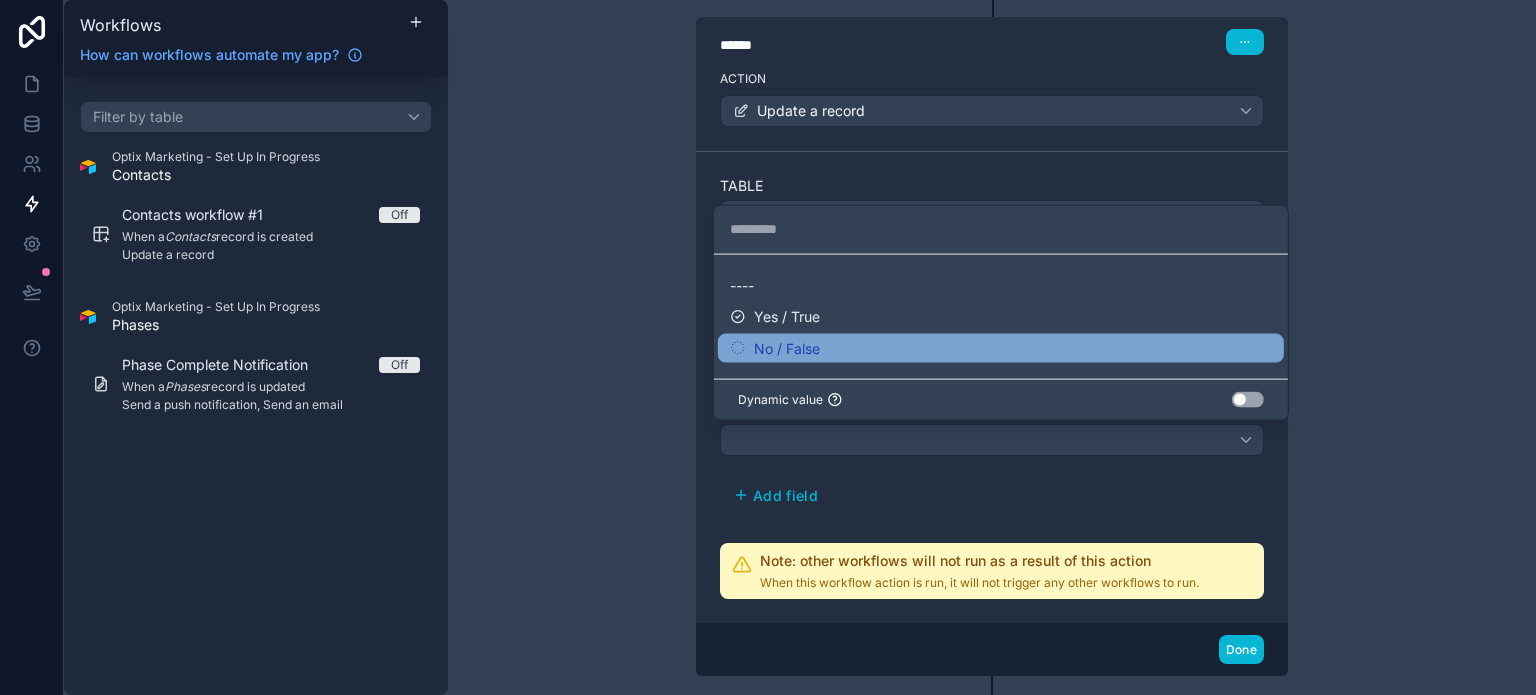 click on "No / False" at bounding box center (1001, 348) 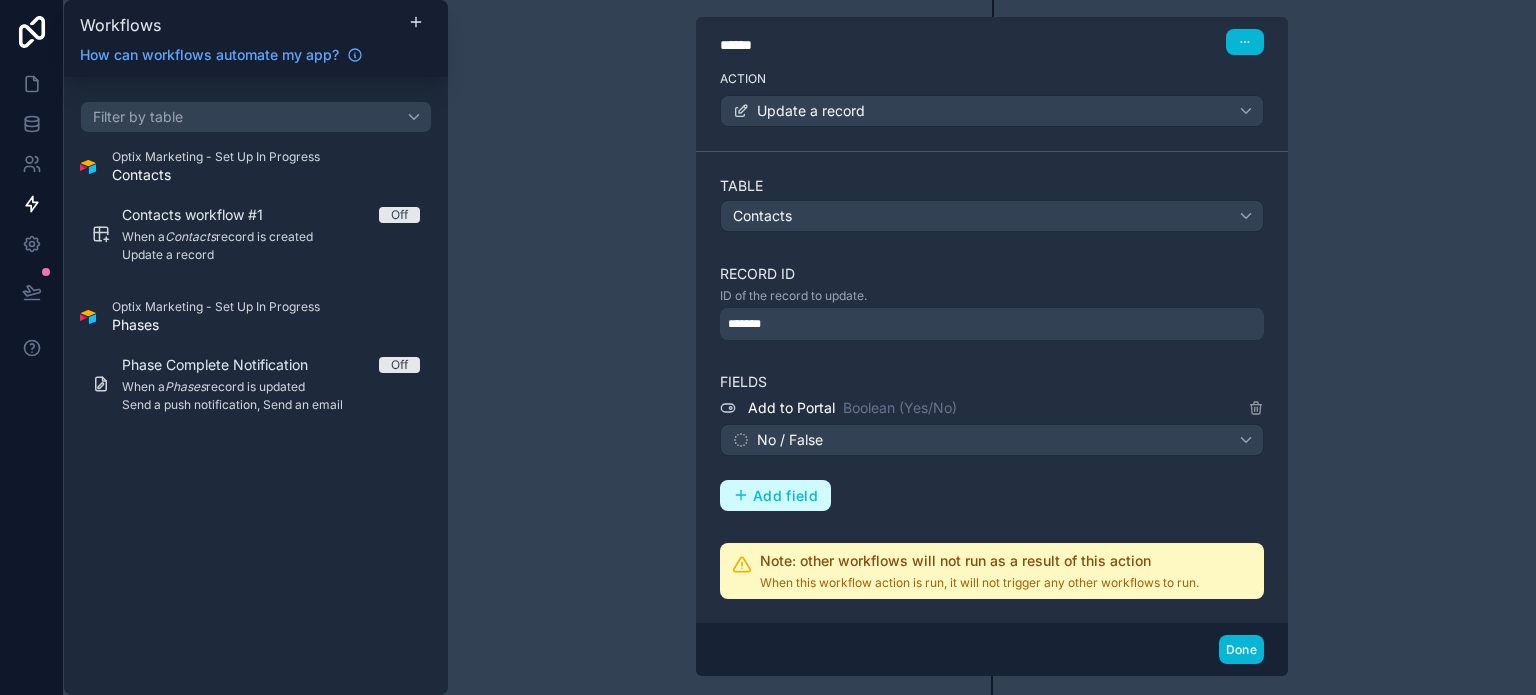 click on "Add field" at bounding box center [785, 496] 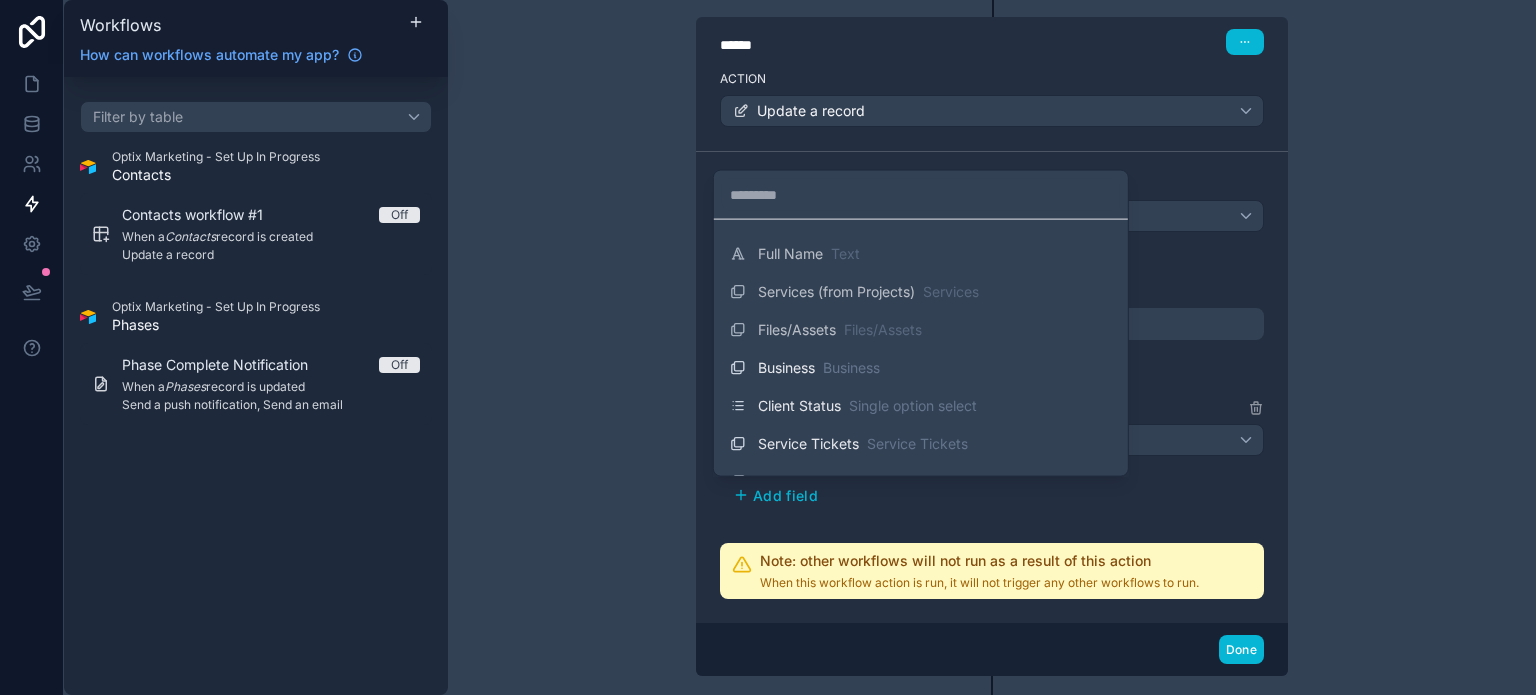 click at bounding box center [768, 347] 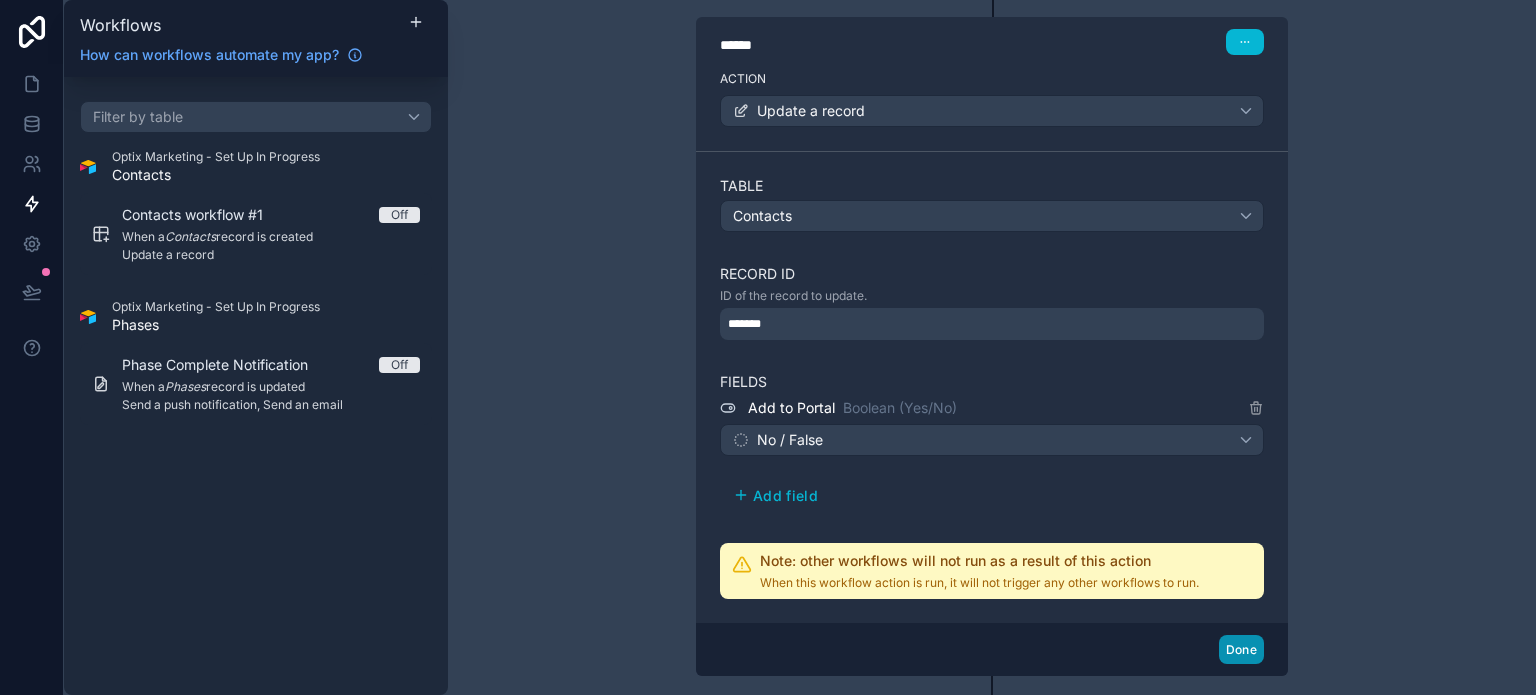 click on "Done" at bounding box center (1241, 649) 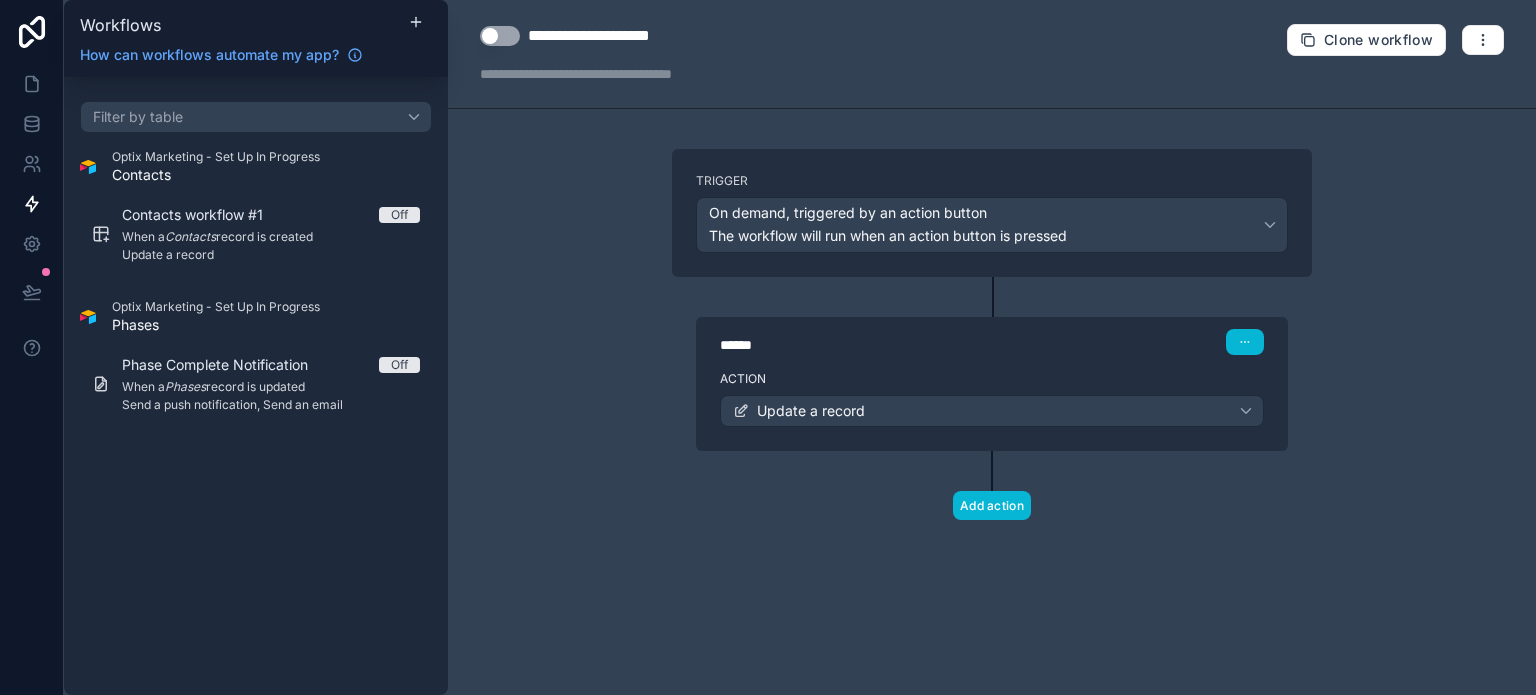 scroll, scrollTop: 0, scrollLeft: 0, axis: both 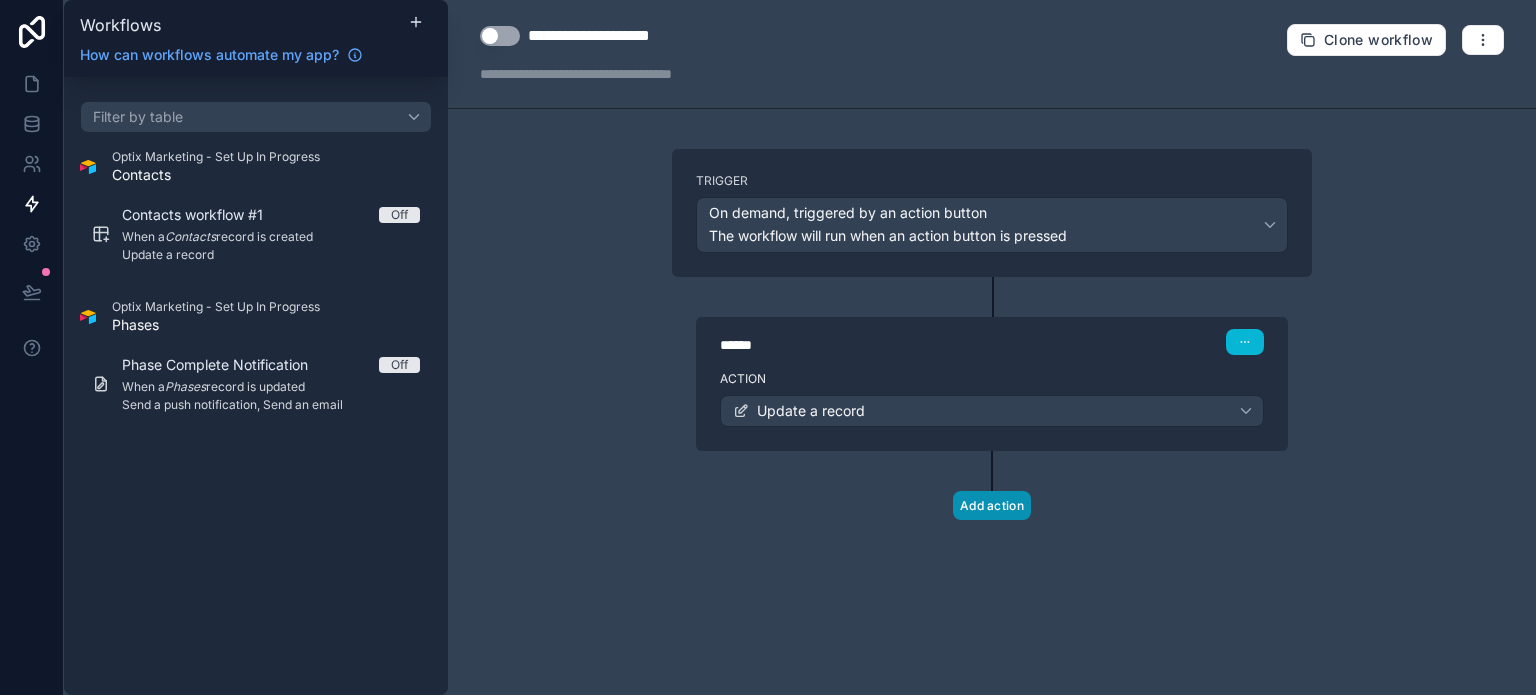 click on "Add action" at bounding box center [992, 505] 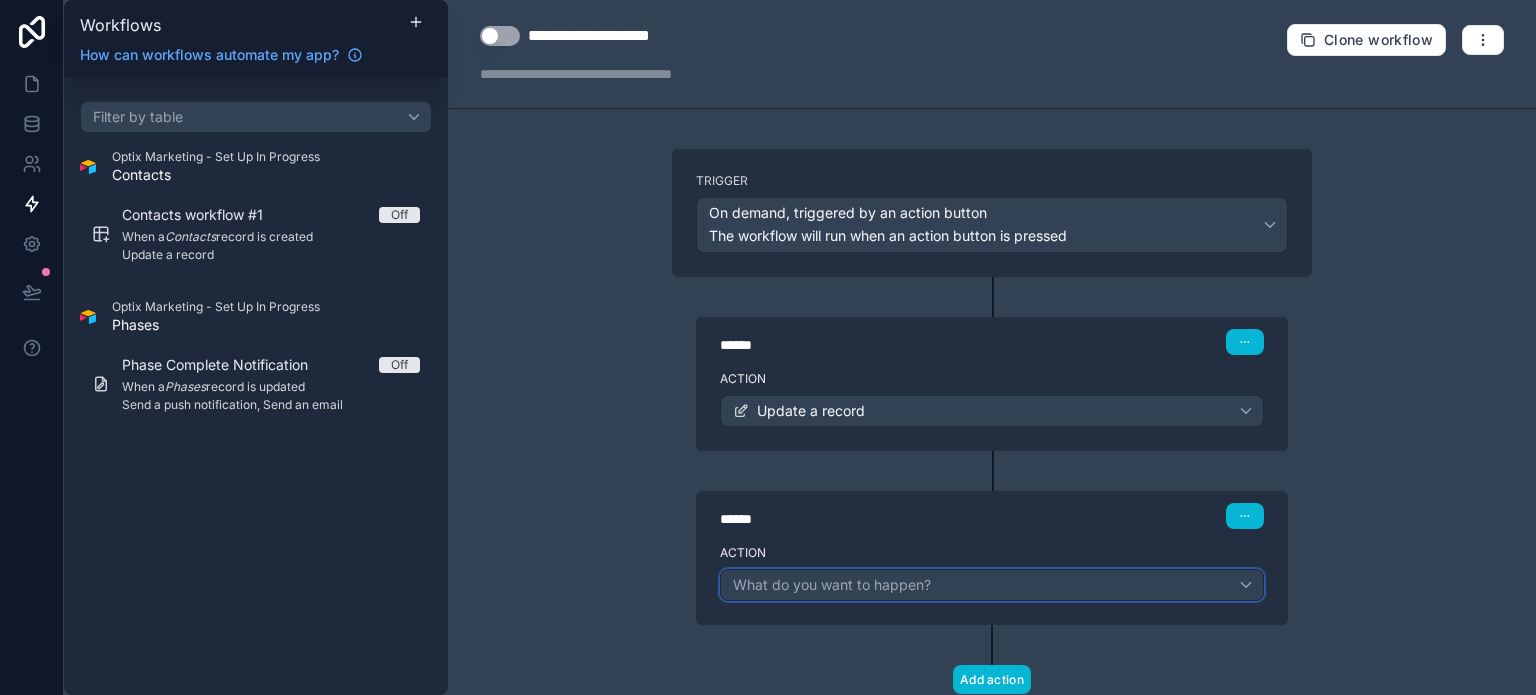click on "What do you want to happen?" at bounding box center (832, 584) 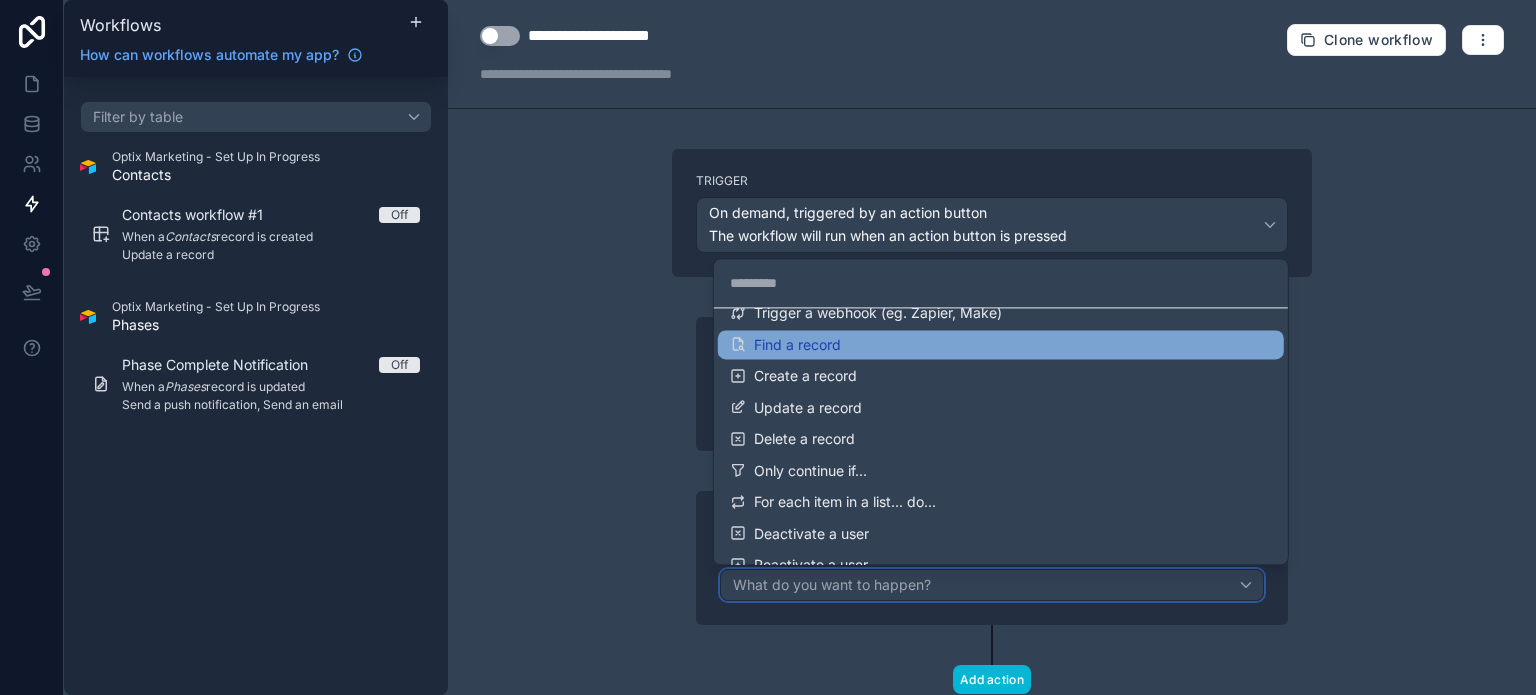 scroll, scrollTop: 100, scrollLeft: 0, axis: vertical 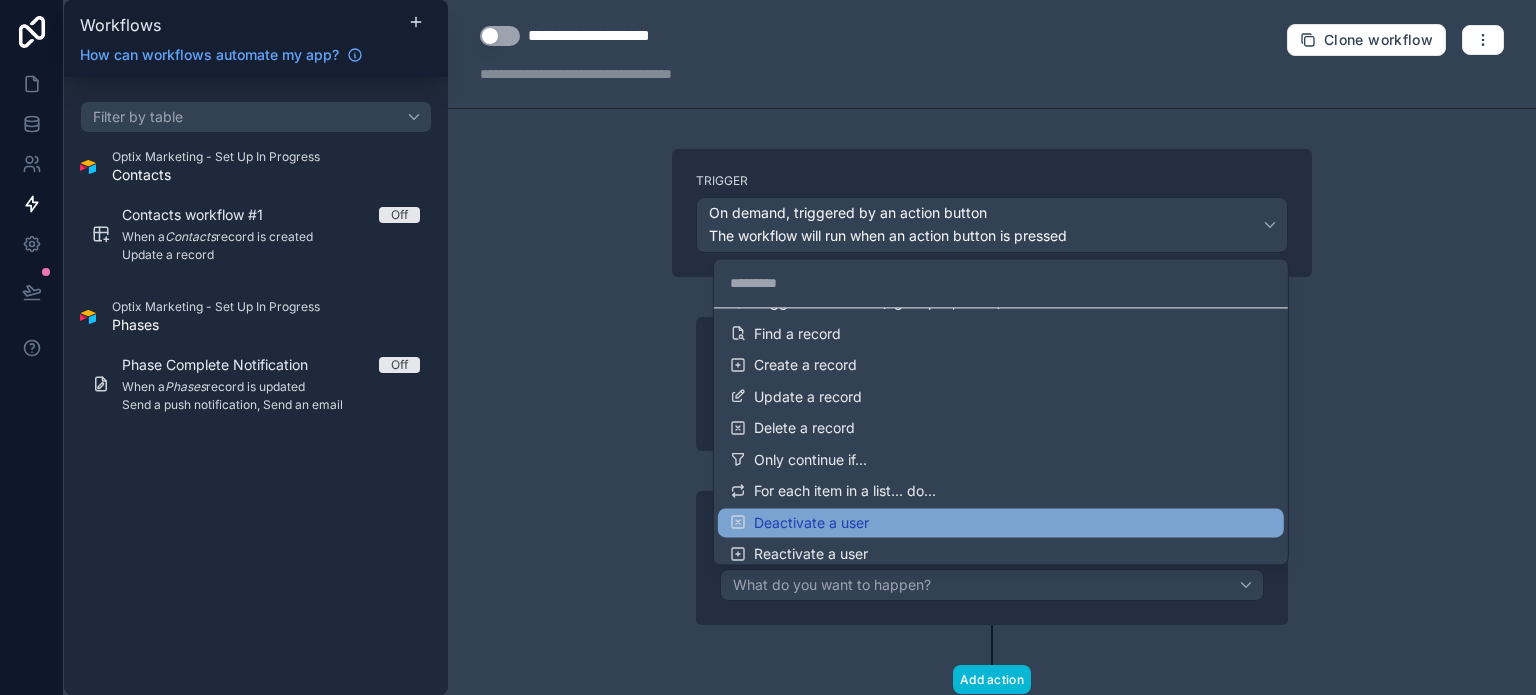 click on "Deactivate a user" at bounding box center (1001, 523) 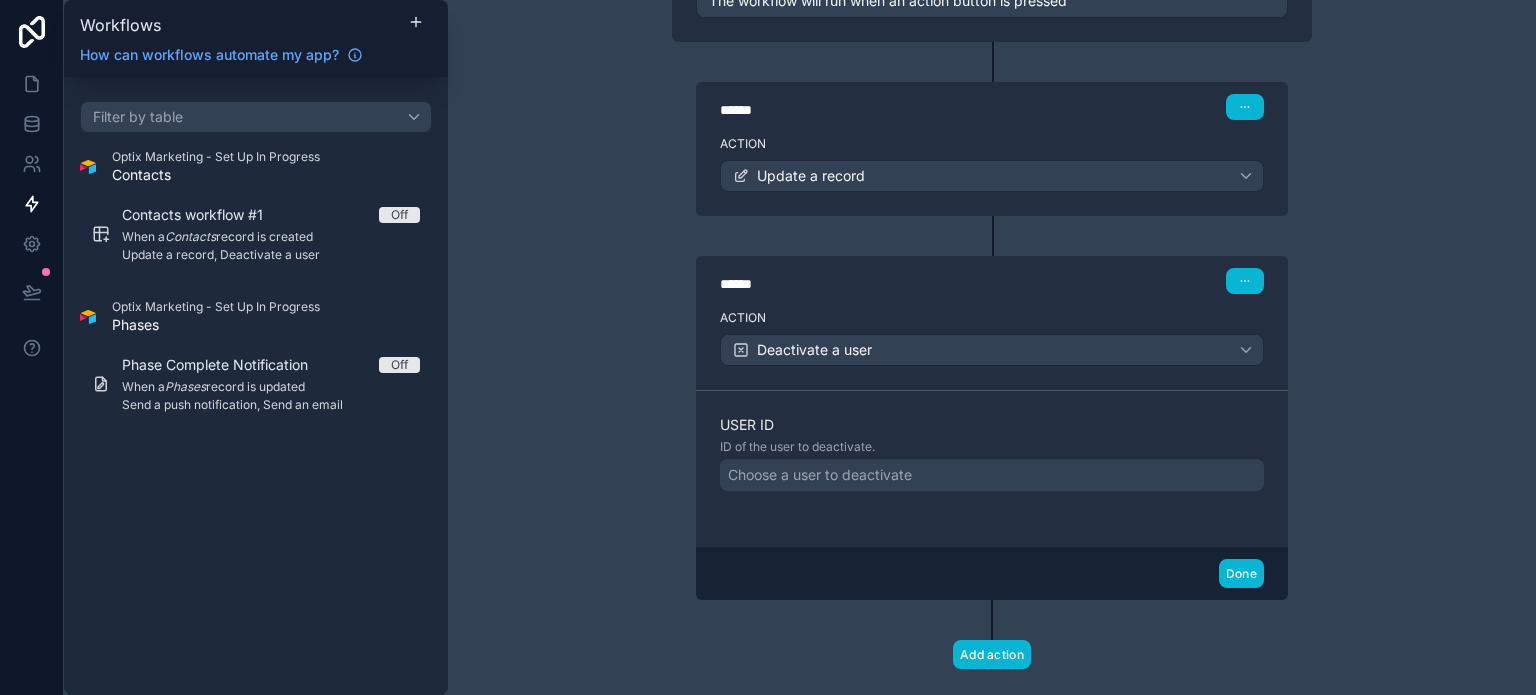 scroll, scrollTop: 269, scrollLeft: 0, axis: vertical 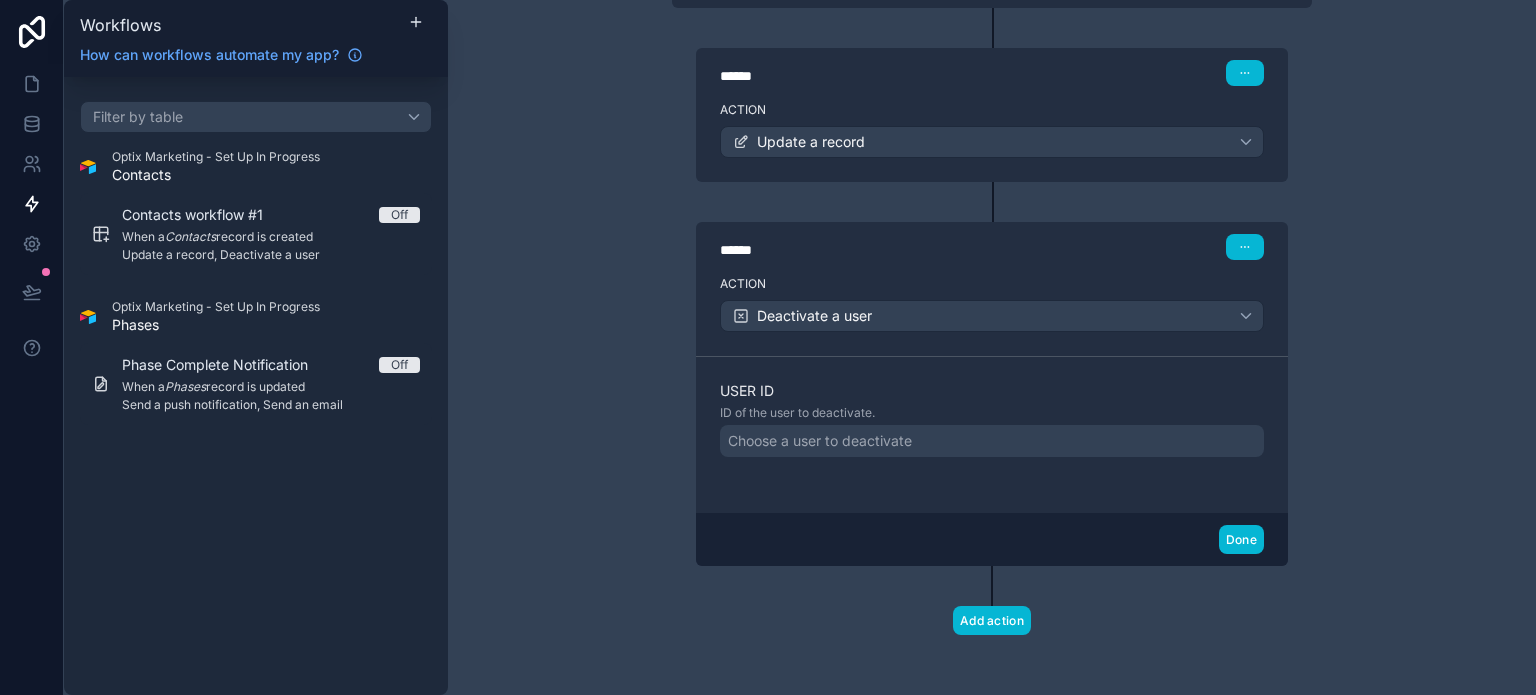 click on "Choose a user to deactivate" at bounding box center (820, 441) 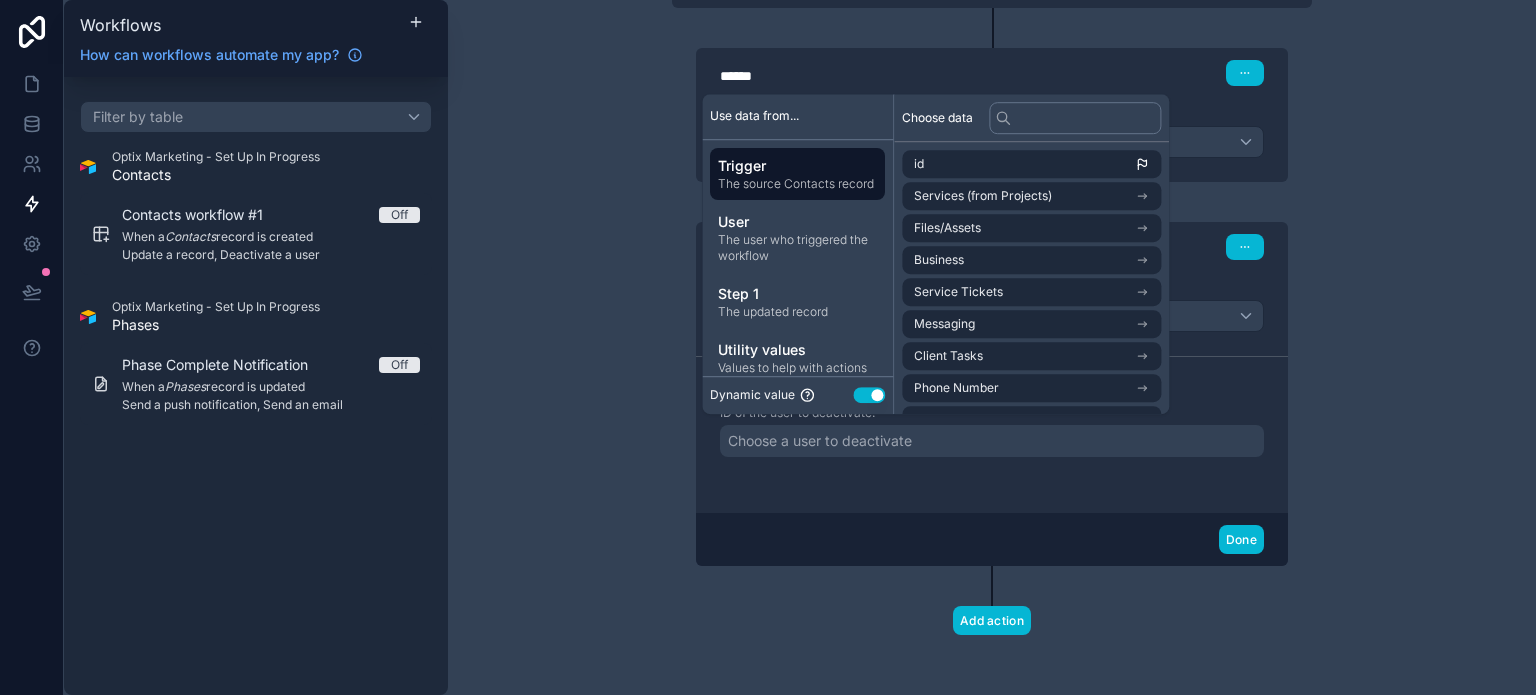 click on "Use setting" at bounding box center [869, 395] 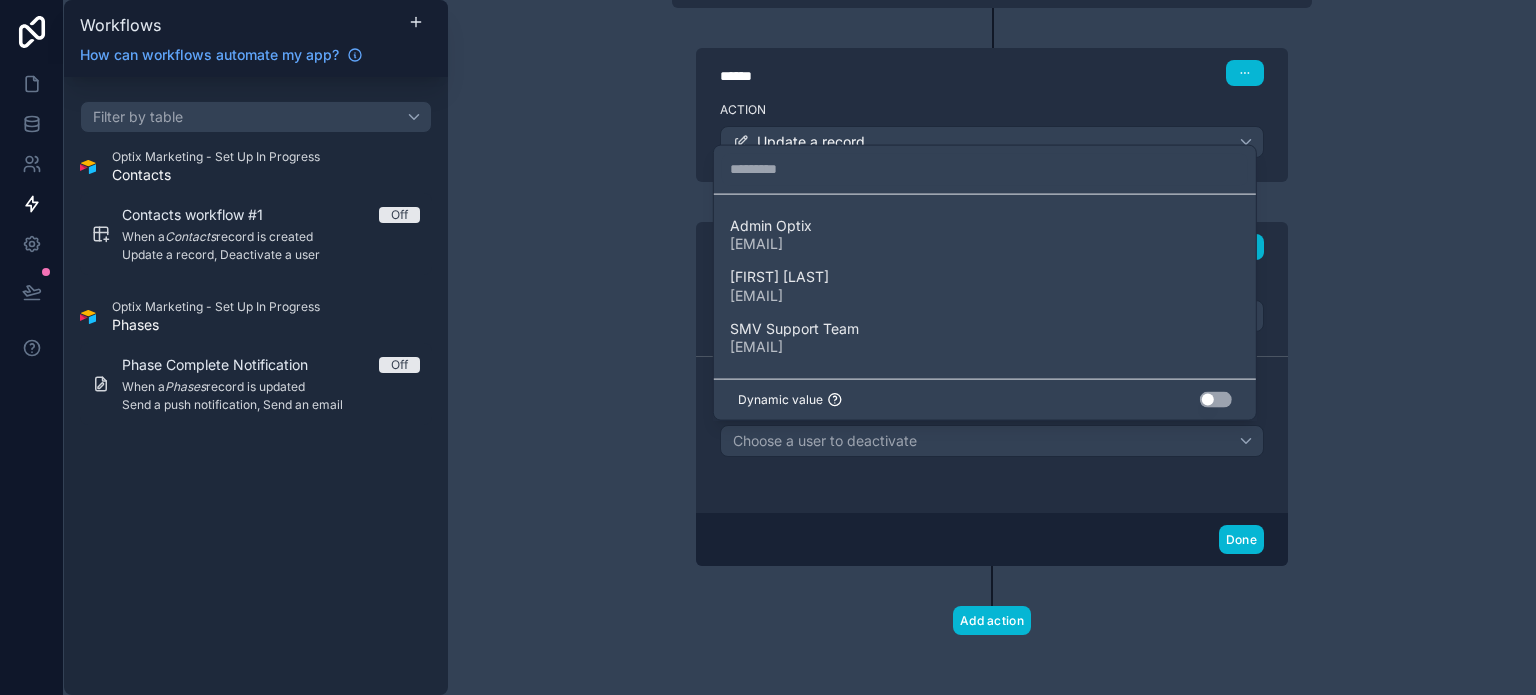 click at bounding box center [768, 347] 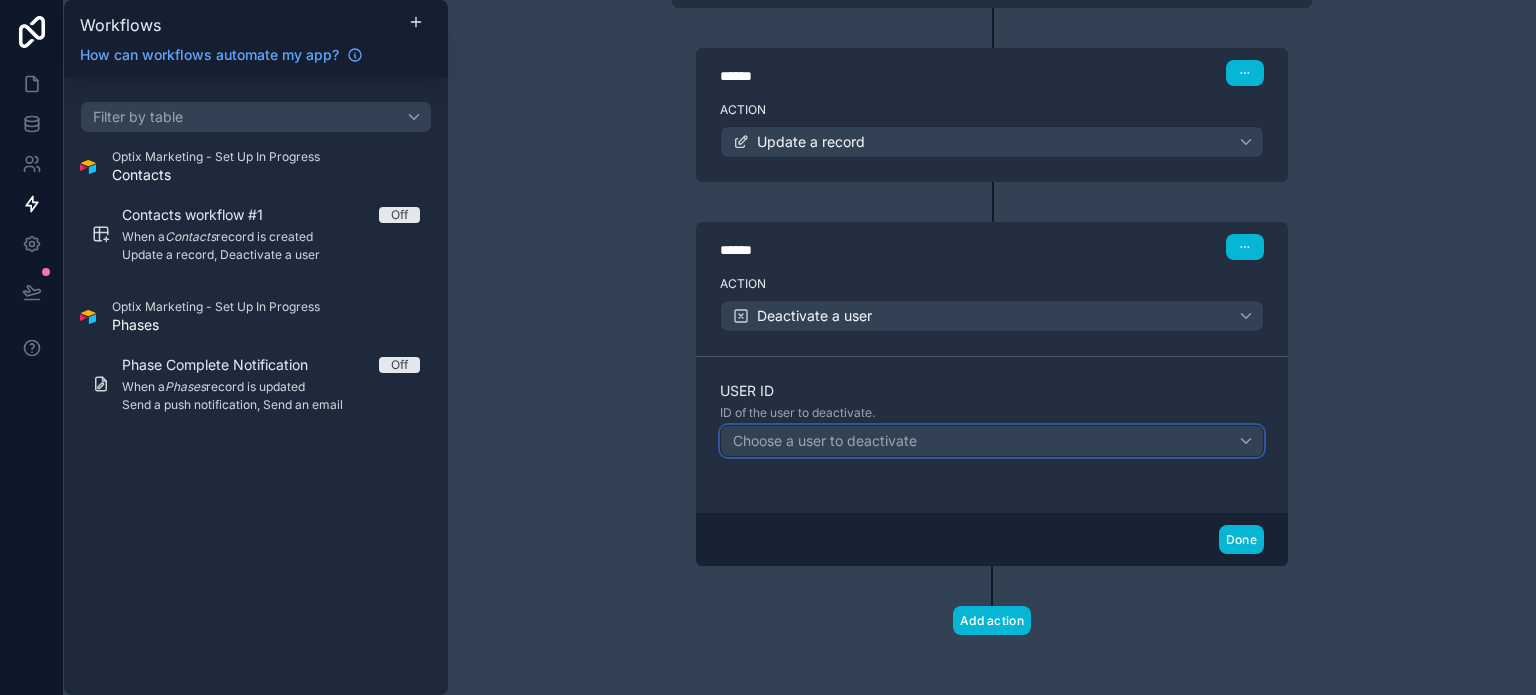click on "Choose a user to deactivate" at bounding box center (992, 441) 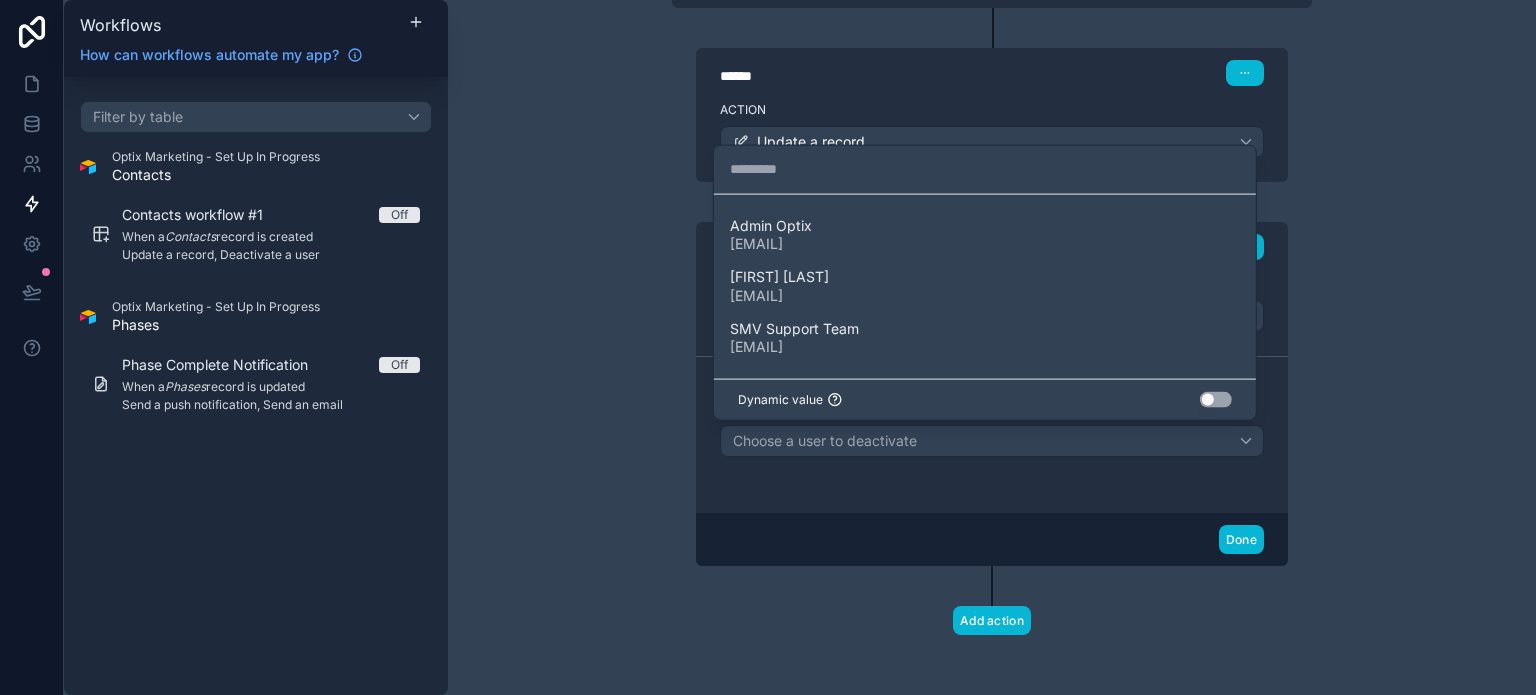 click on "Use setting" at bounding box center (1216, 400) 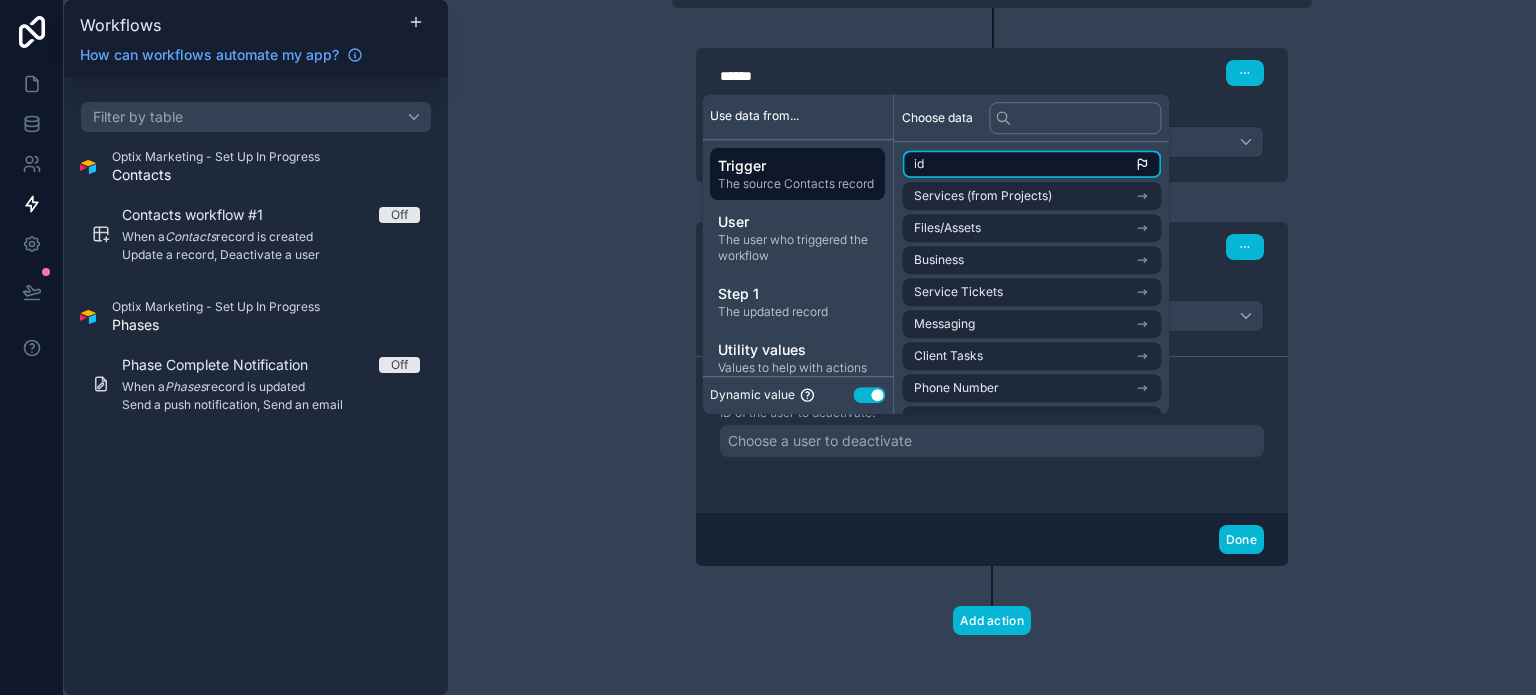 click on "id" at bounding box center [1031, 164] 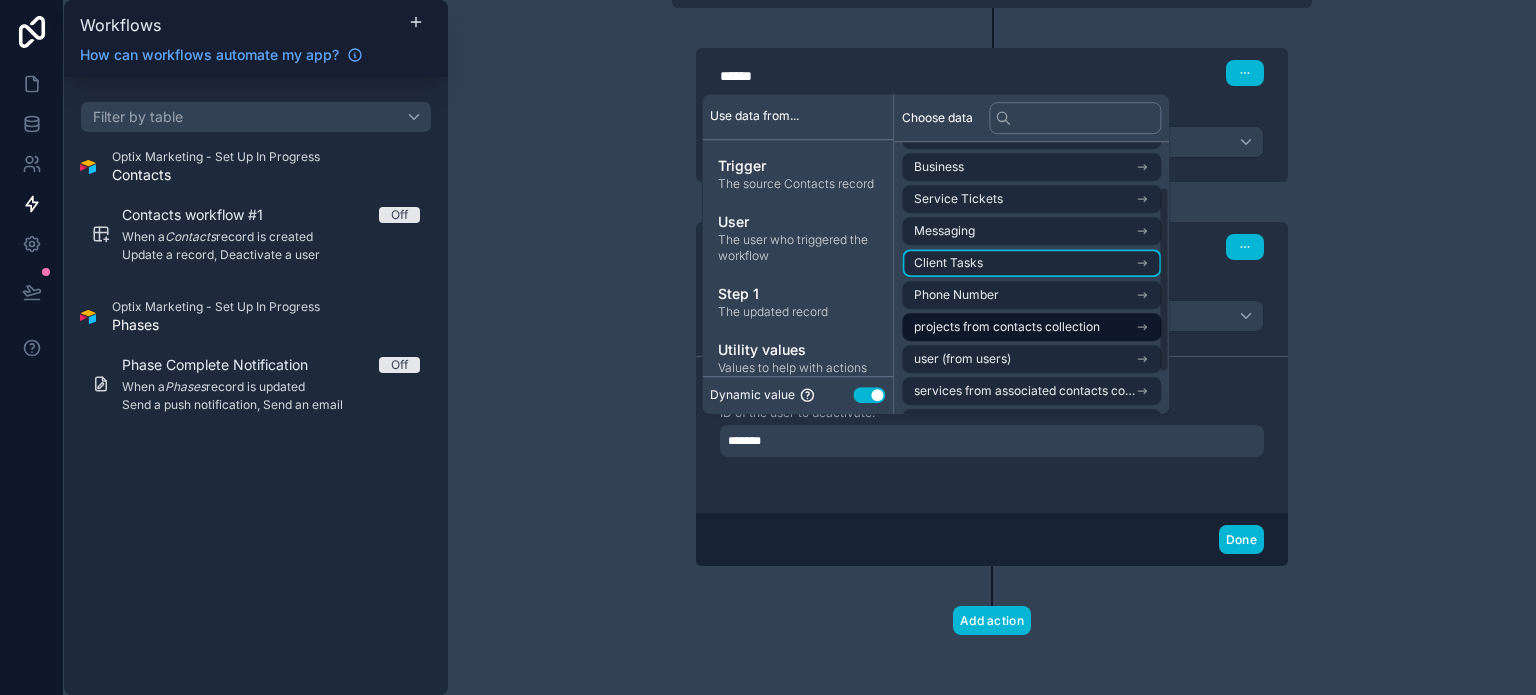 scroll, scrollTop: 124, scrollLeft: 0, axis: vertical 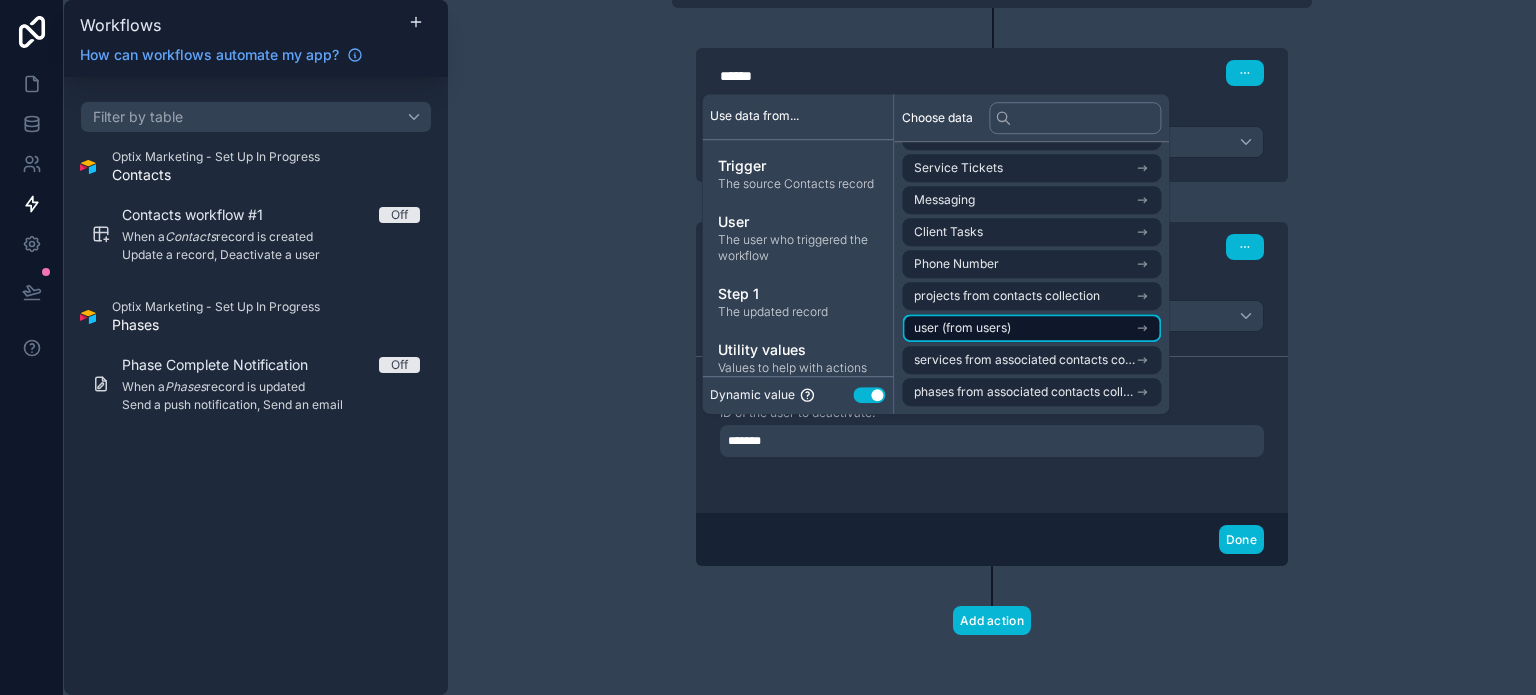 click on "user (from users)" at bounding box center (1031, 328) 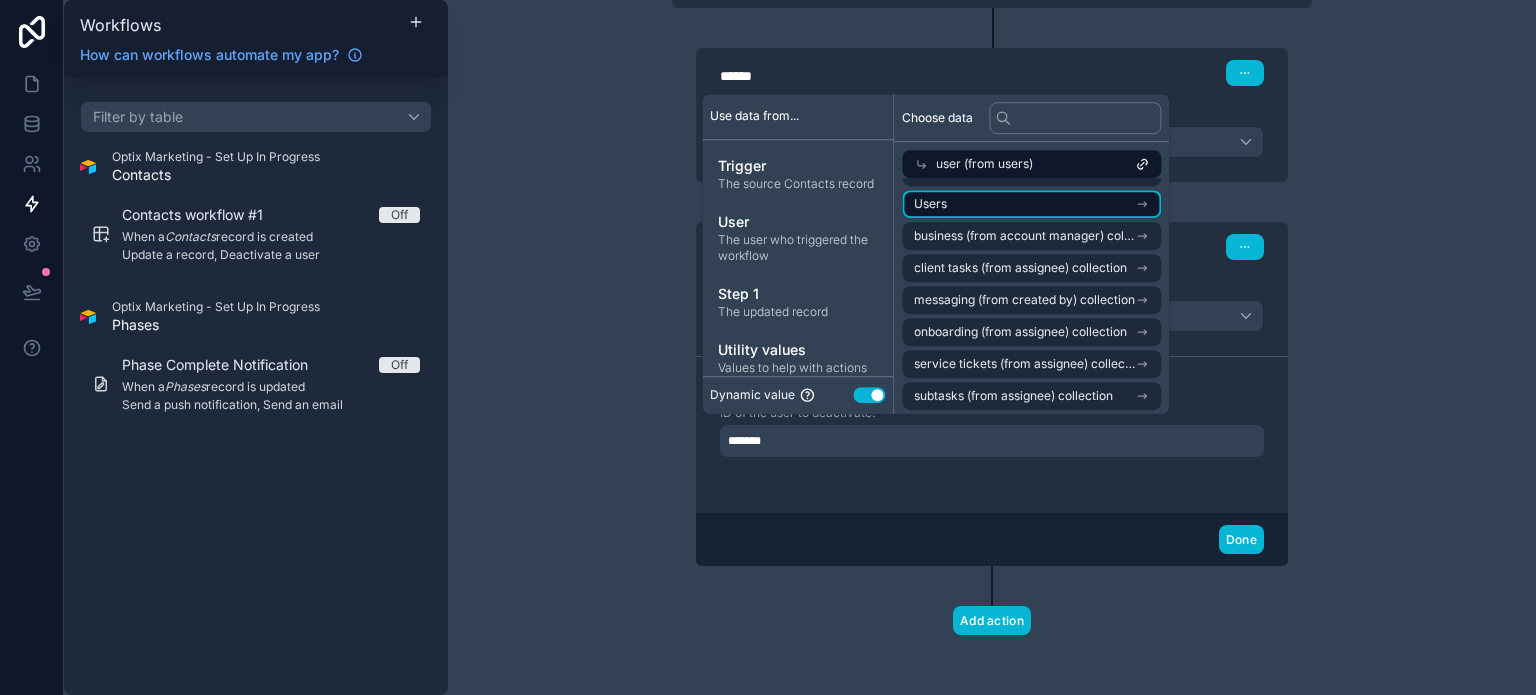 click on "Users" at bounding box center (1031, 204) 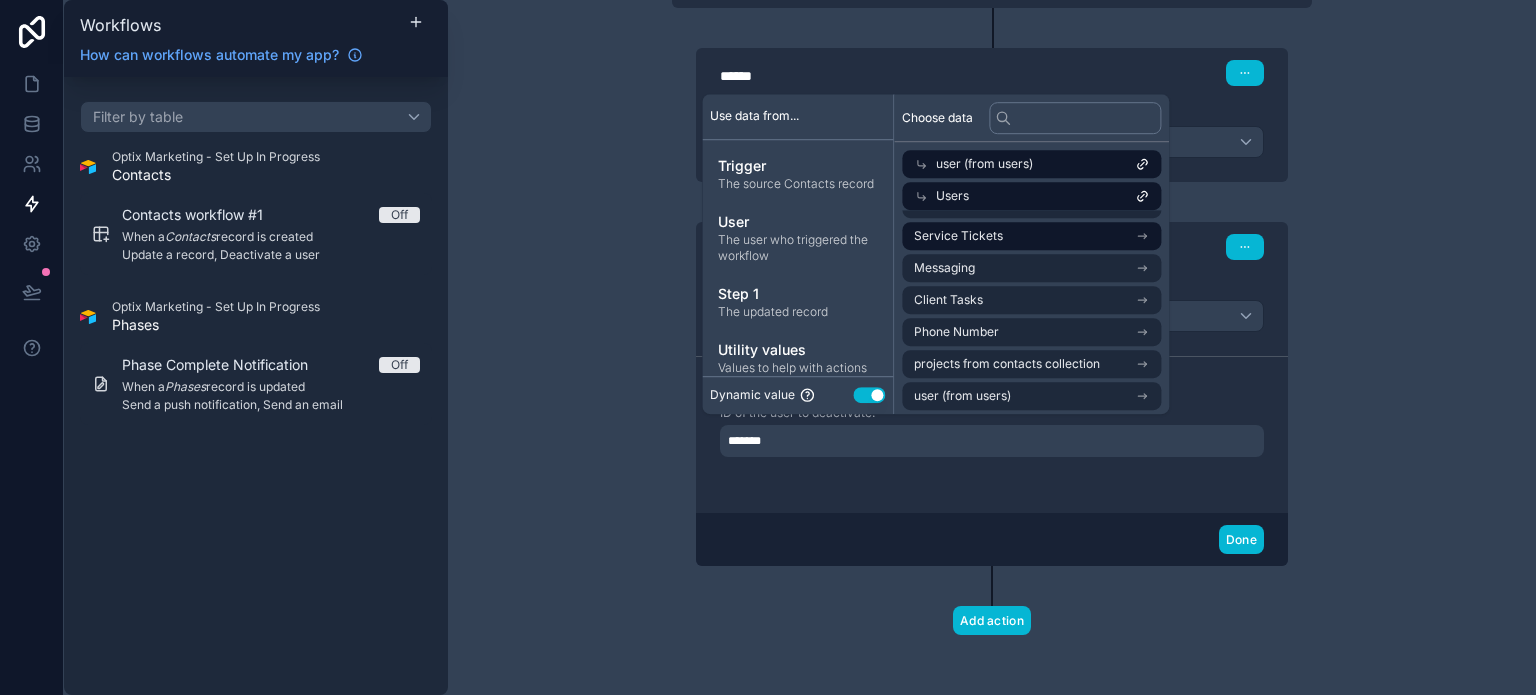 click on "Users" at bounding box center [1031, 196] 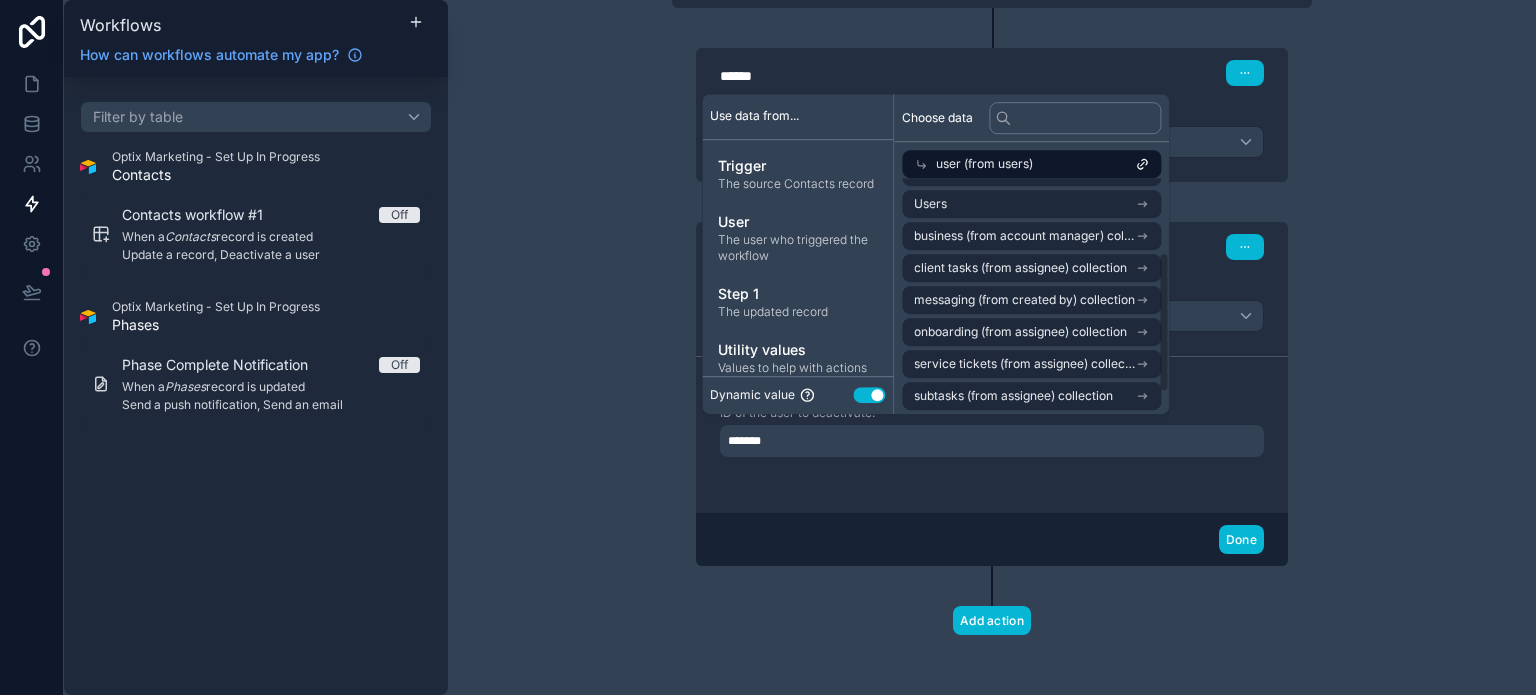 click on "user (from users)" at bounding box center [984, 164] 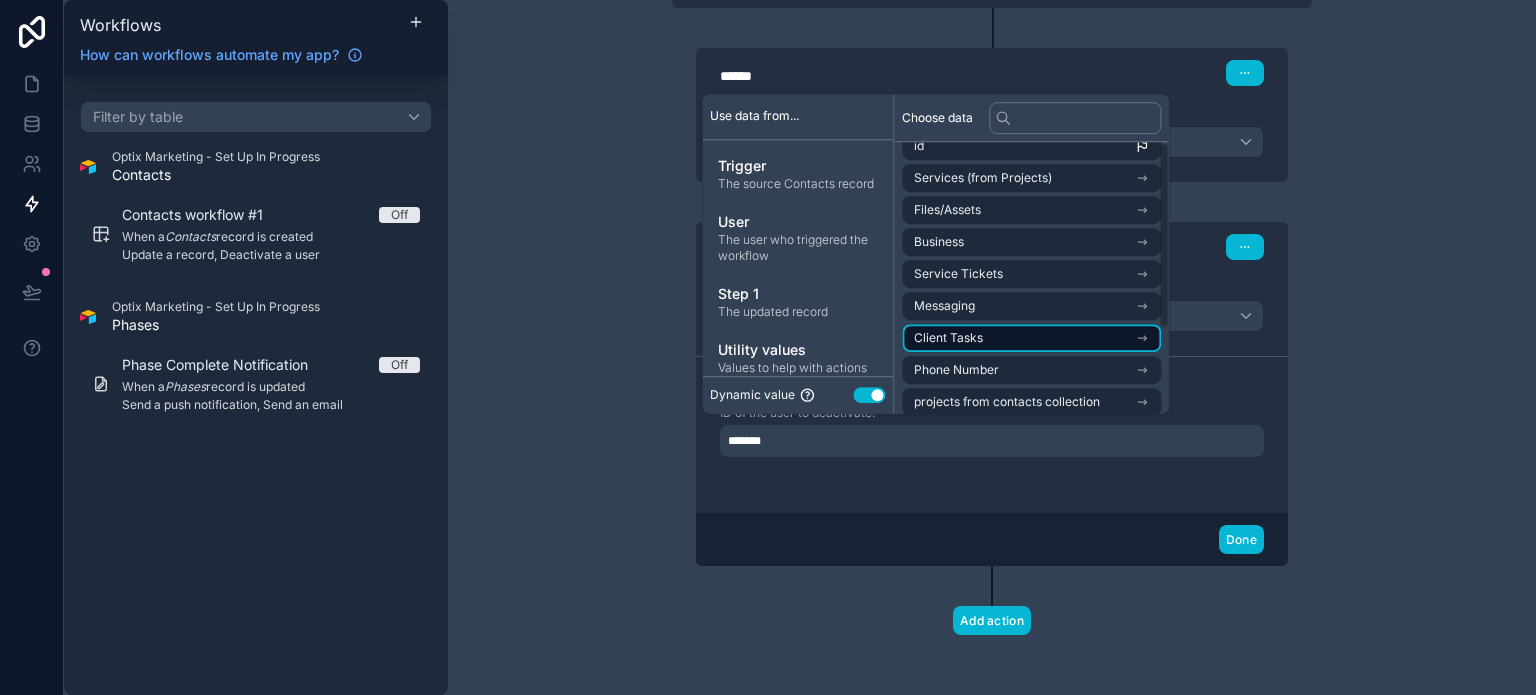 scroll, scrollTop: 0, scrollLeft: 0, axis: both 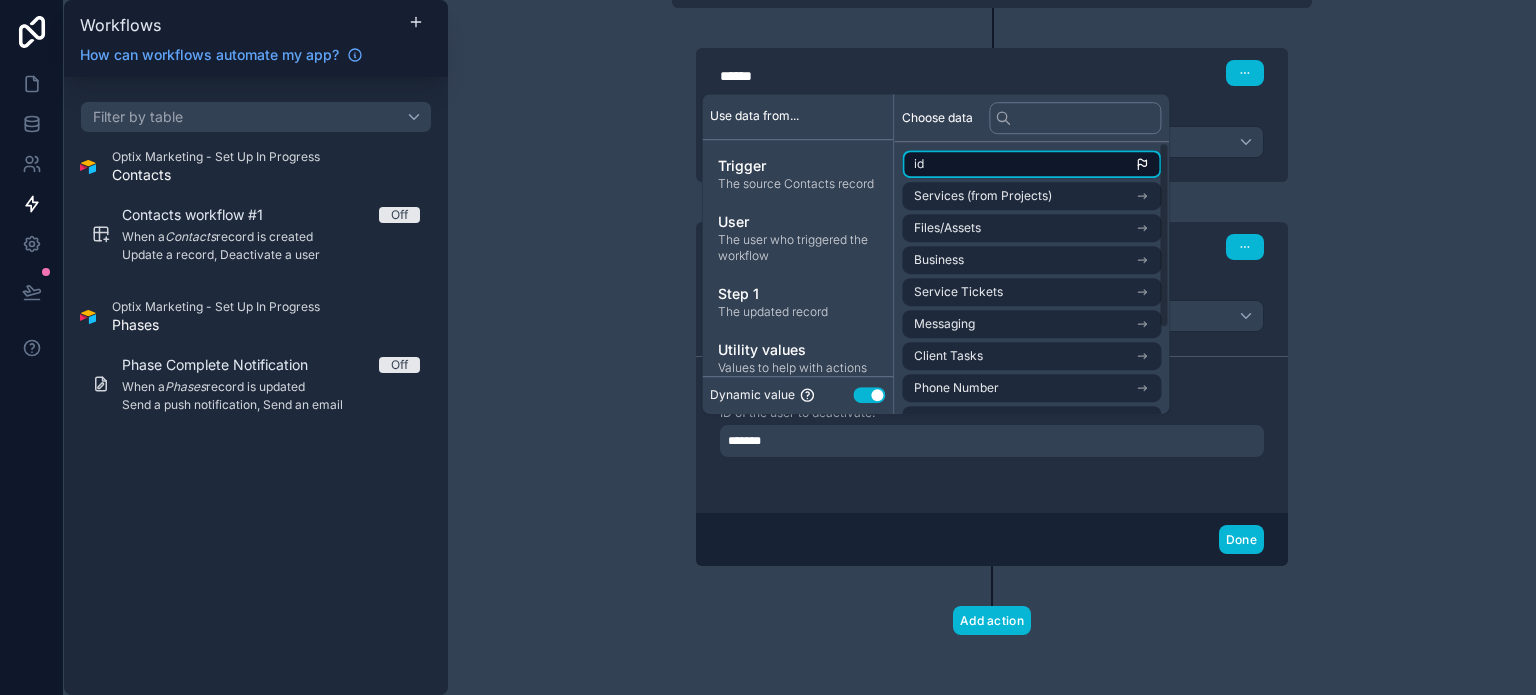 click on "id" at bounding box center [1031, 164] 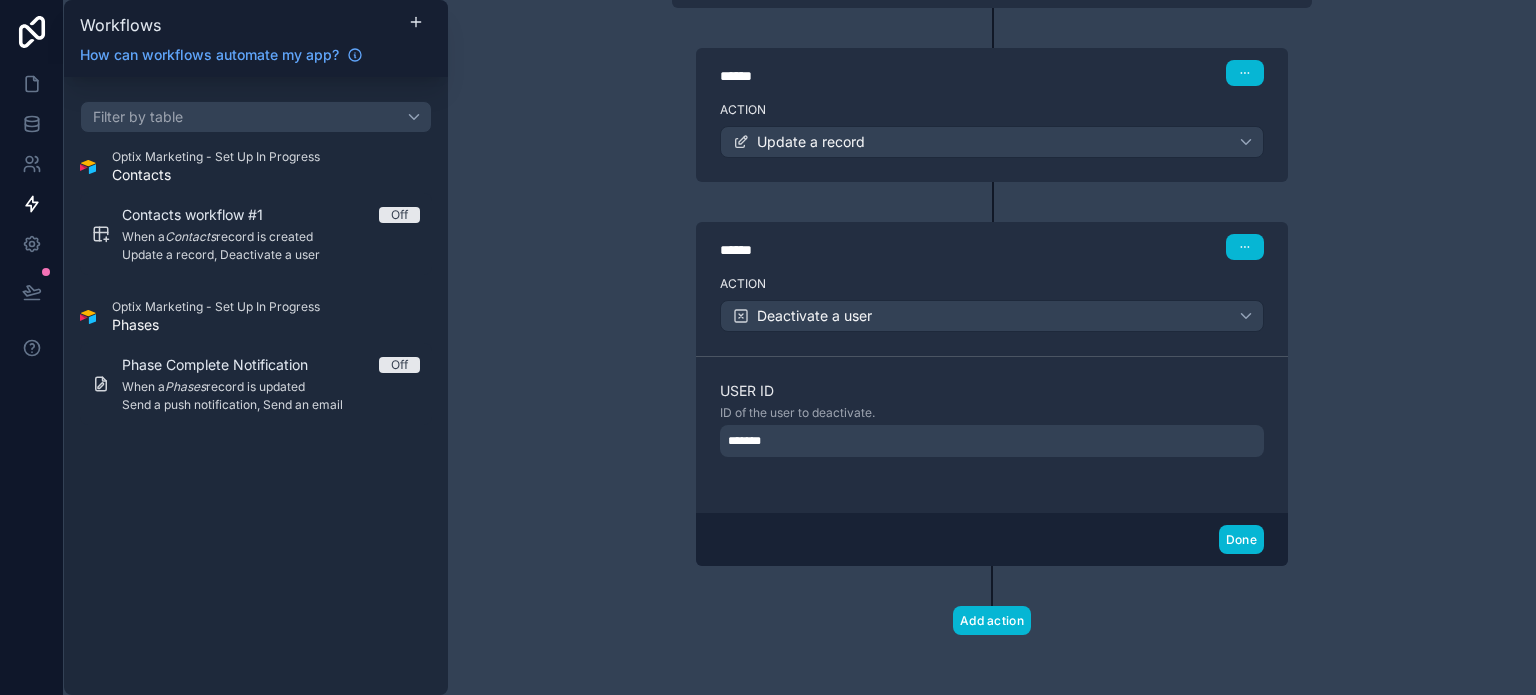 click on "Done" at bounding box center (992, 539) 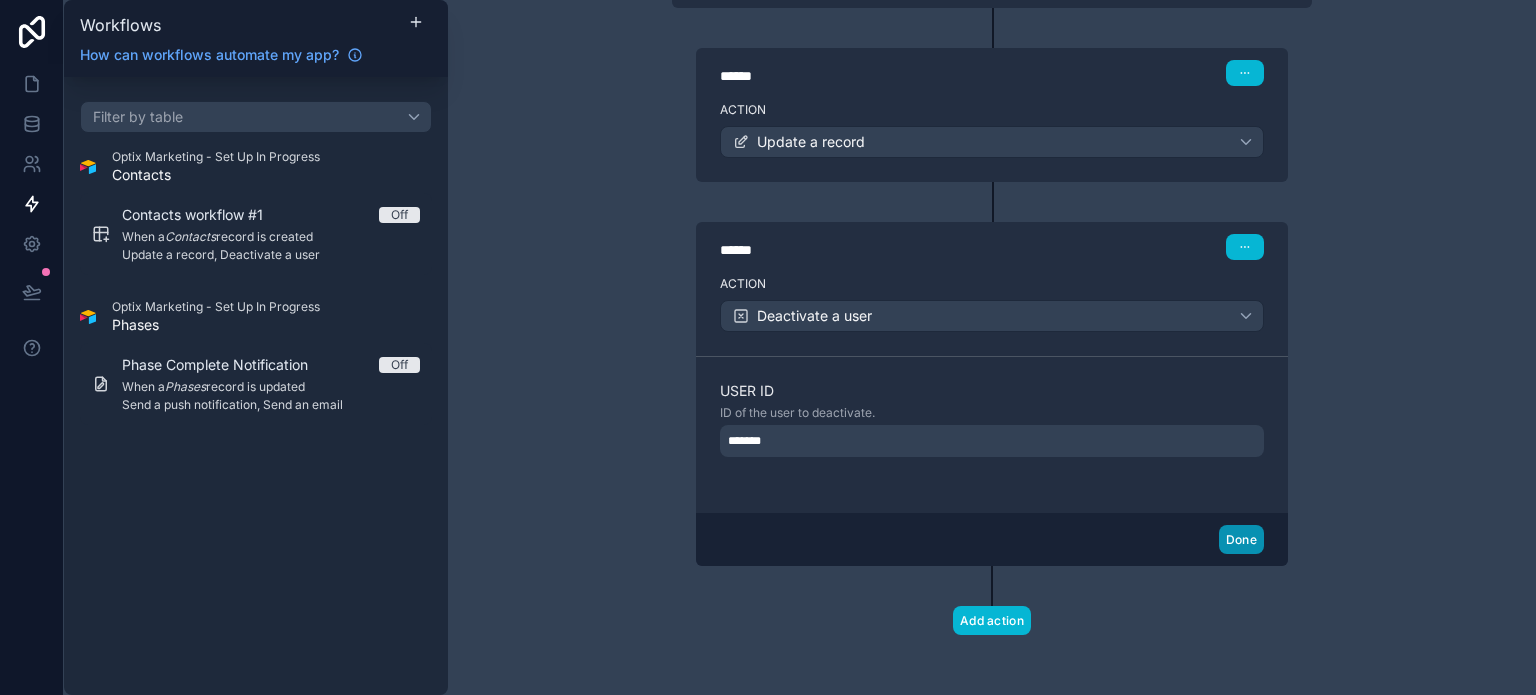 click on "Done" at bounding box center [1241, 539] 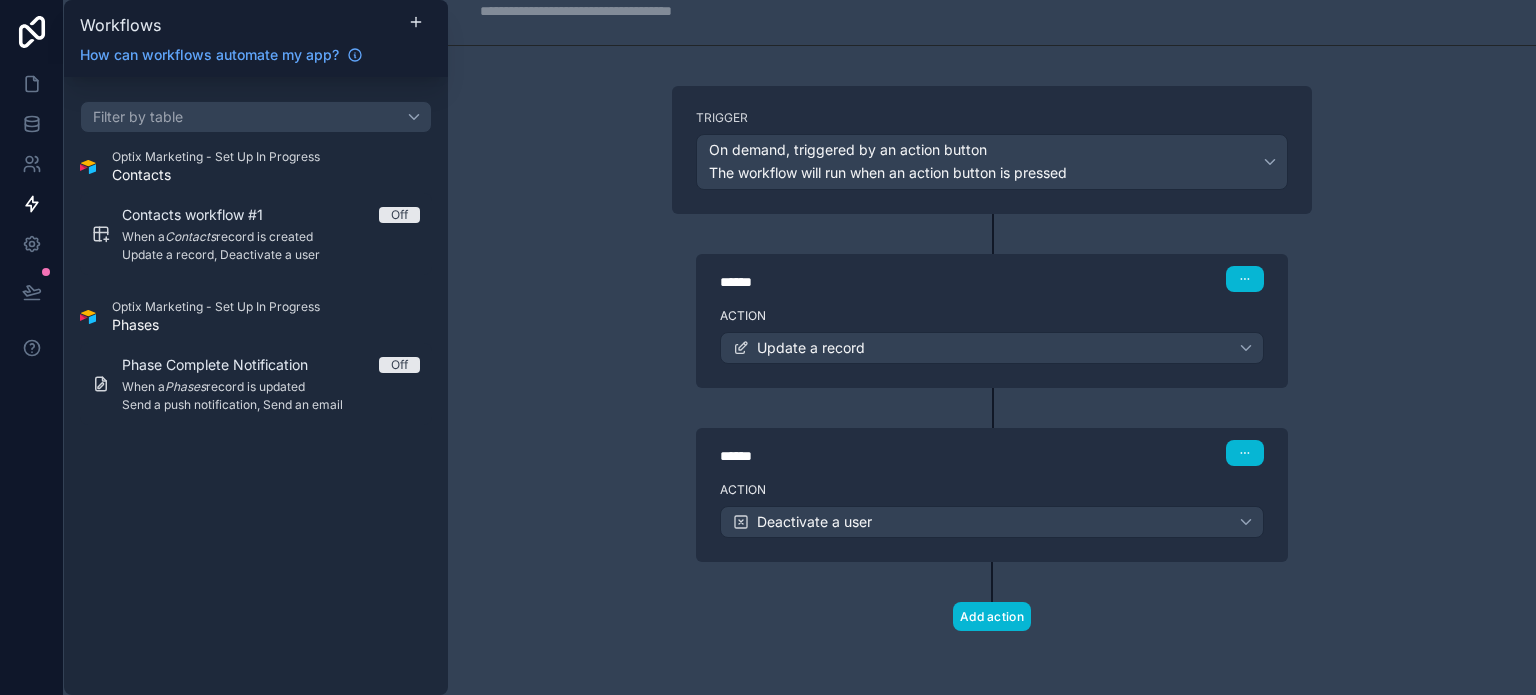 scroll, scrollTop: 60, scrollLeft: 0, axis: vertical 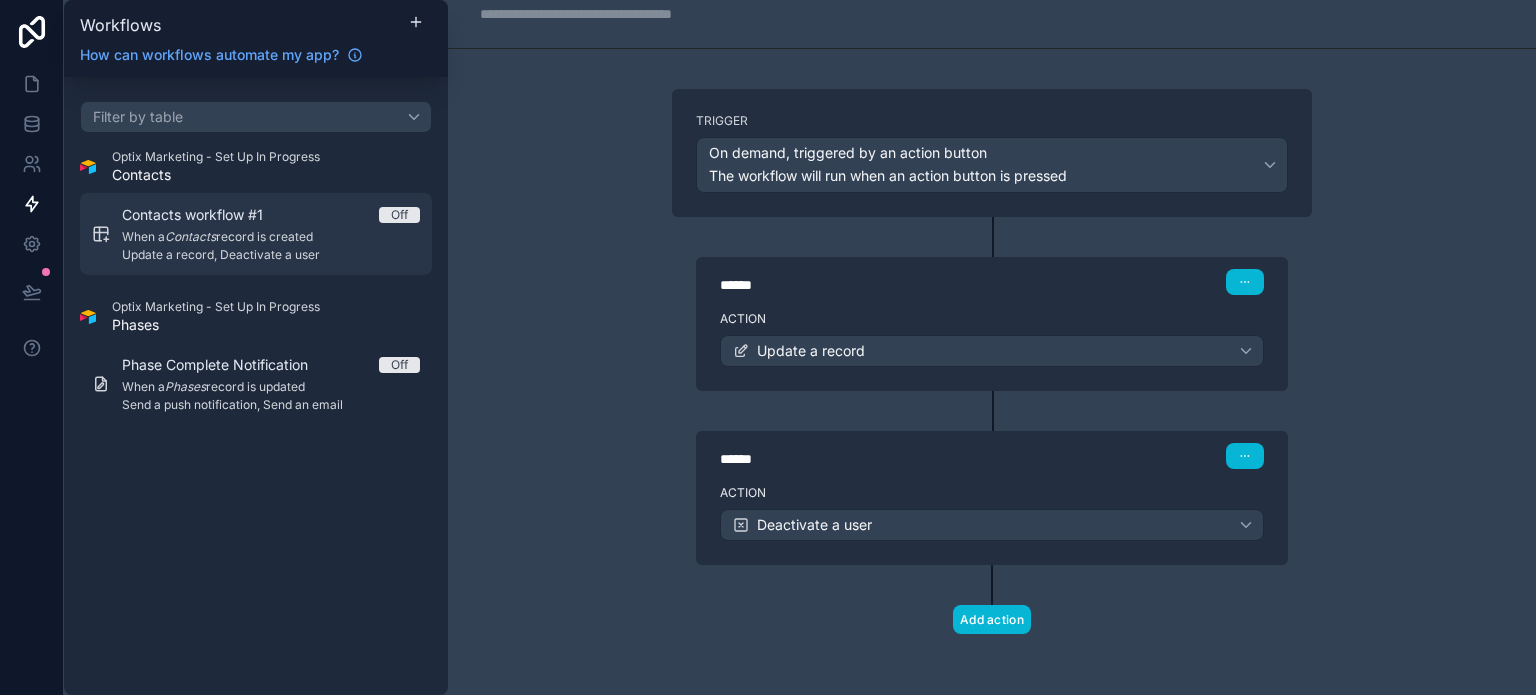 click on "Contacts workflow #1 Off" at bounding box center (271, 215) 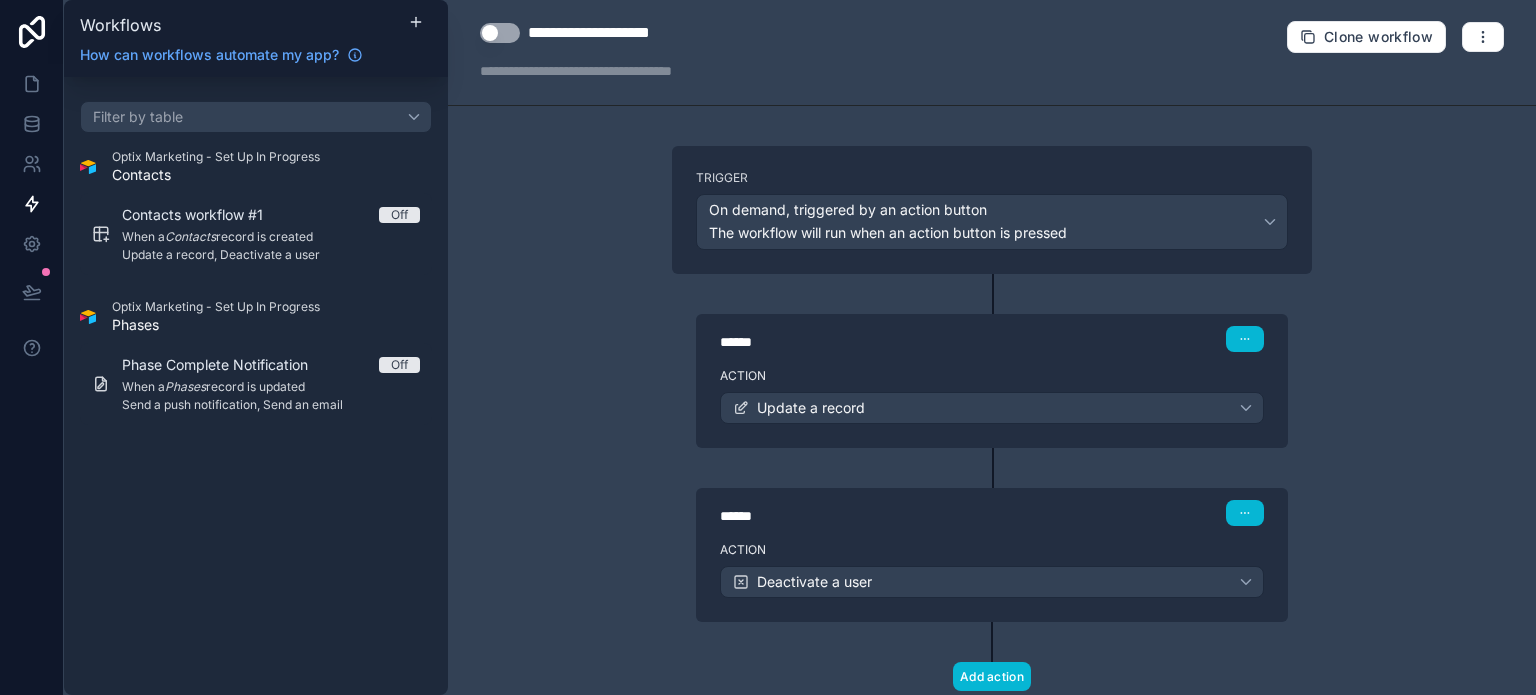 scroll, scrollTop: 0, scrollLeft: 0, axis: both 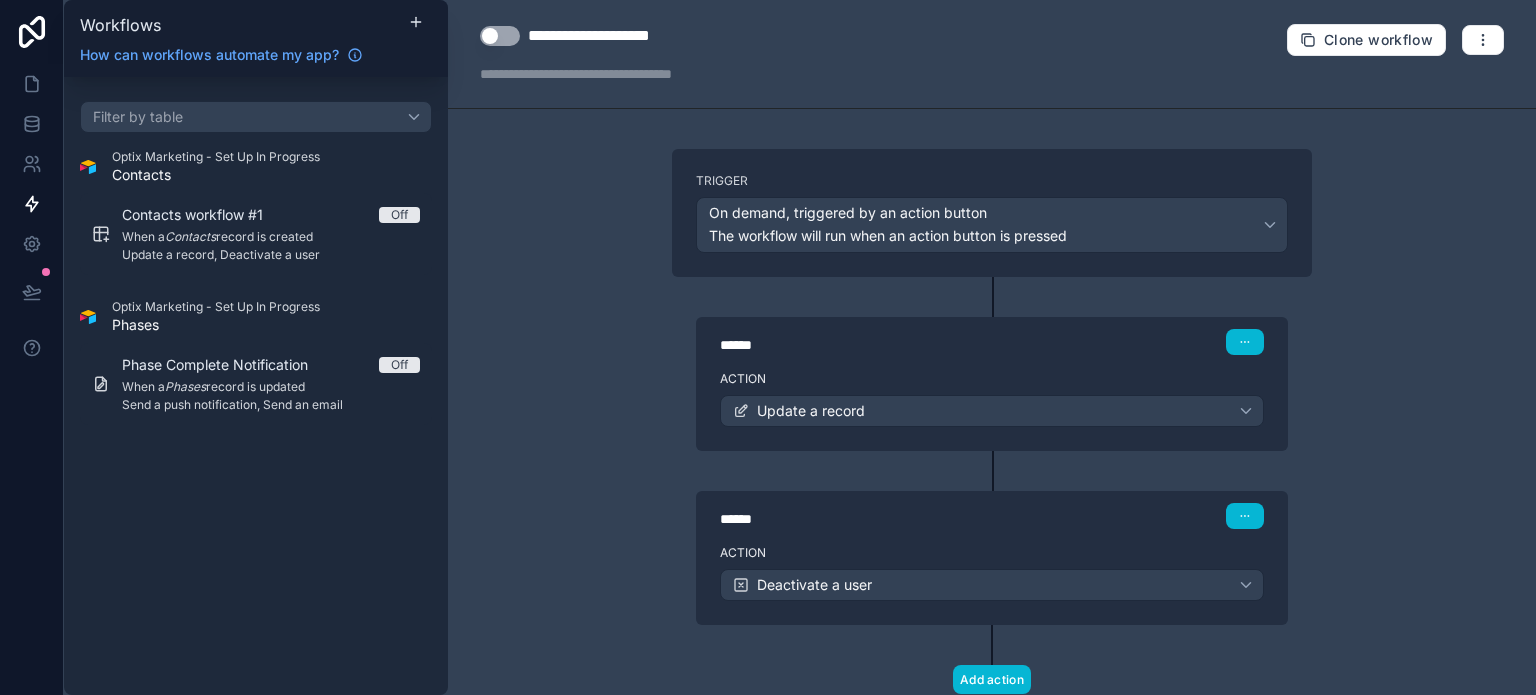 click on "**********" at bounding box center [617, 36] 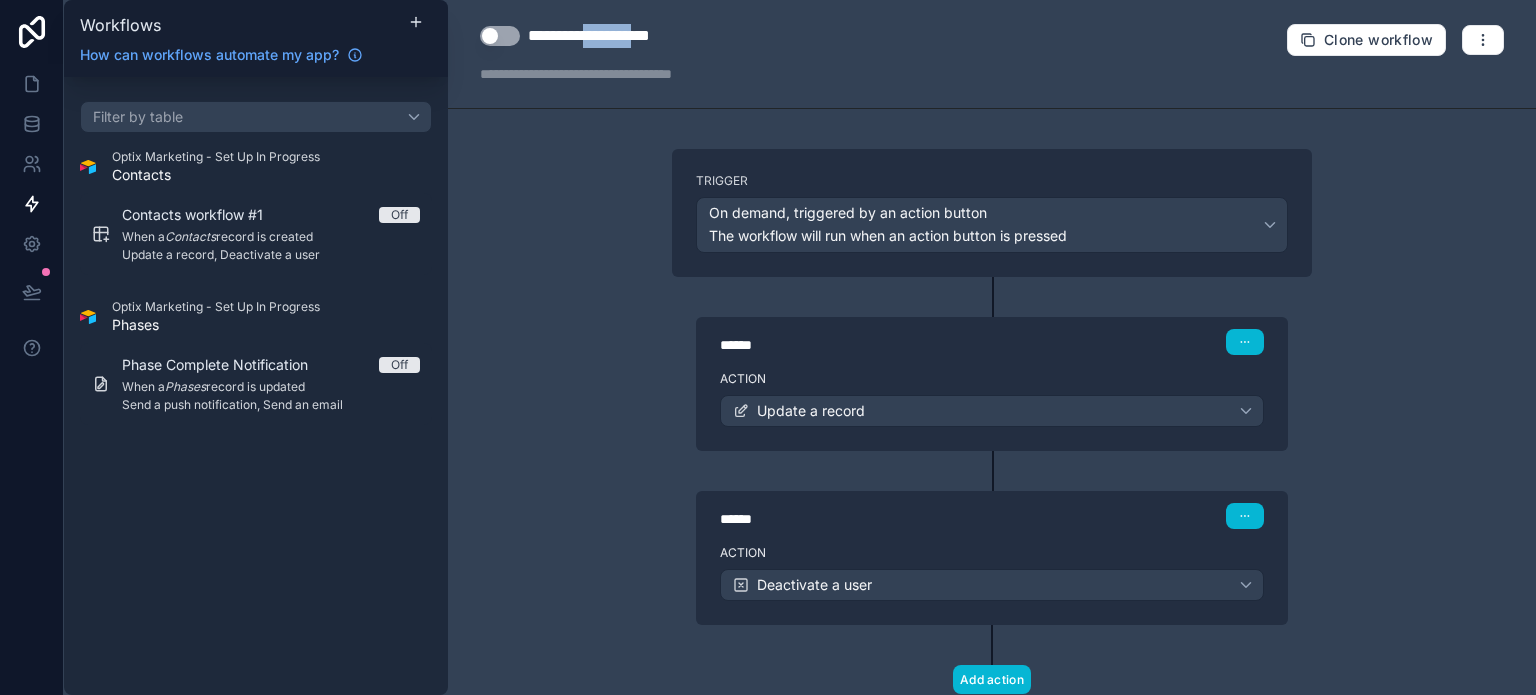 click on "**********" at bounding box center (617, 36) 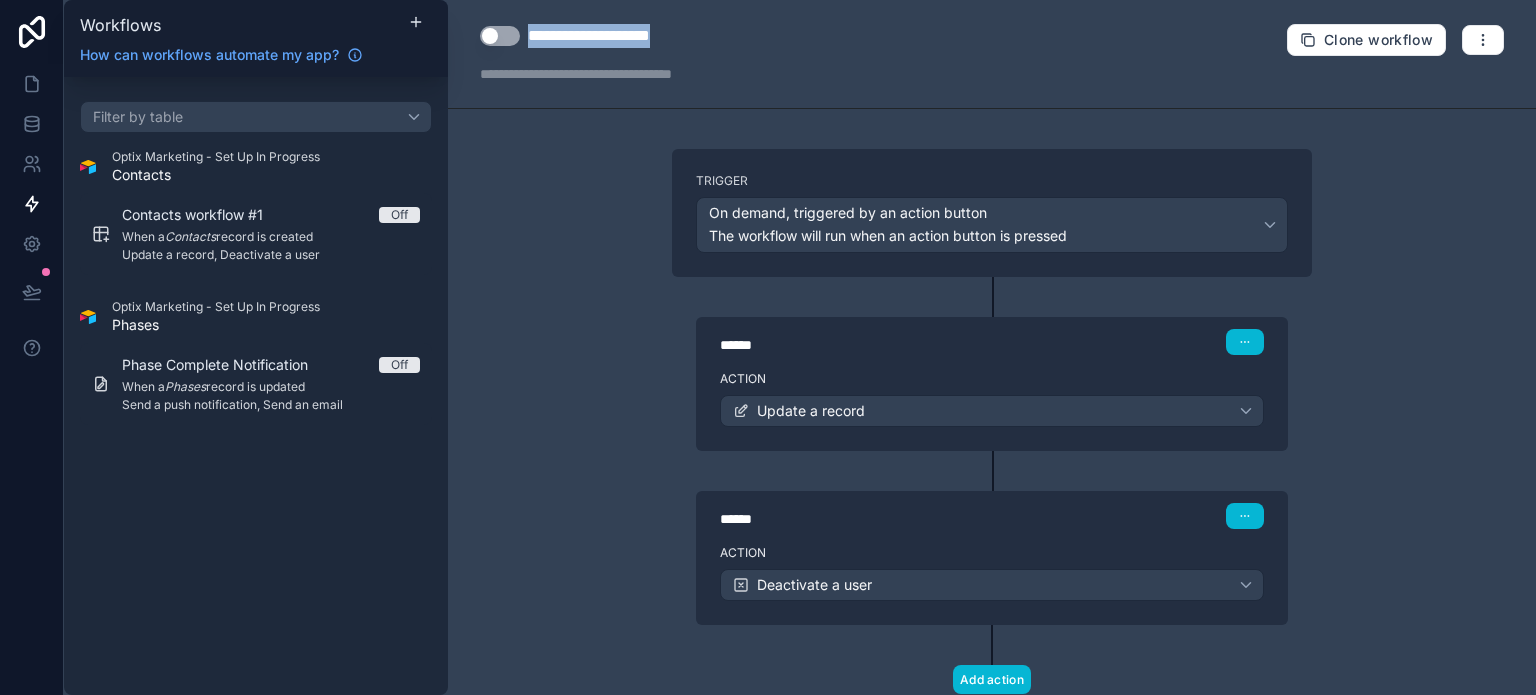 click on "**********" at bounding box center (617, 36) 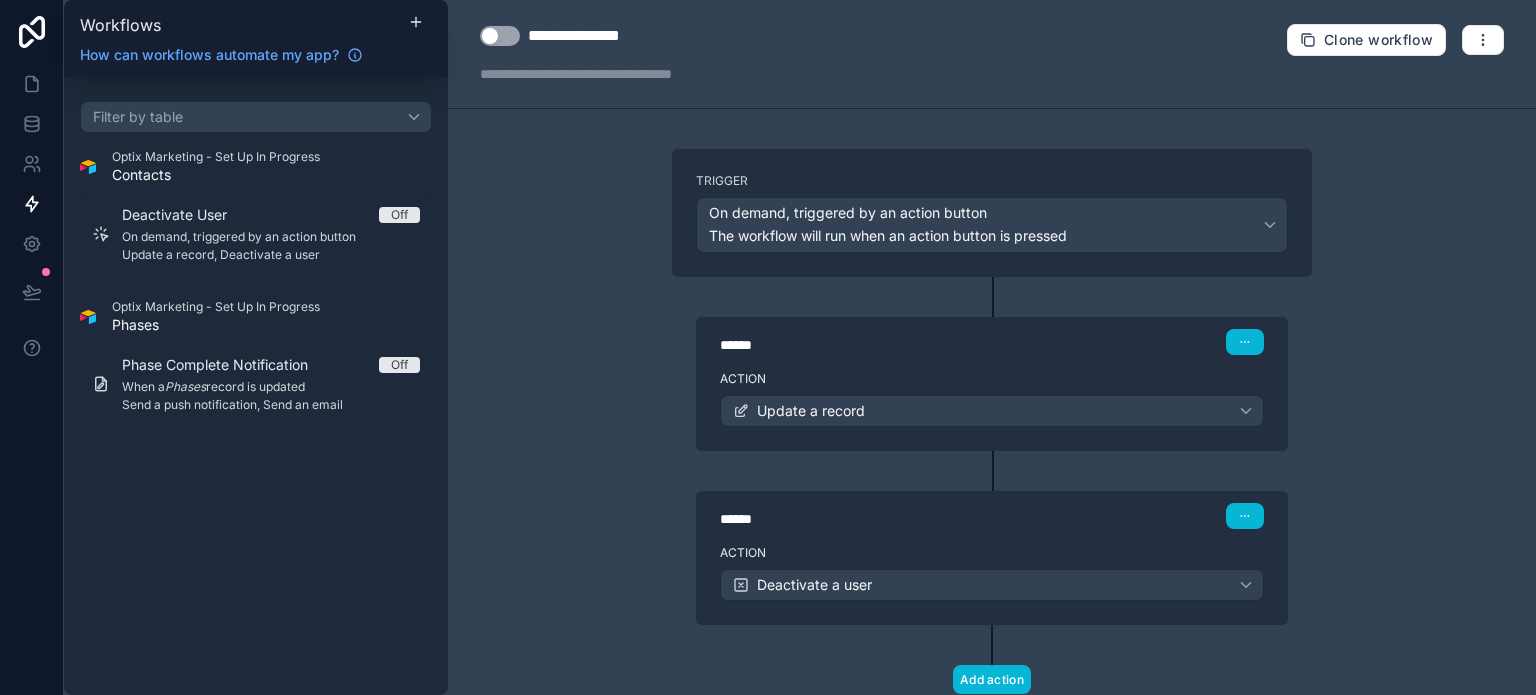 click on "Use setting" at bounding box center (500, 36) 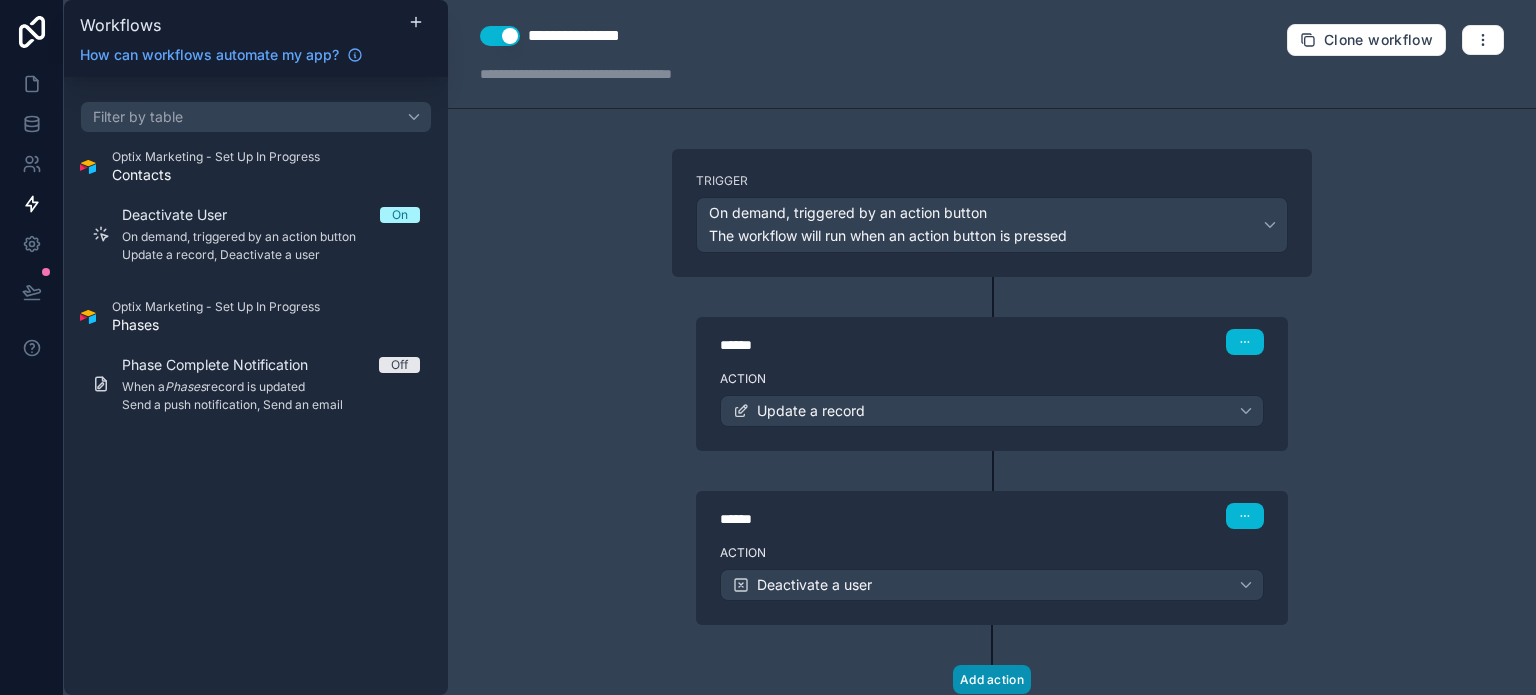 click on "Add action" at bounding box center [992, 679] 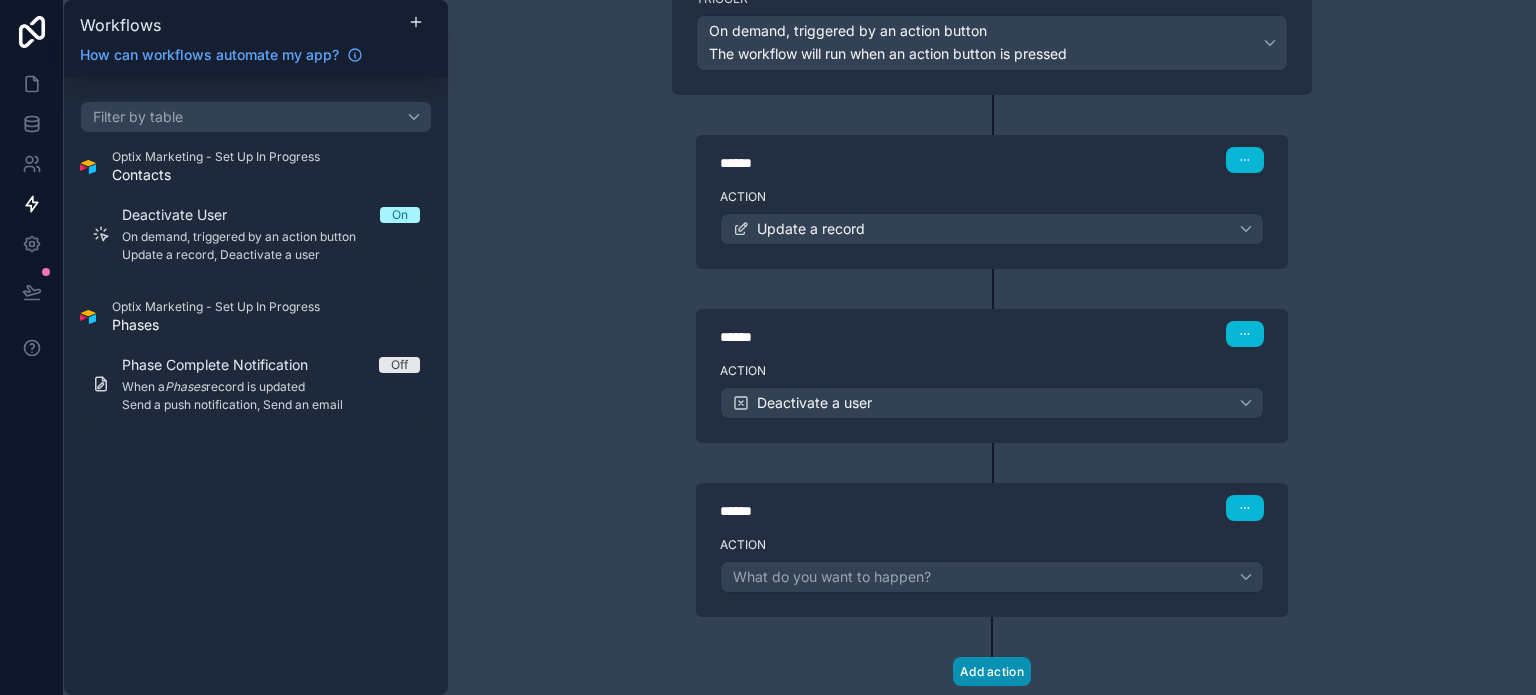 scroll, scrollTop: 234, scrollLeft: 0, axis: vertical 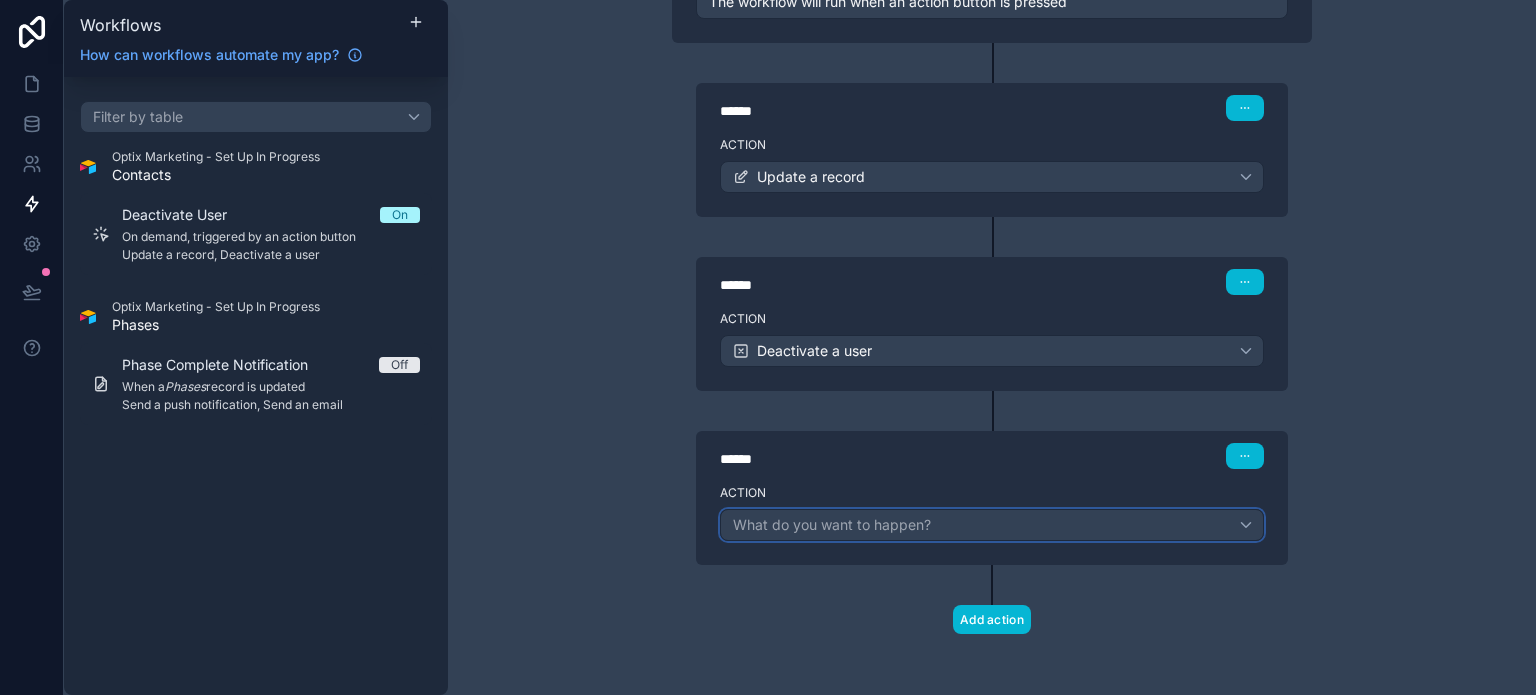click on "What do you want to happen?" at bounding box center (992, 525) 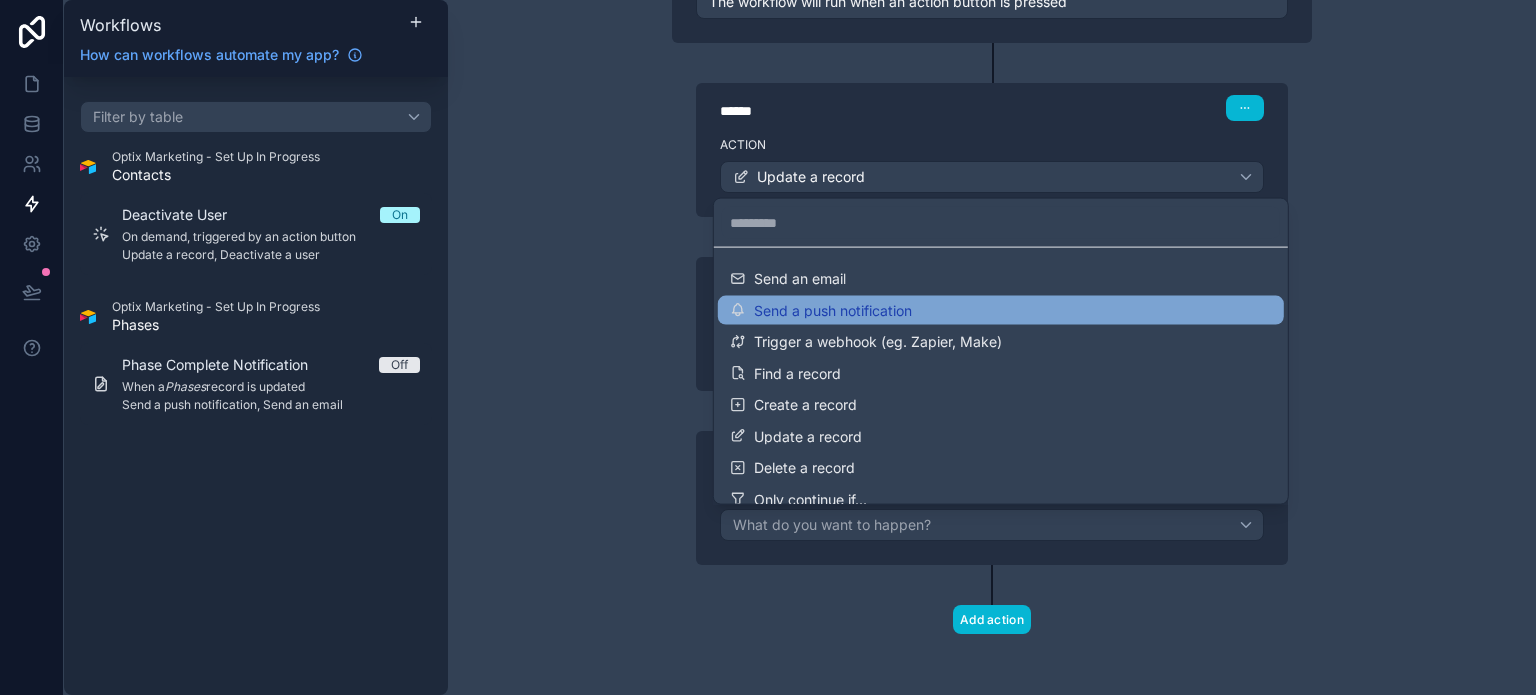 click on "Send a push notification" at bounding box center (1001, 310) 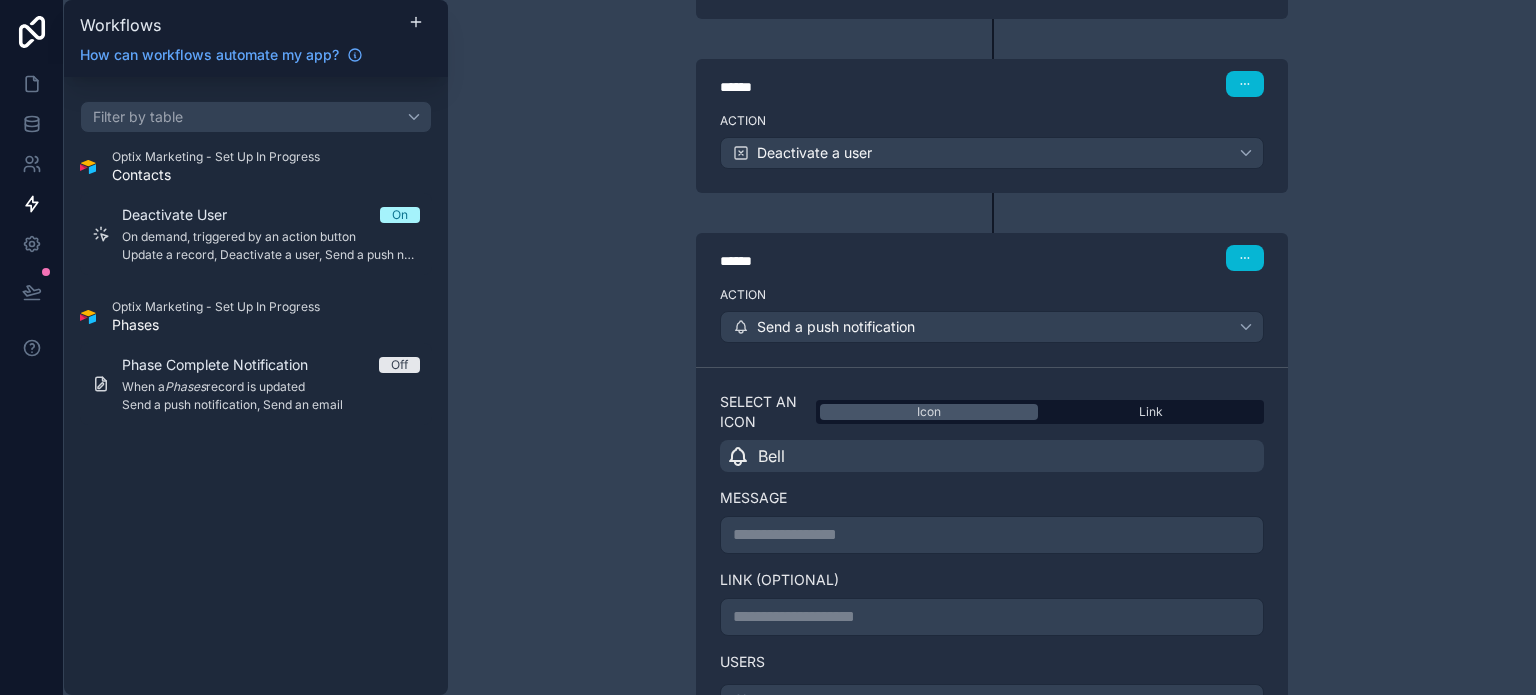 scroll, scrollTop: 434, scrollLeft: 0, axis: vertical 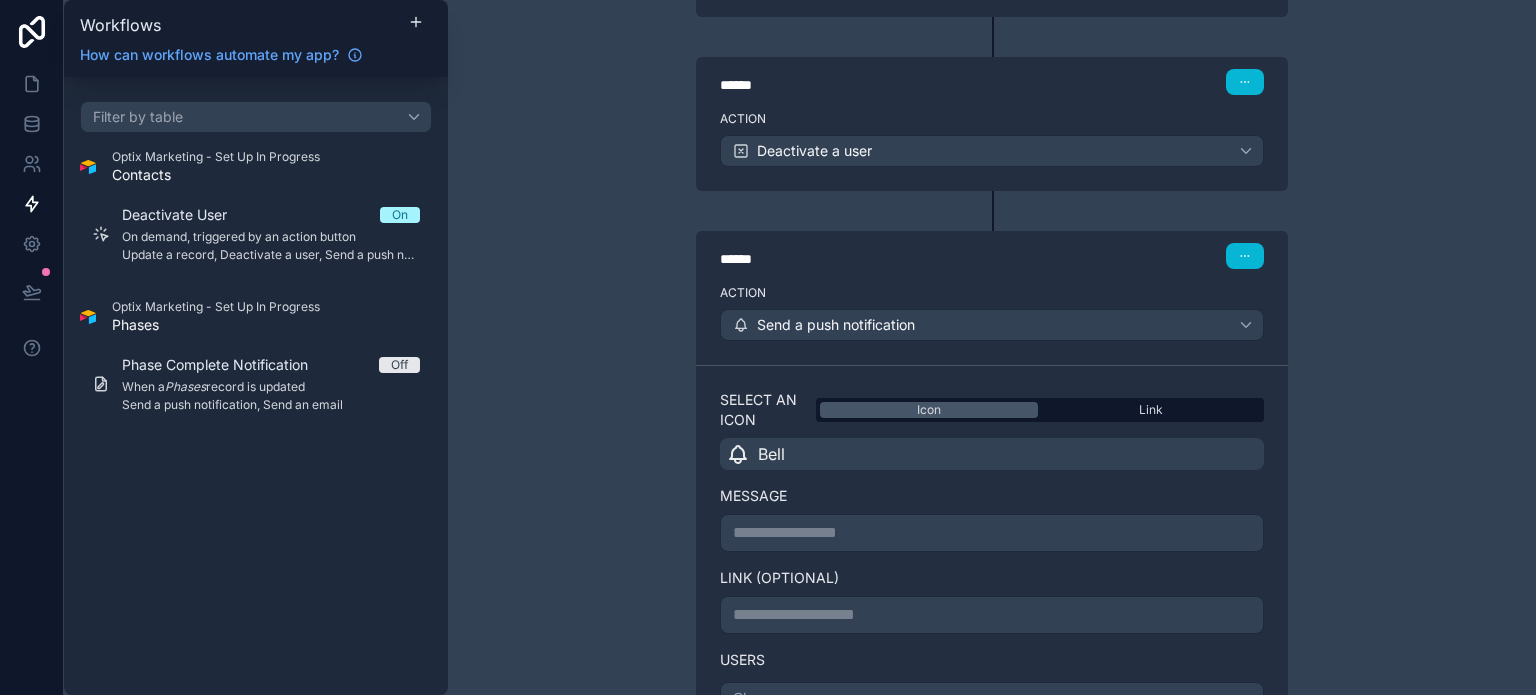 click on "**********" at bounding box center [992, 615] 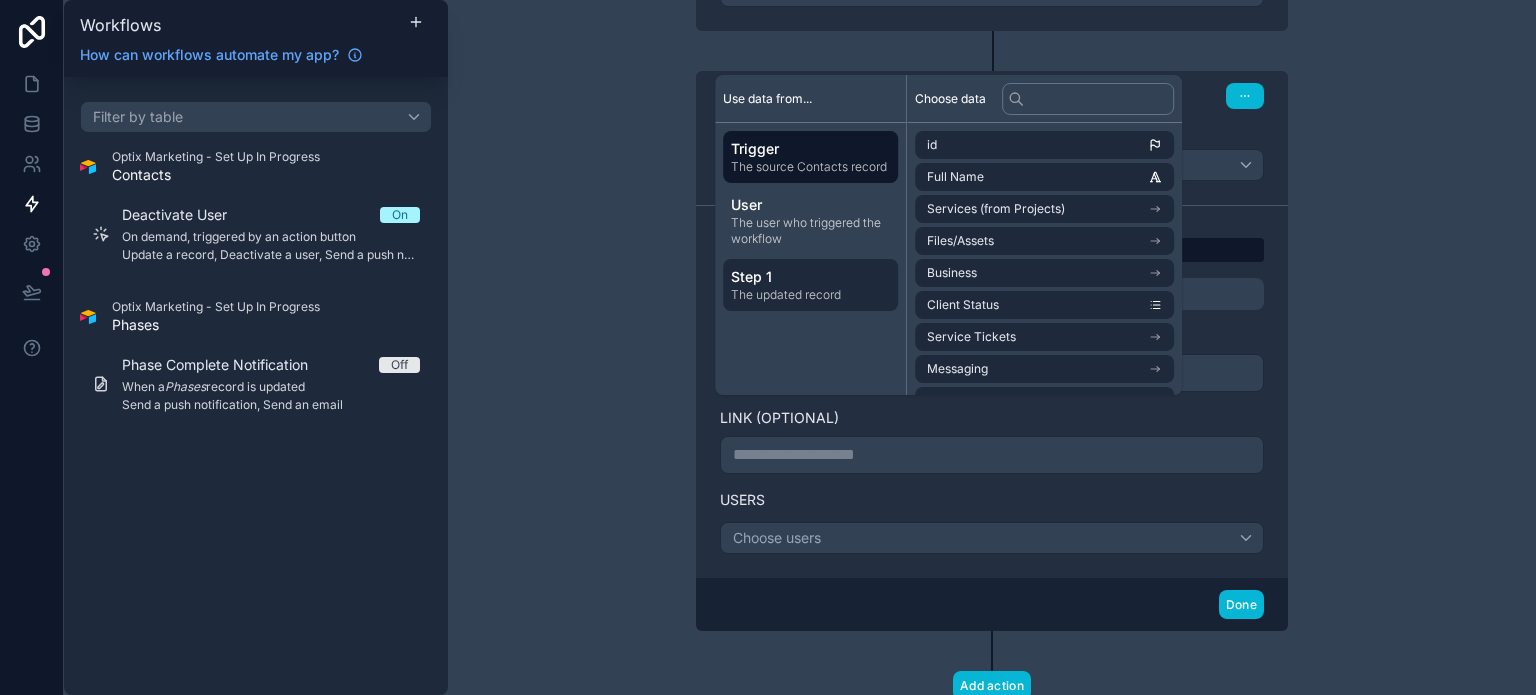 scroll, scrollTop: 634, scrollLeft: 0, axis: vertical 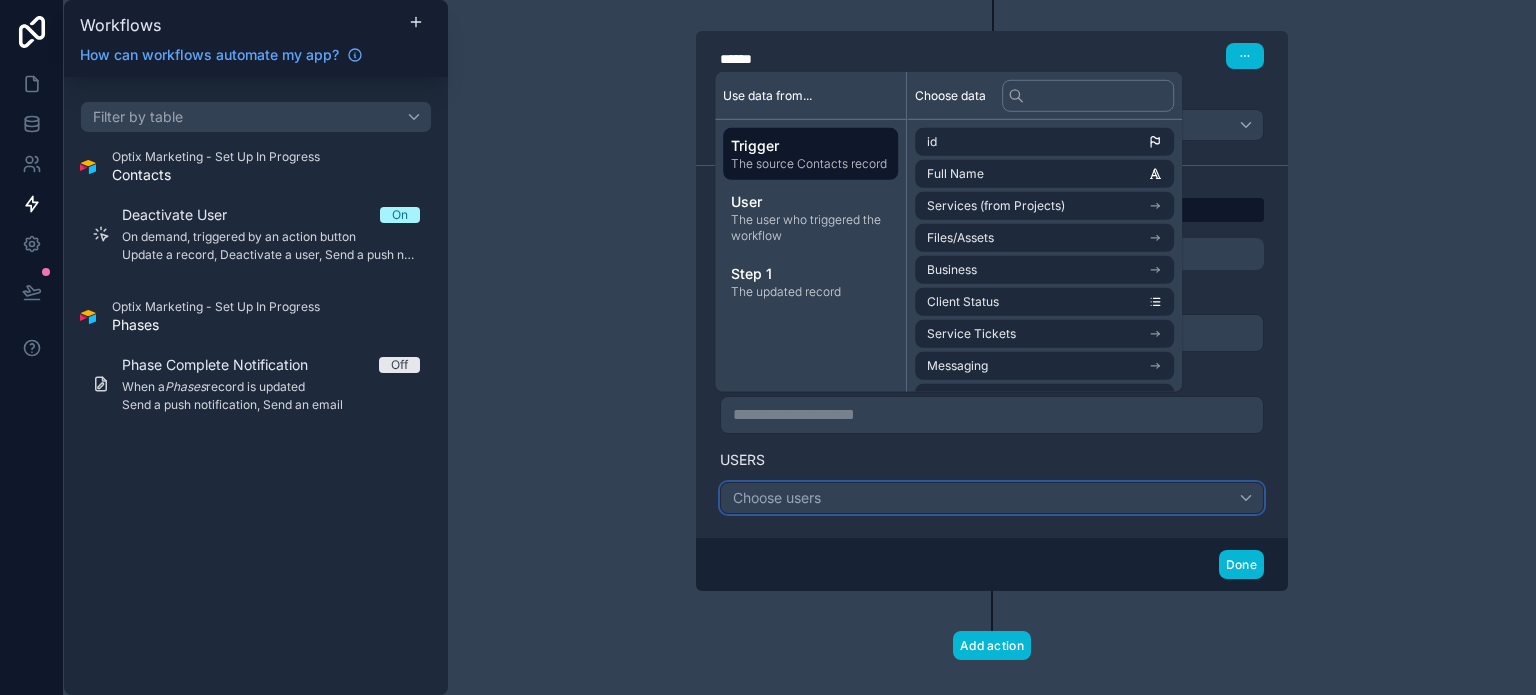 click on "Choose users" at bounding box center [992, 498] 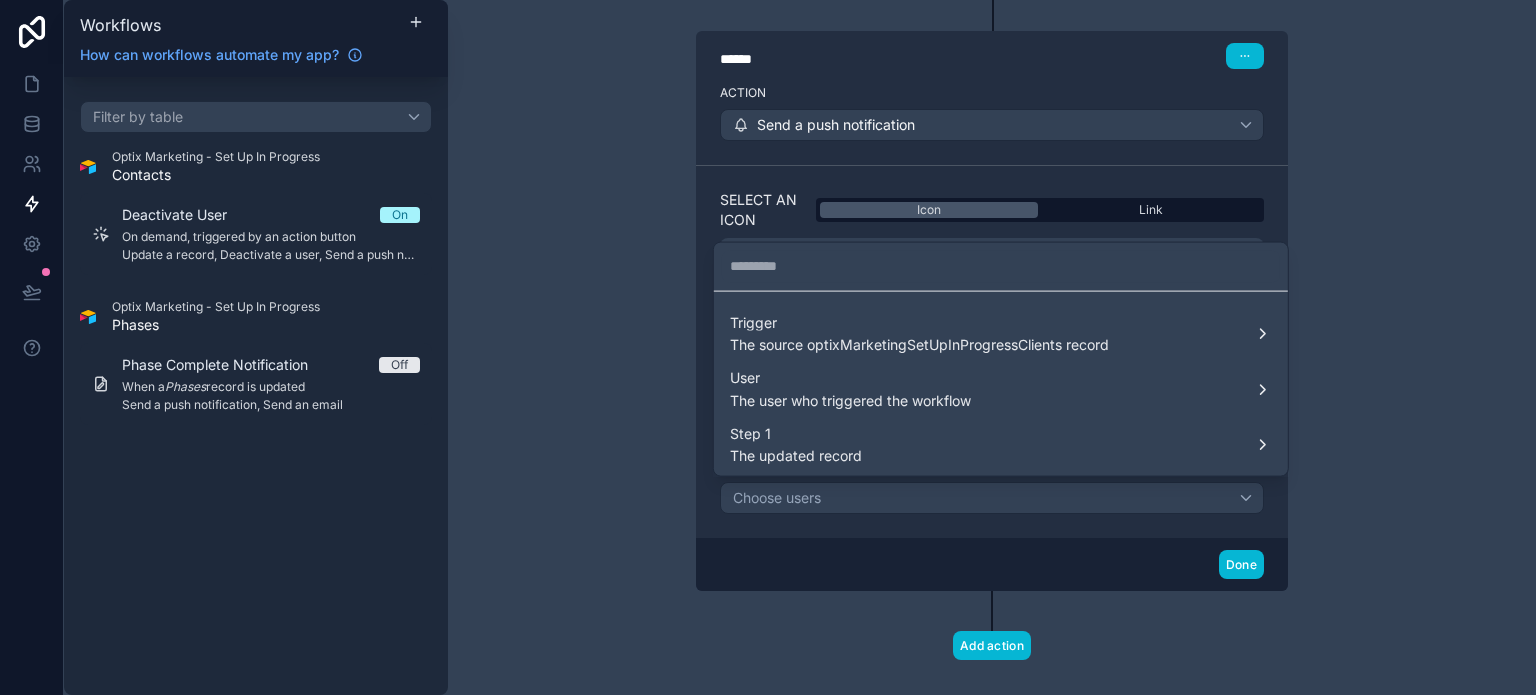 click at bounding box center (768, 347) 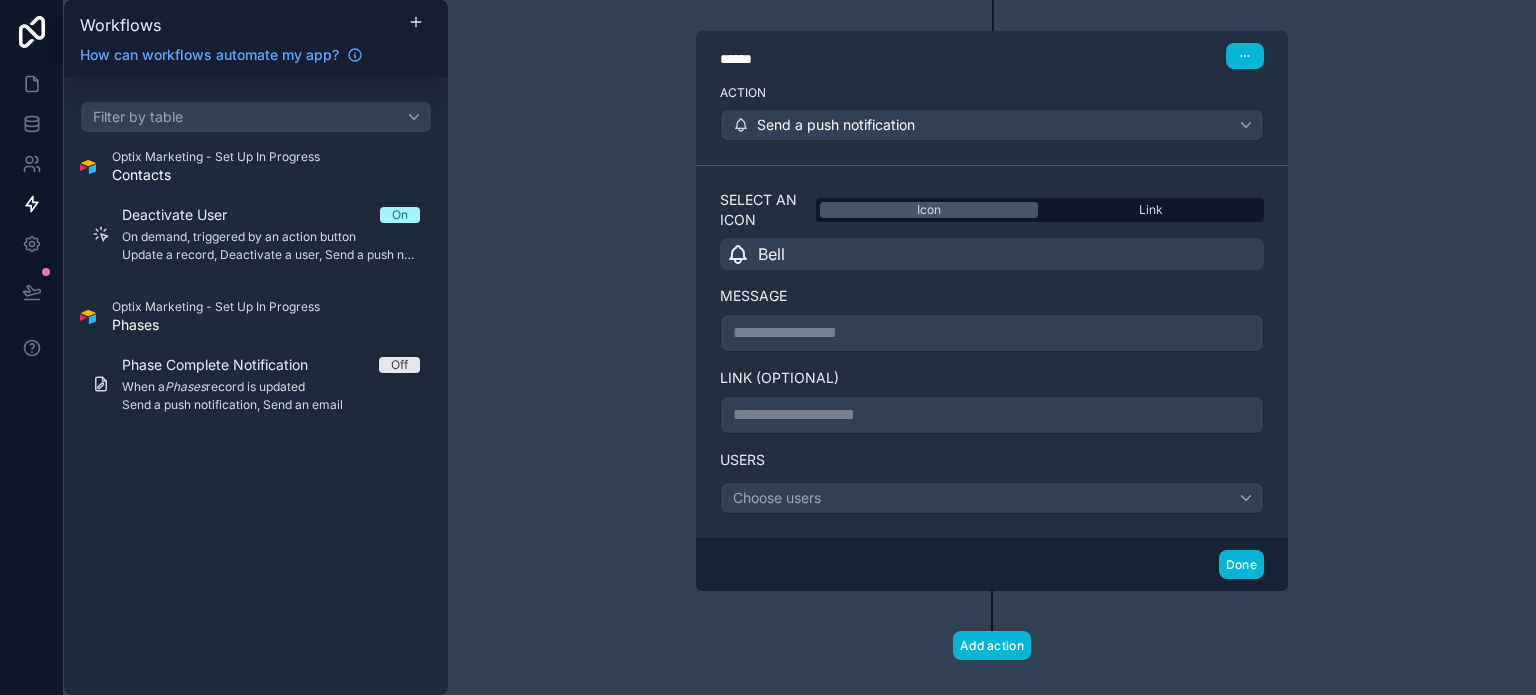 click on "**********" at bounding box center [992, 333] 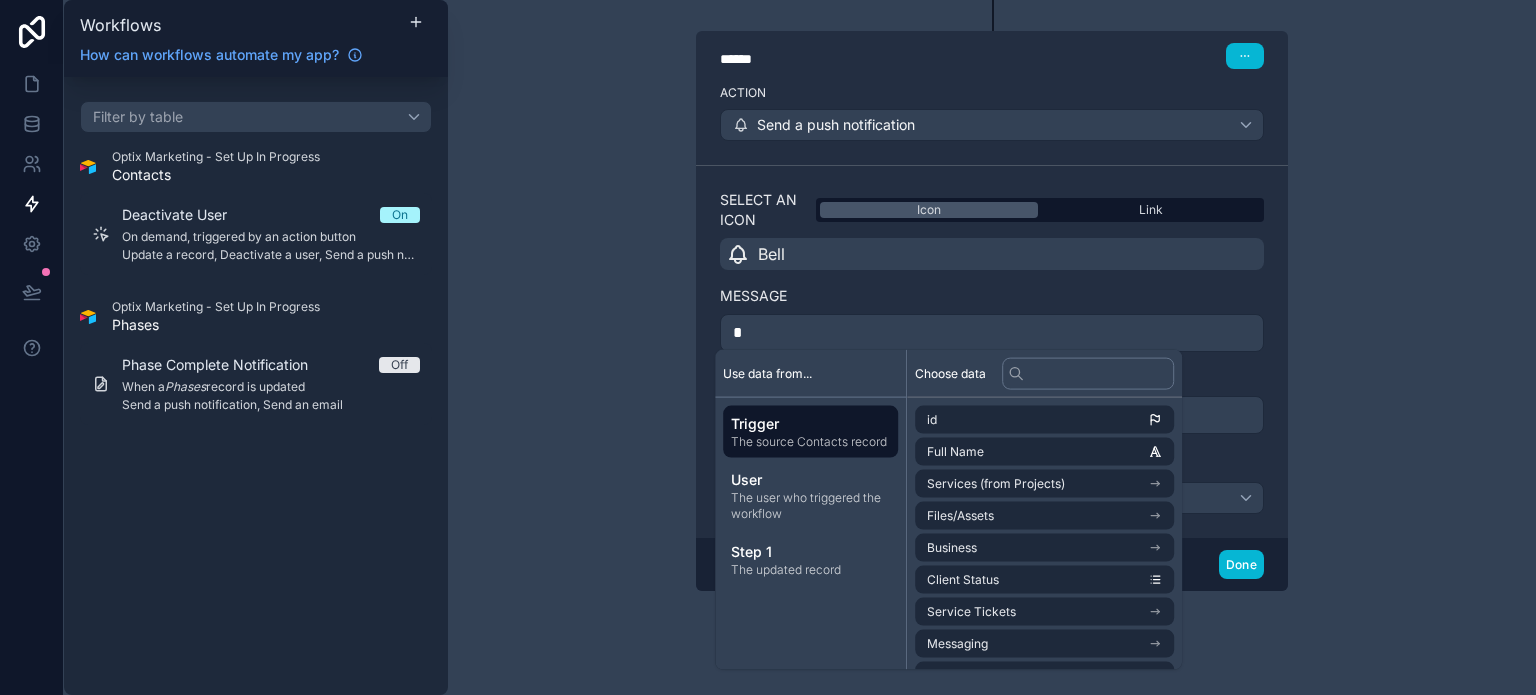 type 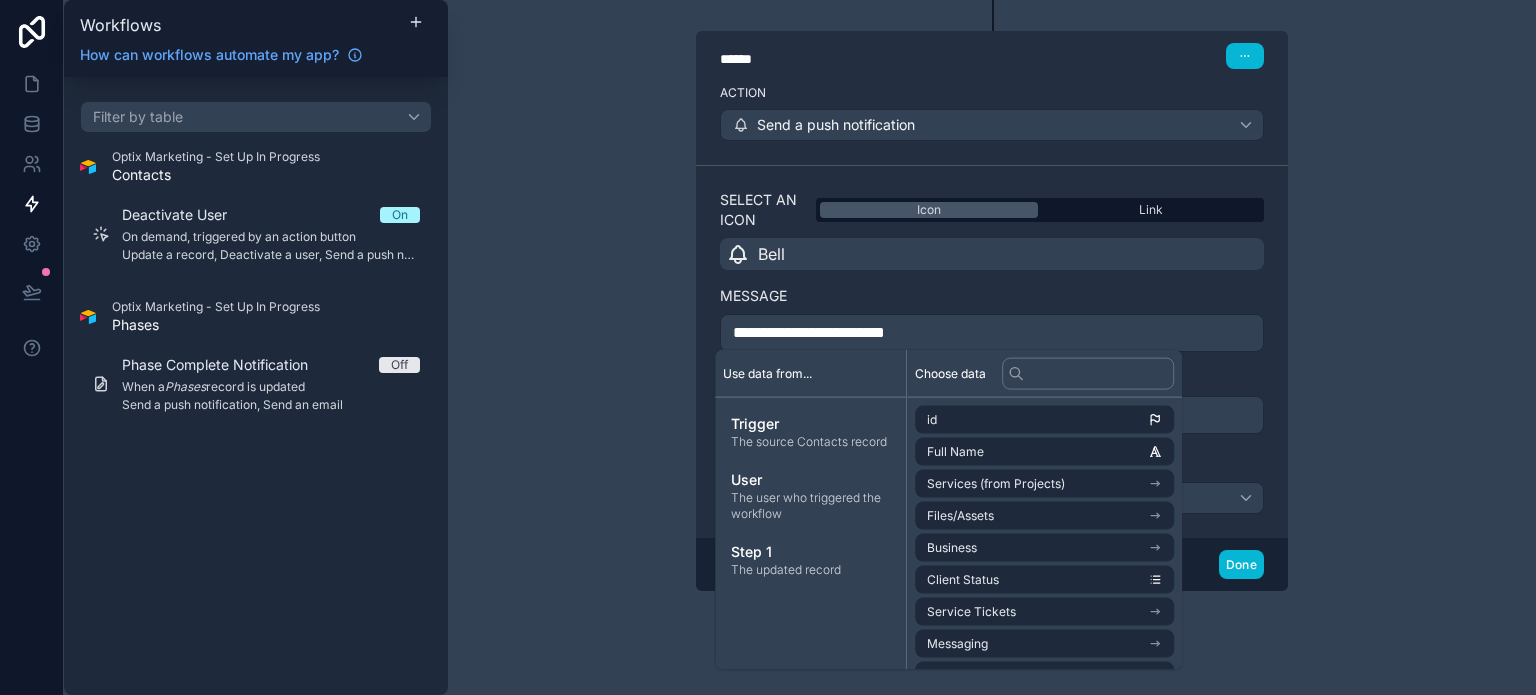 drag, startPoint x: 618, startPoint y: 402, endPoint x: 620, endPoint y: 391, distance: 11.18034 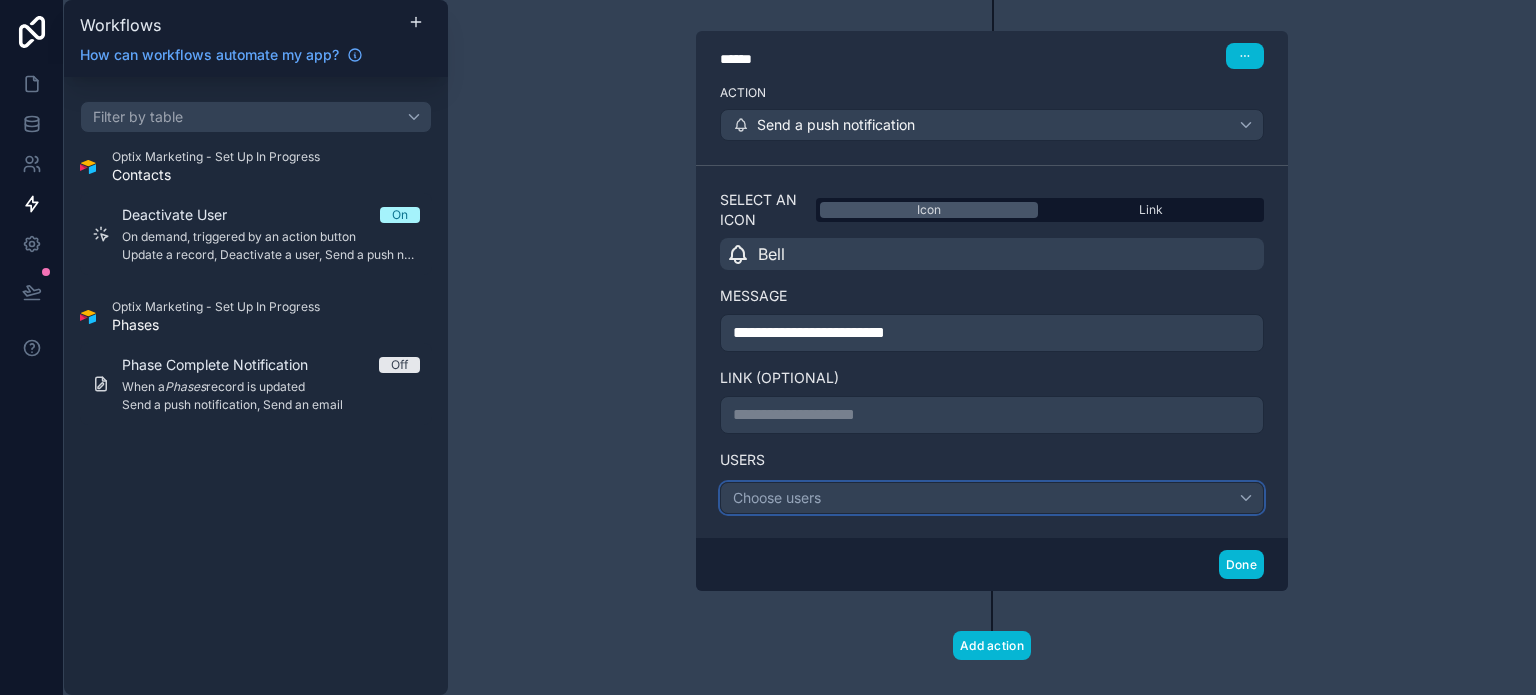 click on "Choose users" at bounding box center (992, 498) 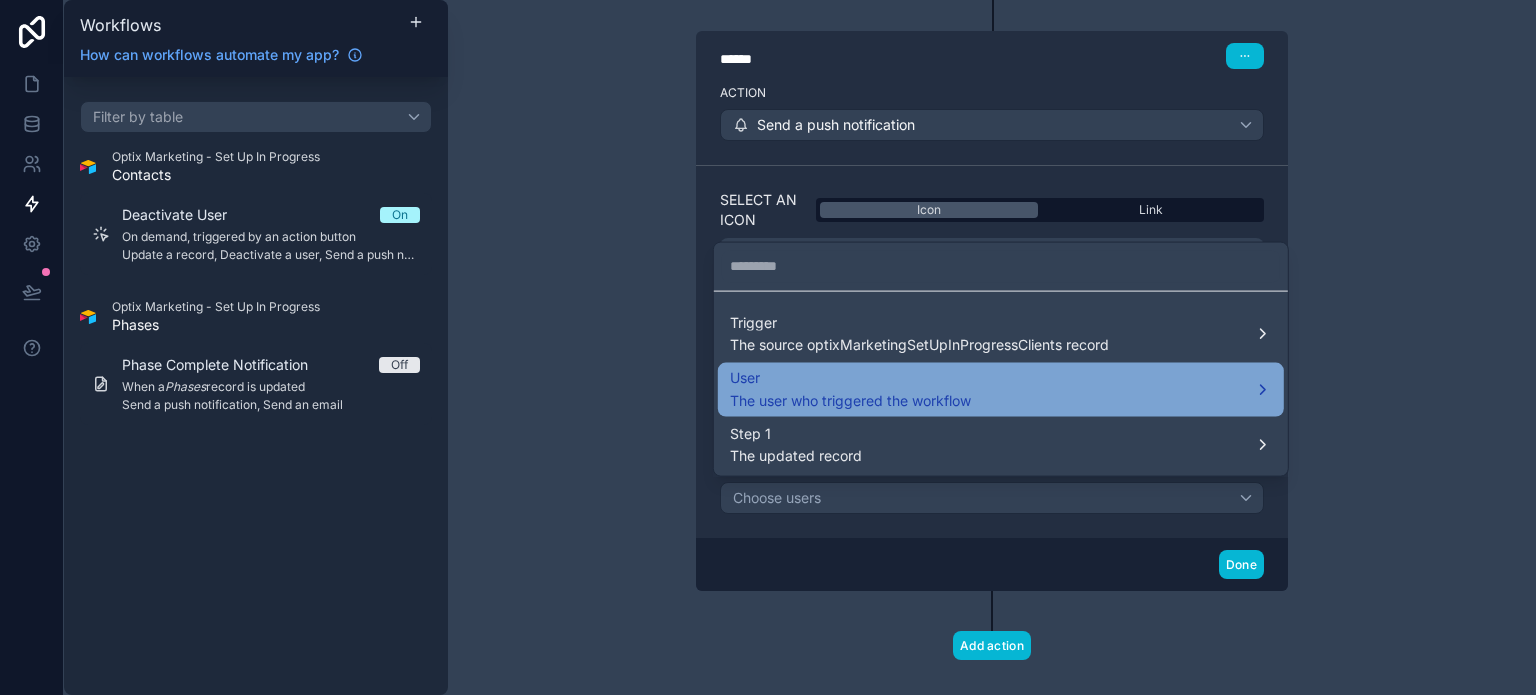 click on "User" at bounding box center [850, 378] 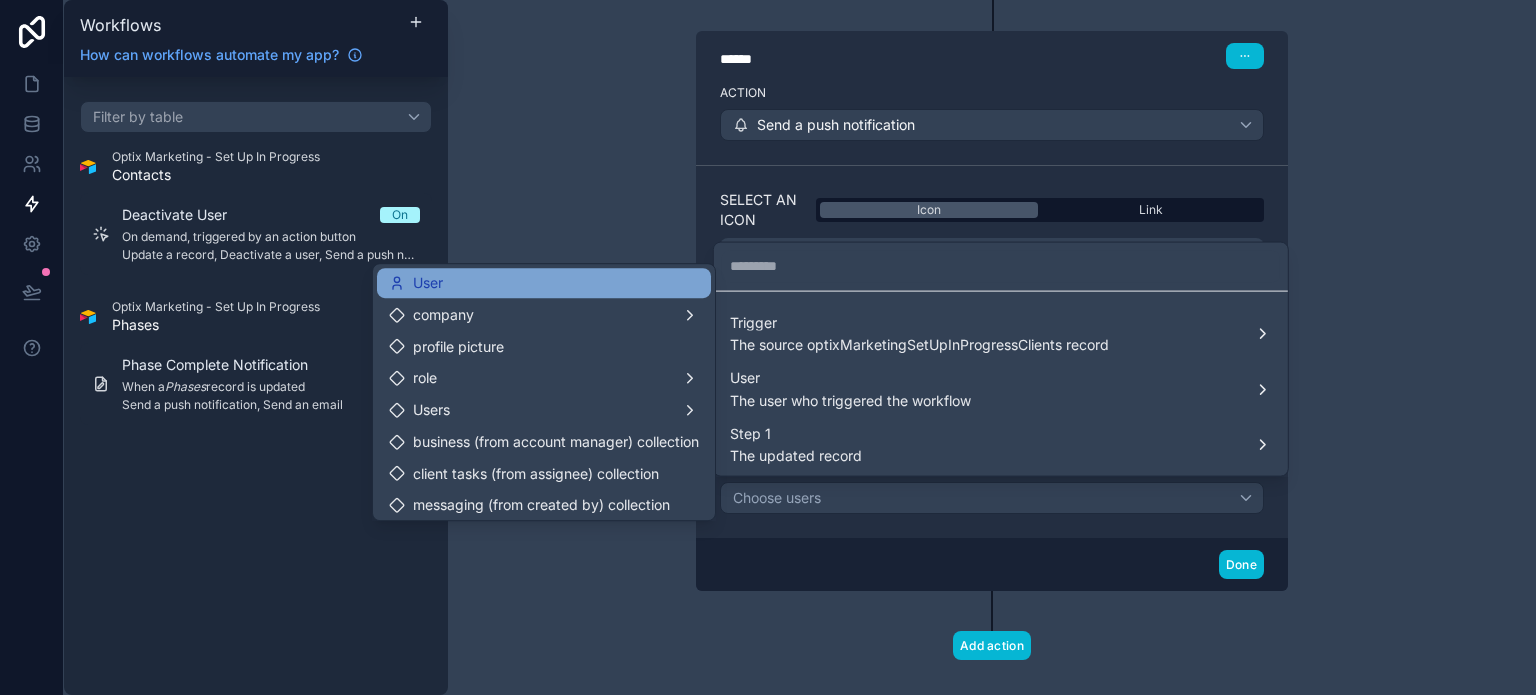 click on "User" at bounding box center [544, 283] 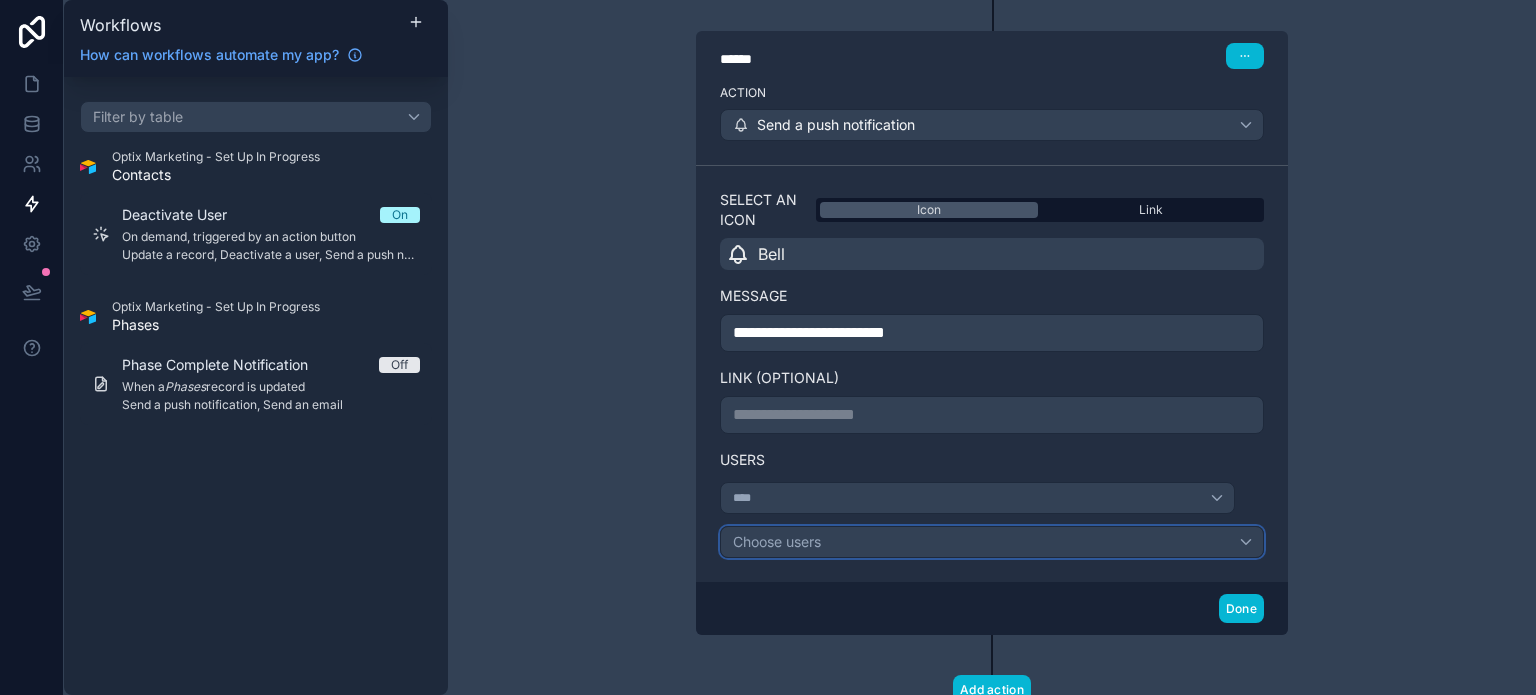 click on "Choose users" at bounding box center [992, 542] 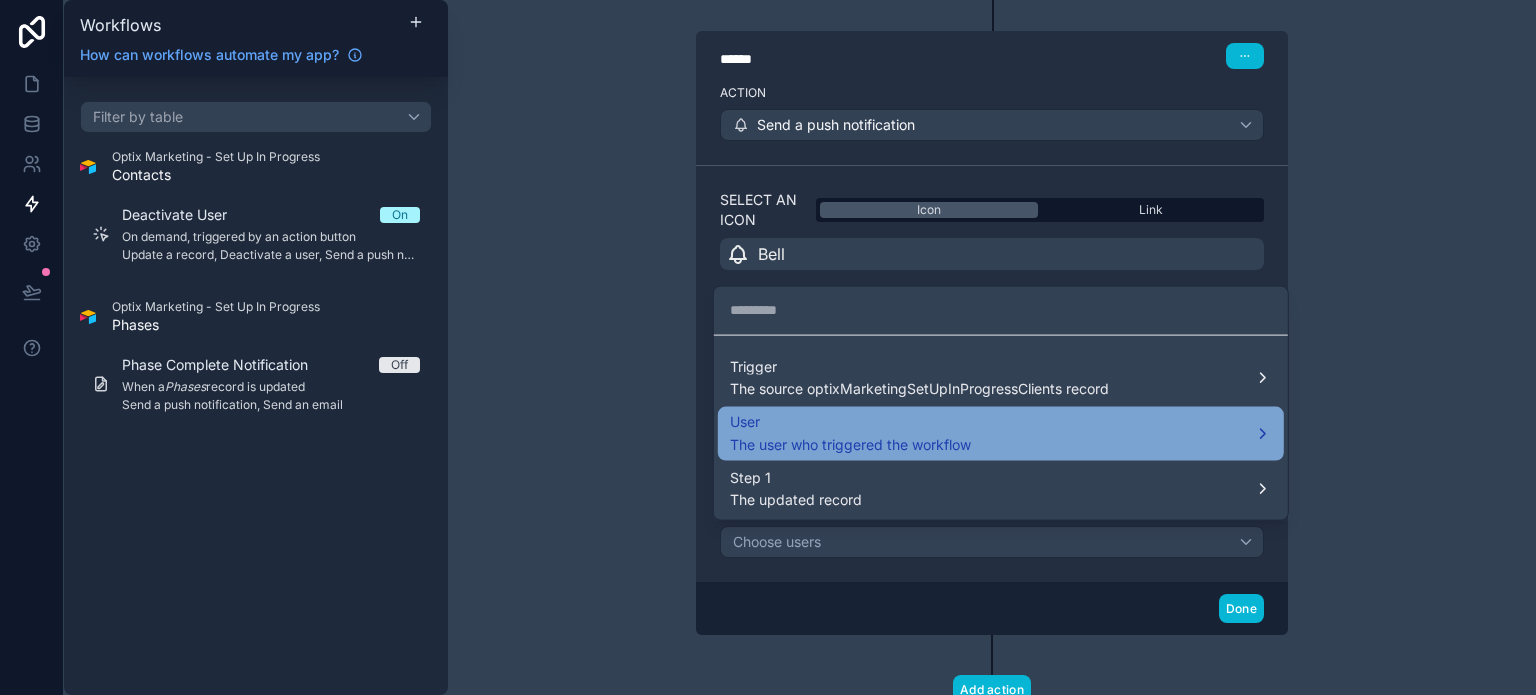 click on "The user who triggered the workflow" at bounding box center (850, 444) 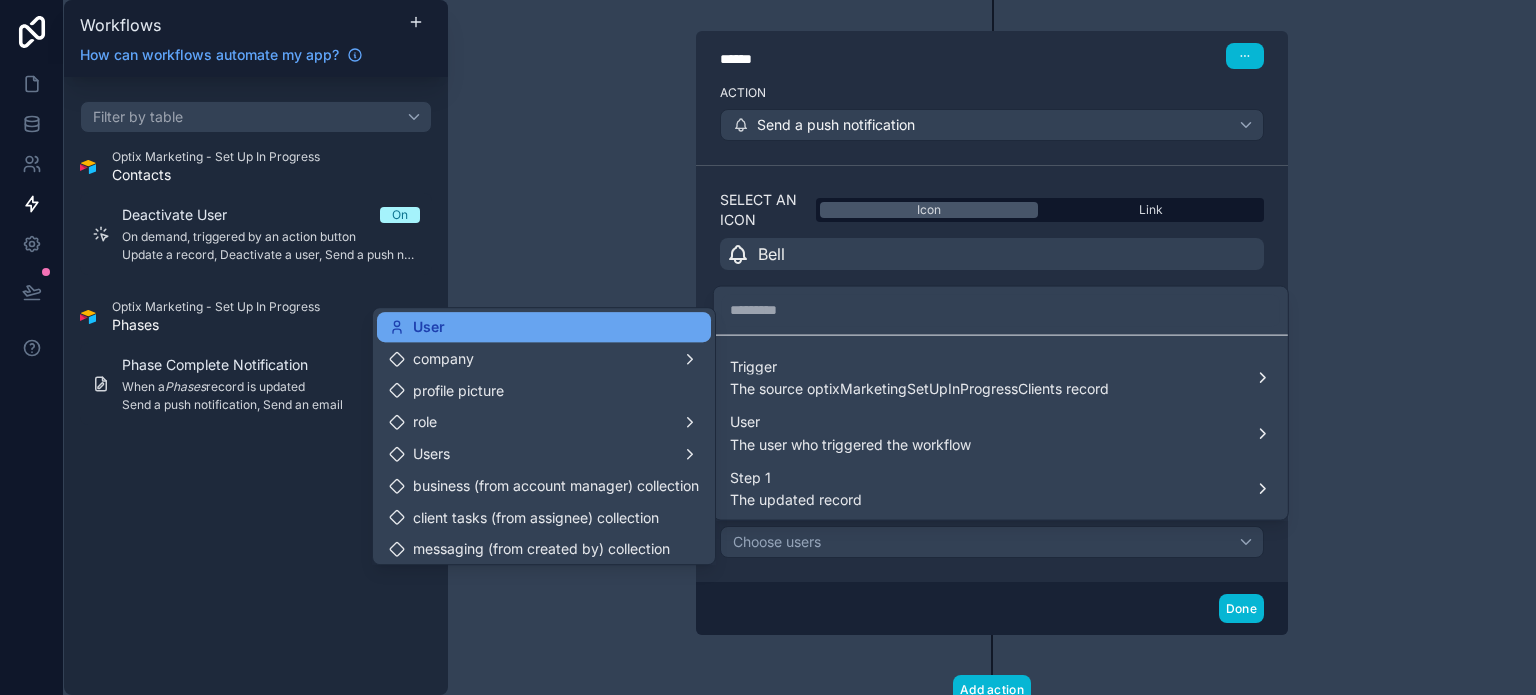click on "User" at bounding box center (544, 327) 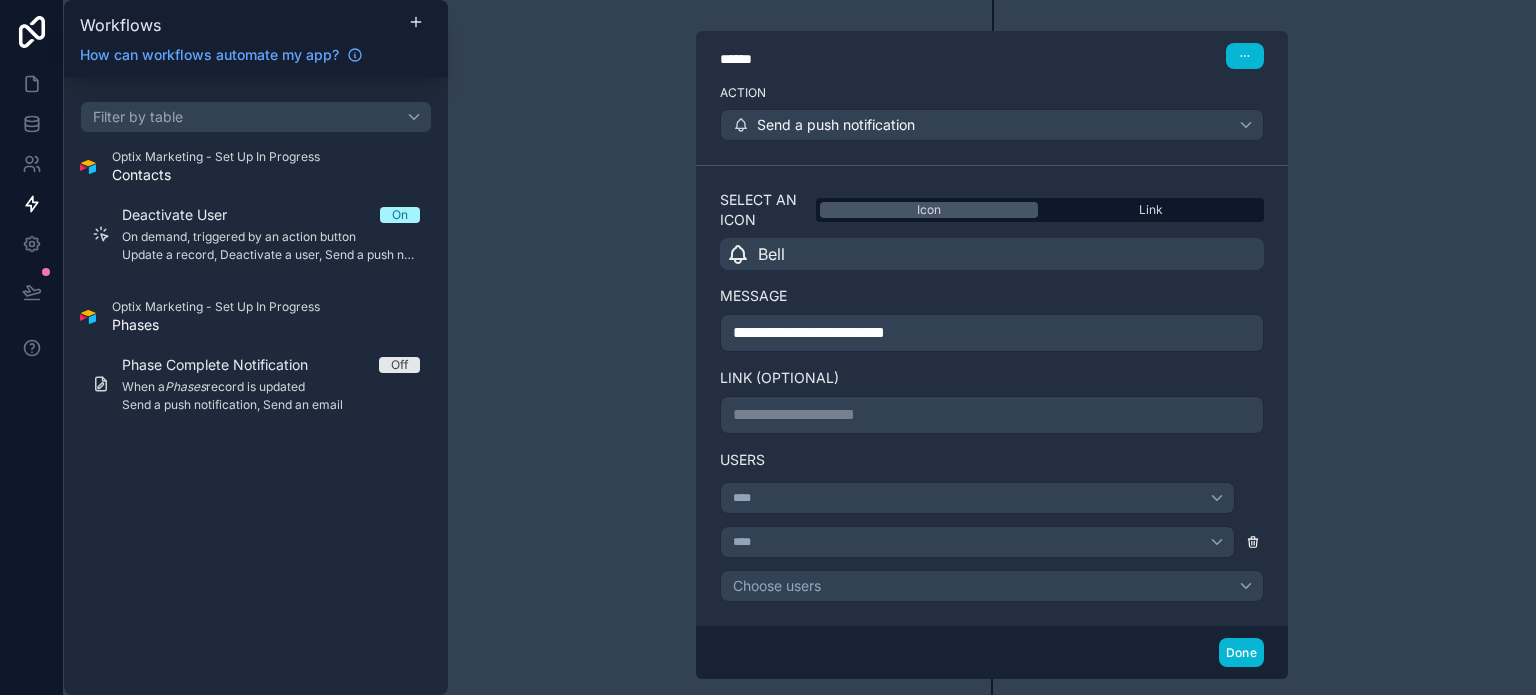 click 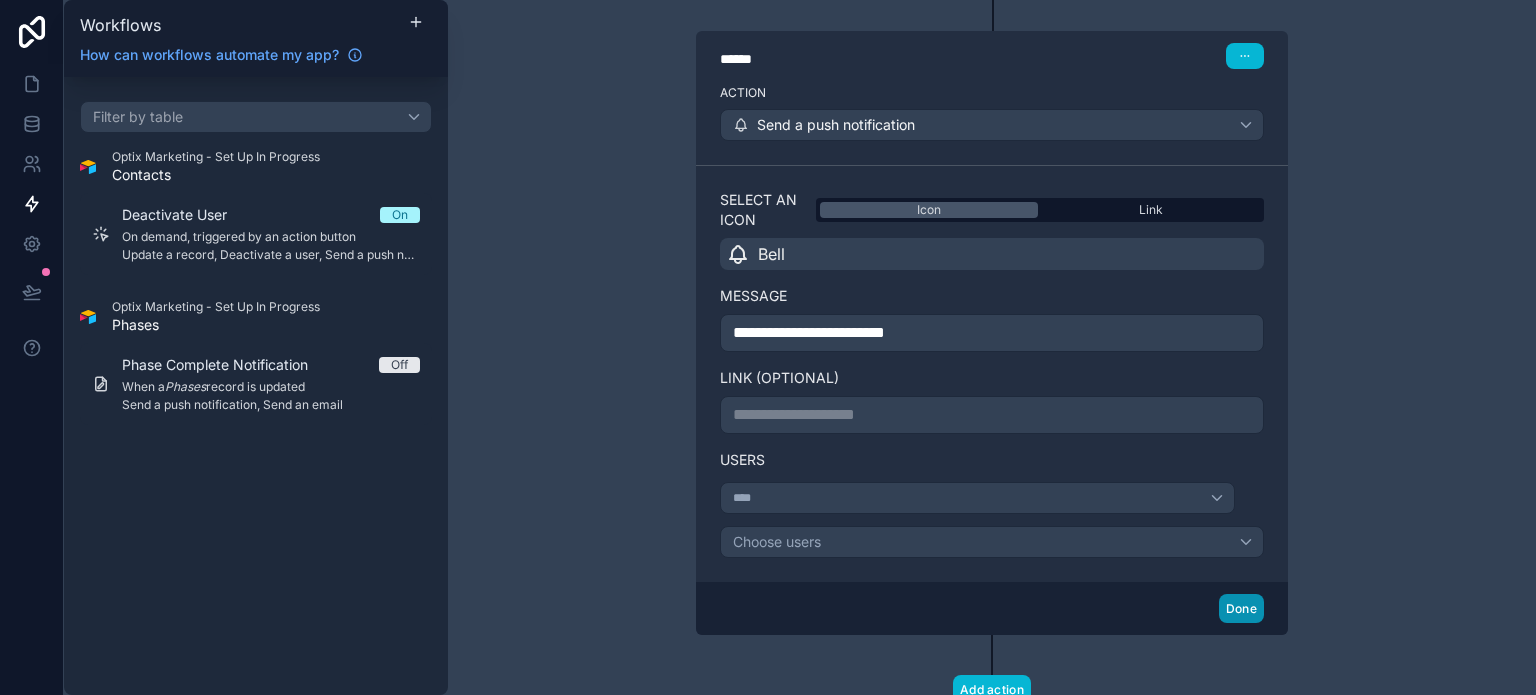 click on "Done" at bounding box center [1241, 608] 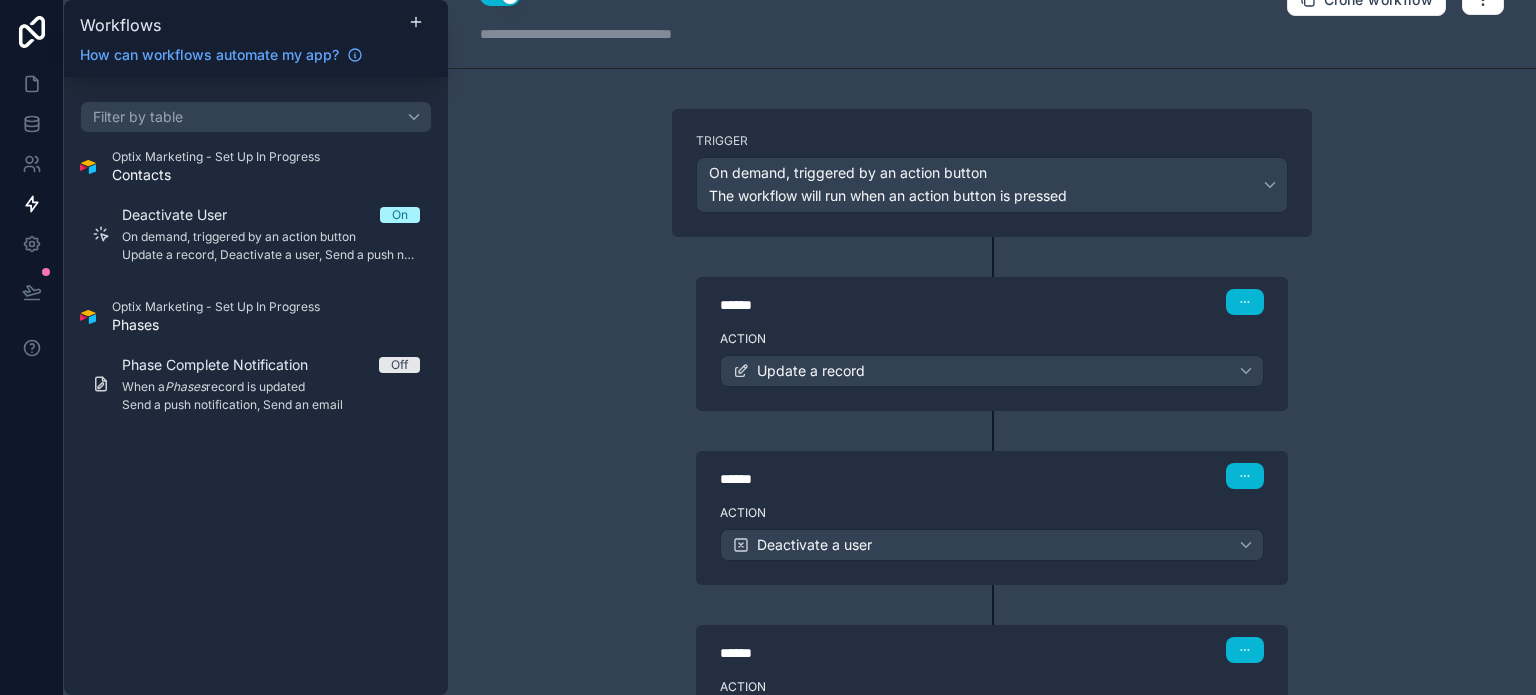 scroll, scrollTop: 0, scrollLeft: 0, axis: both 